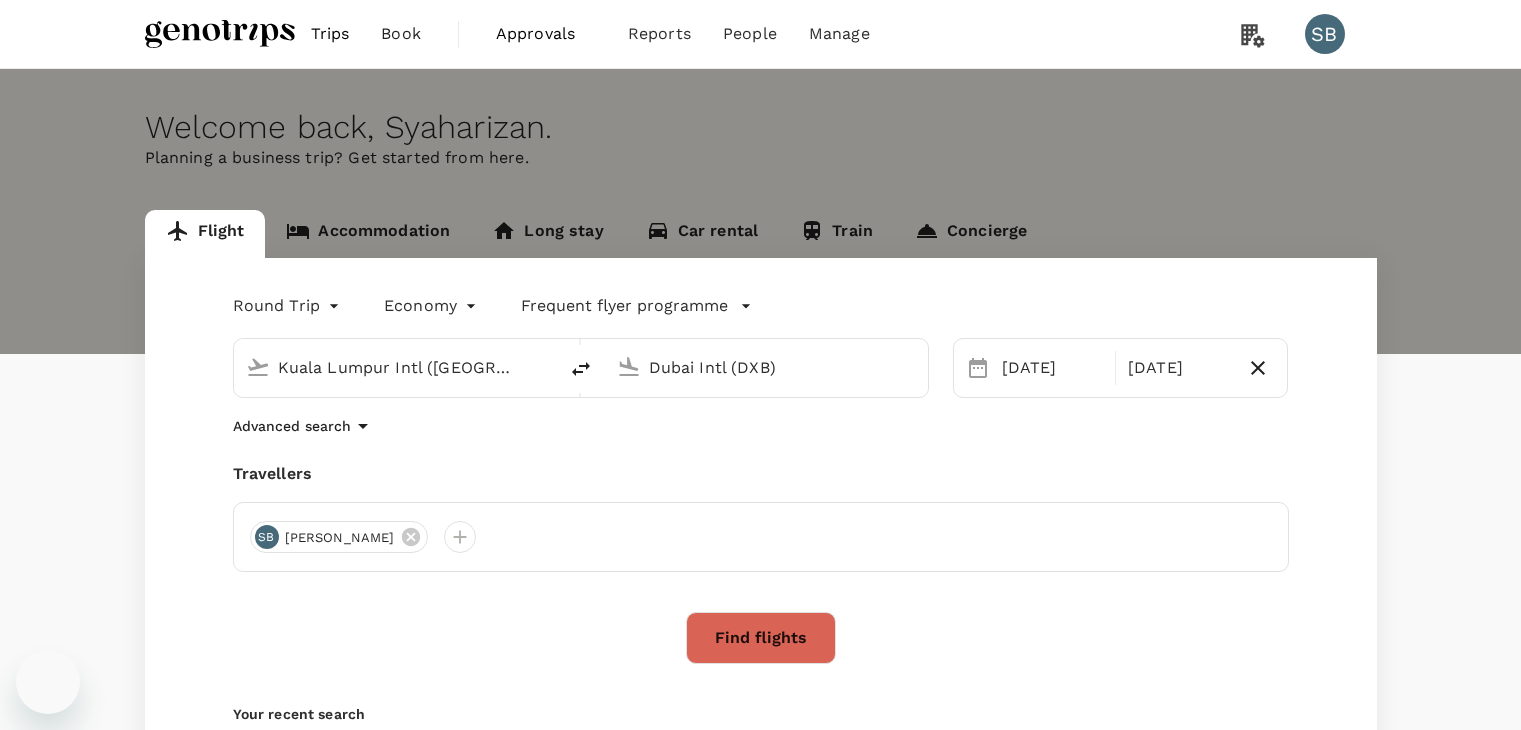 scroll, scrollTop: 0, scrollLeft: 0, axis: both 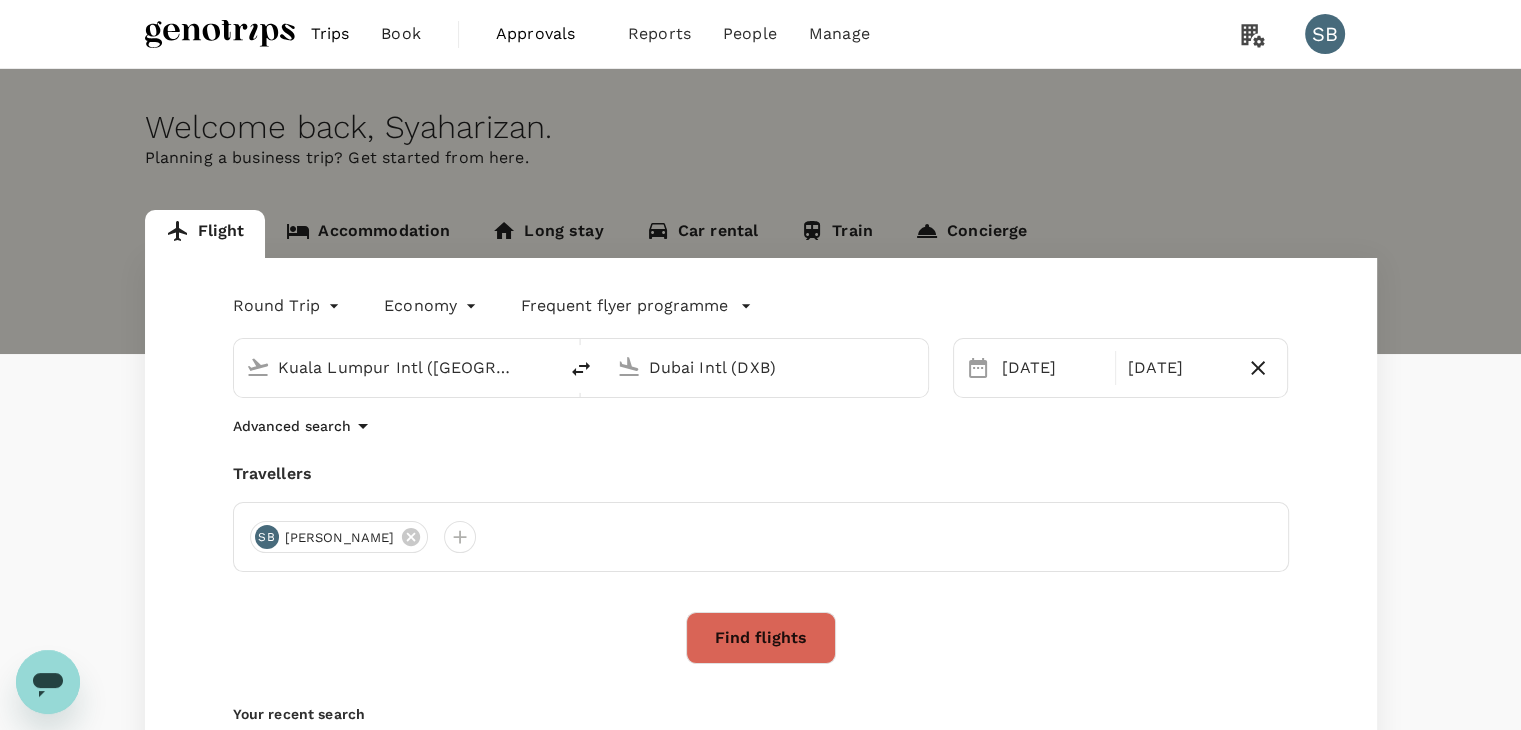 click on "Kuala Lumpur Intl ([GEOGRAPHIC_DATA])" at bounding box center (396, 367) 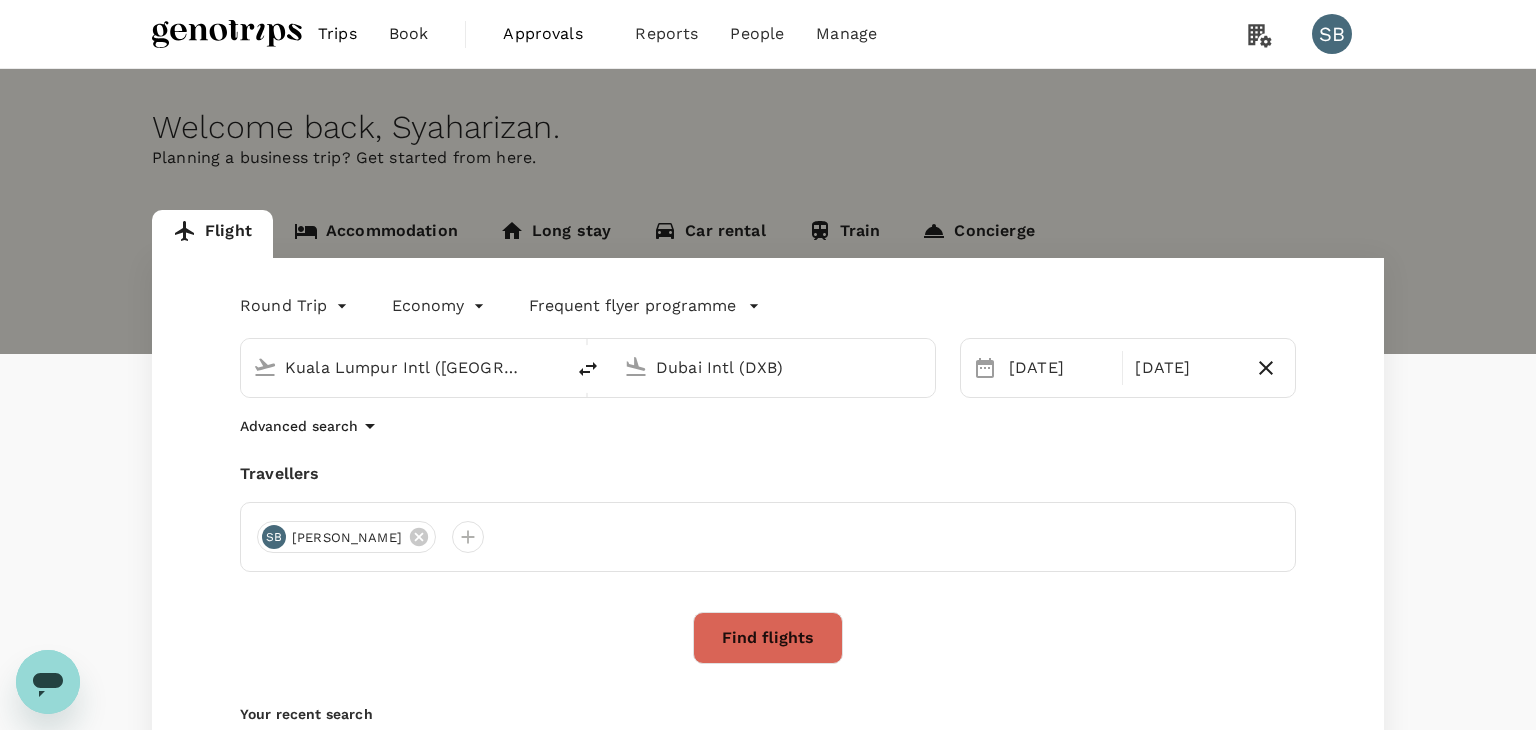 click on "Trips Book Approvals 0 Reports People Manage SB Welcome back , [GEOGRAPHIC_DATA] . Planning a business trip? Get started from here. Flight Accommodation Long stay Car rental Train Concierge Round Trip roundtrip Economy economy Frequent flyer programme [GEOGRAPHIC_DATA] Intl ([GEOGRAPHIC_DATA]) [GEOGRAPHIC_DATA] Intl (DXB) [DATE] Nov Advanced search Travellers   SB [GEOGRAPHIC_DATA] Binti [GEOGRAPHIC_DATA] Find flights Your recent search Flight to [GEOGRAPHIC_DATA] - SHJ [DATE] - [DATE] · 1 Traveller Flight to [GEOGRAPHIC_DATA] KUL - [GEOGRAPHIC_DATA] [DATE] - [DATE] · 1 Traveller Flight to [GEOGRAPHIC_DATA] PEN - DXB [DATE] - [DATE] · 1 Traveller by TruTrip  ( 3.46.3   ) Frequent flyer programme Add new" at bounding box center [768, 483] 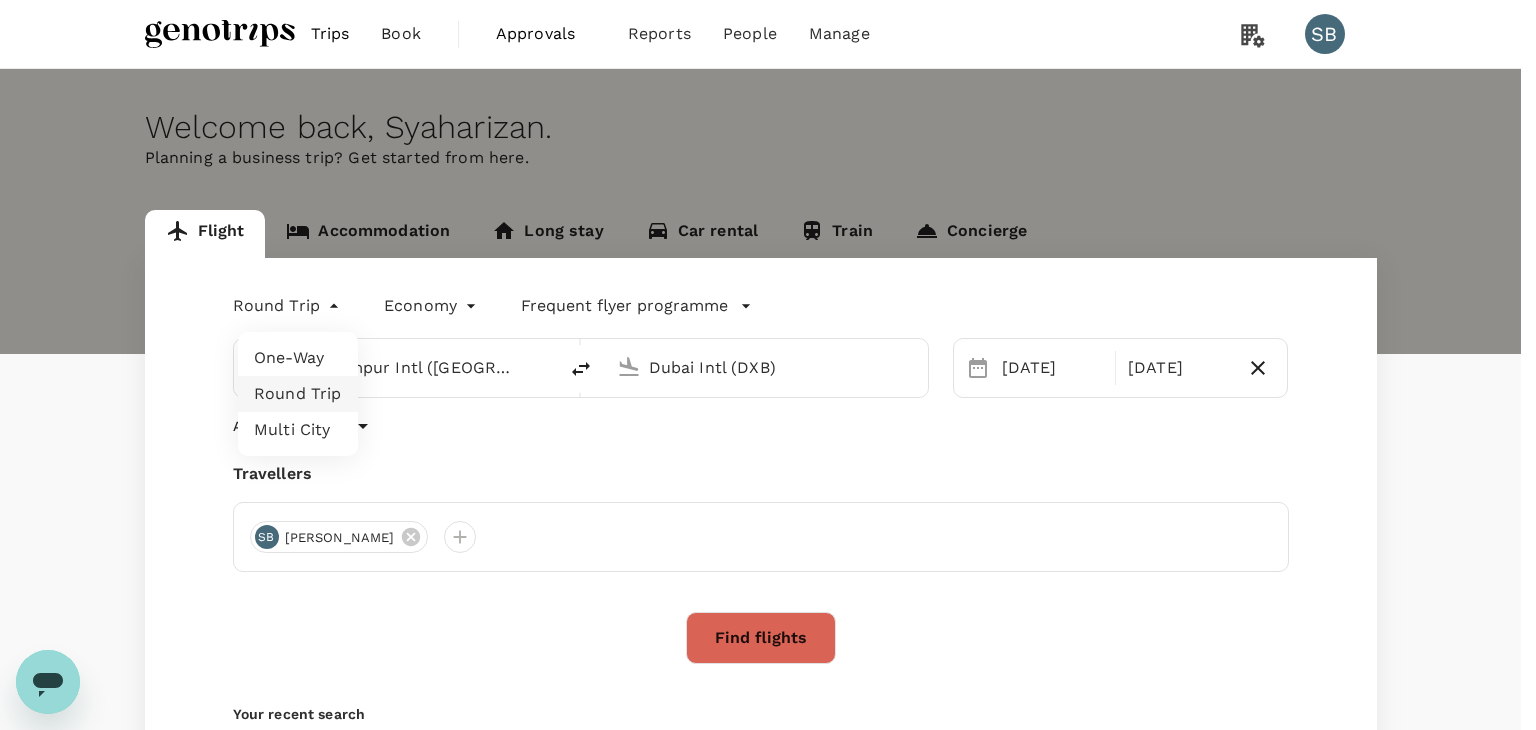 click on "One-Way" at bounding box center (298, 358) 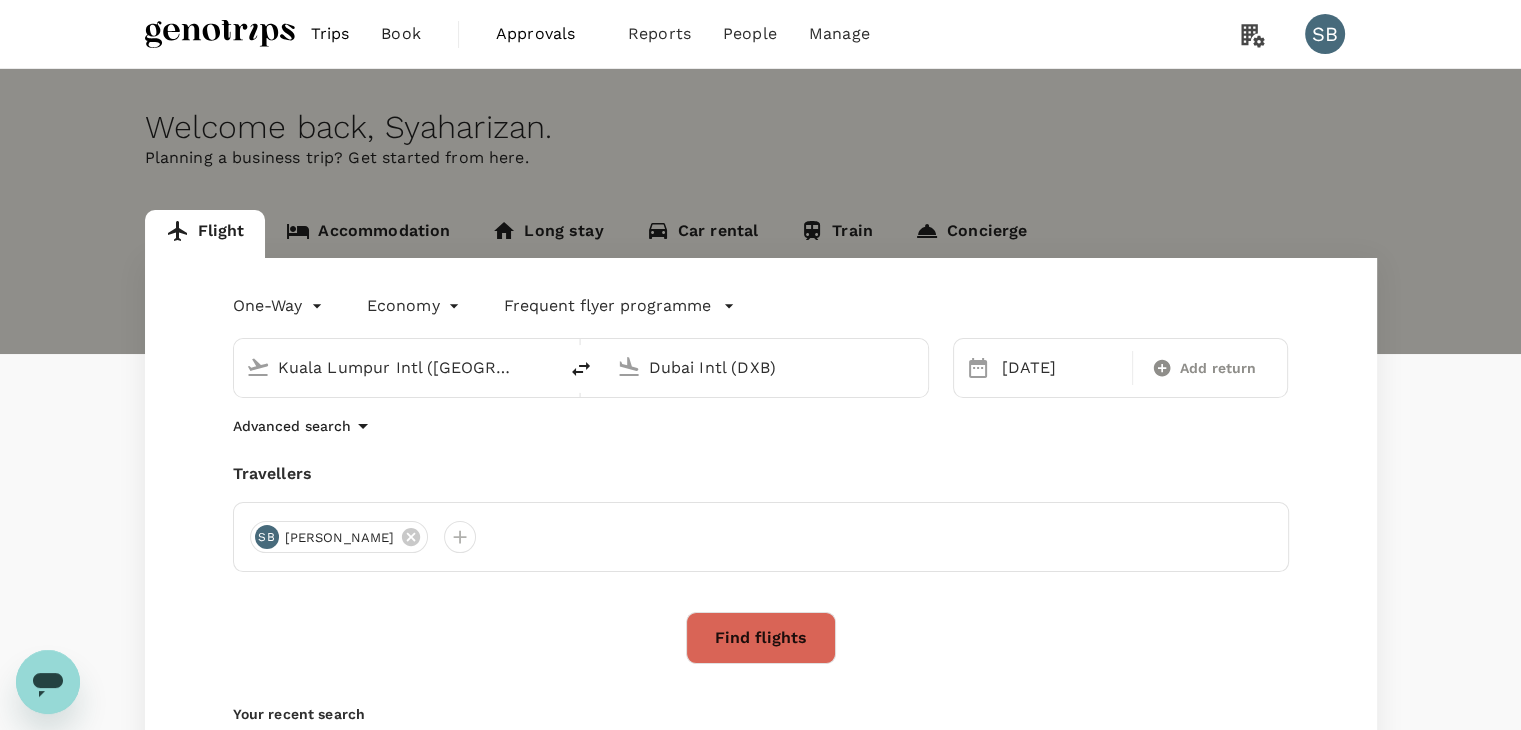 click on "Kuala Lumpur Intl ([GEOGRAPHIC_DATA])" at bounding box center [396, 367] 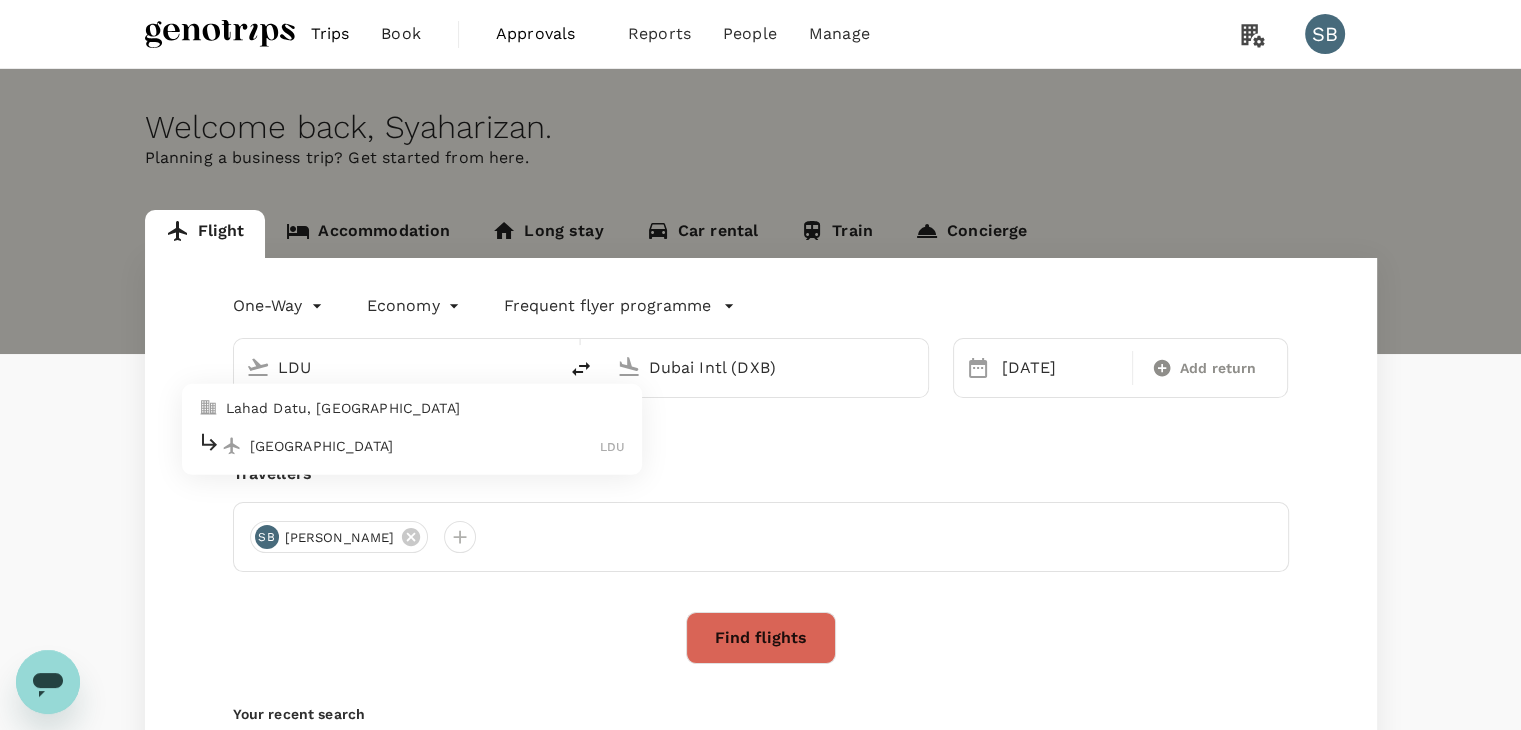 click on "[GEOGRAPHIC_DATA] LDU" at bounding box center [412, 445] 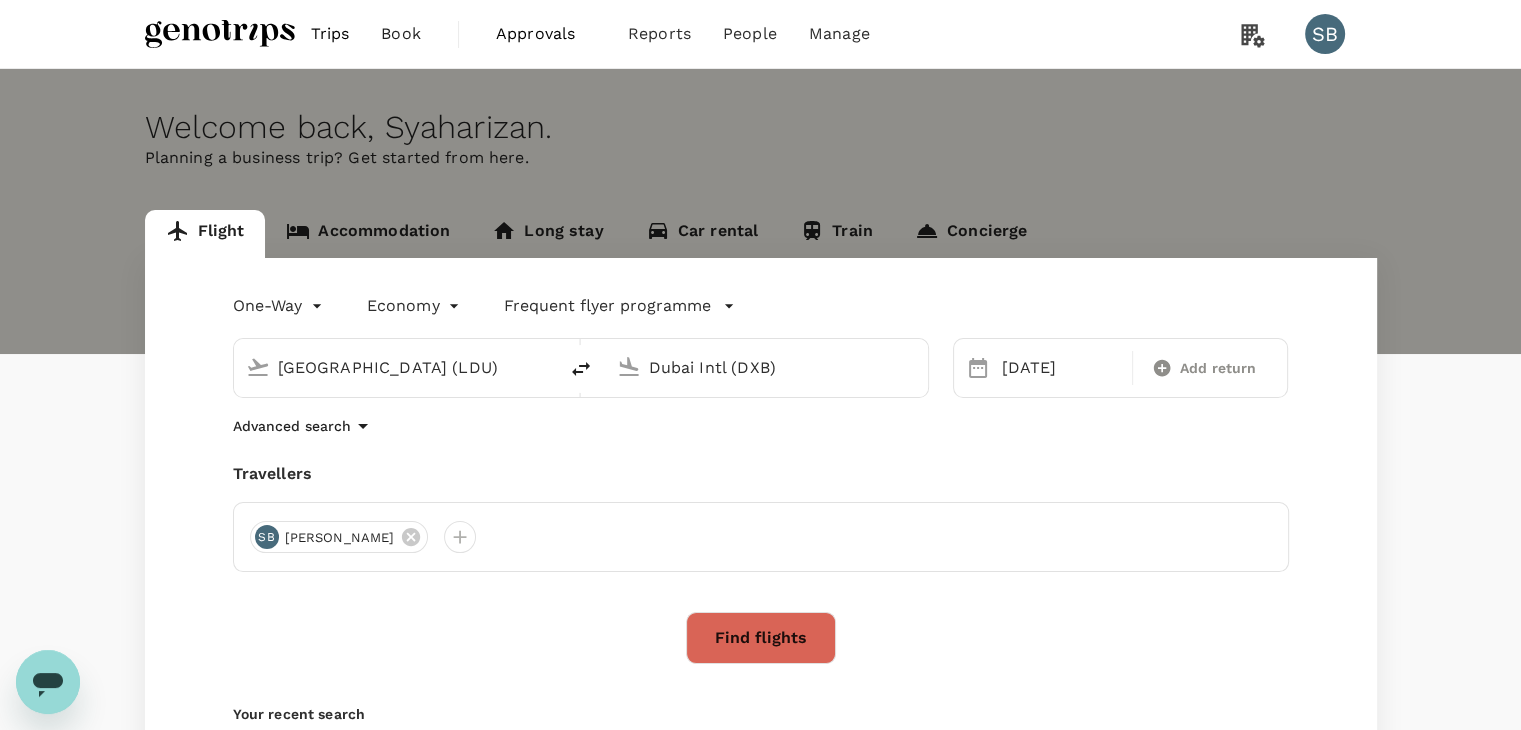 click on "Dubai Intl (DXB)" at bounding box center [767, 367] 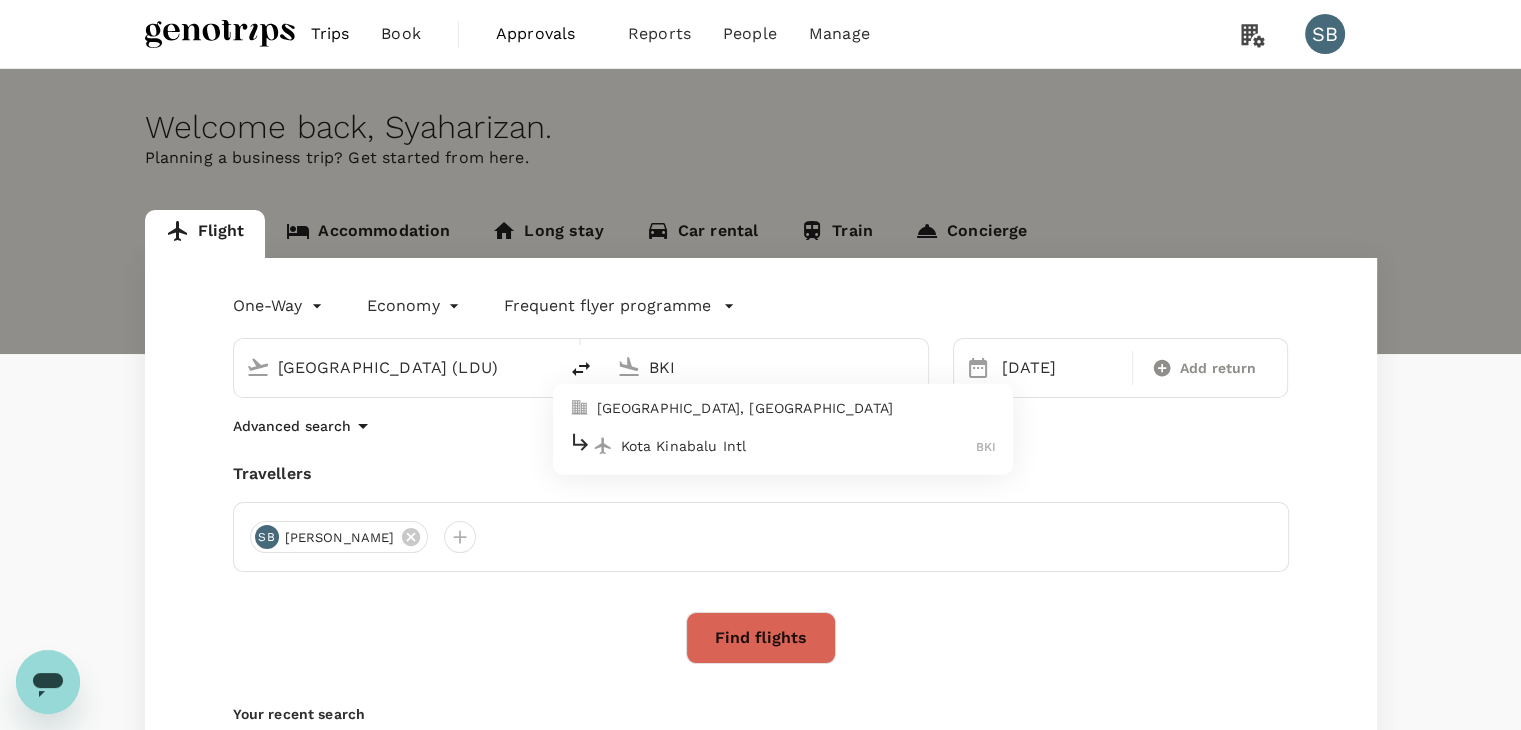 click on "Kota Kinabalu Intl" at bounding box center [799, 446] 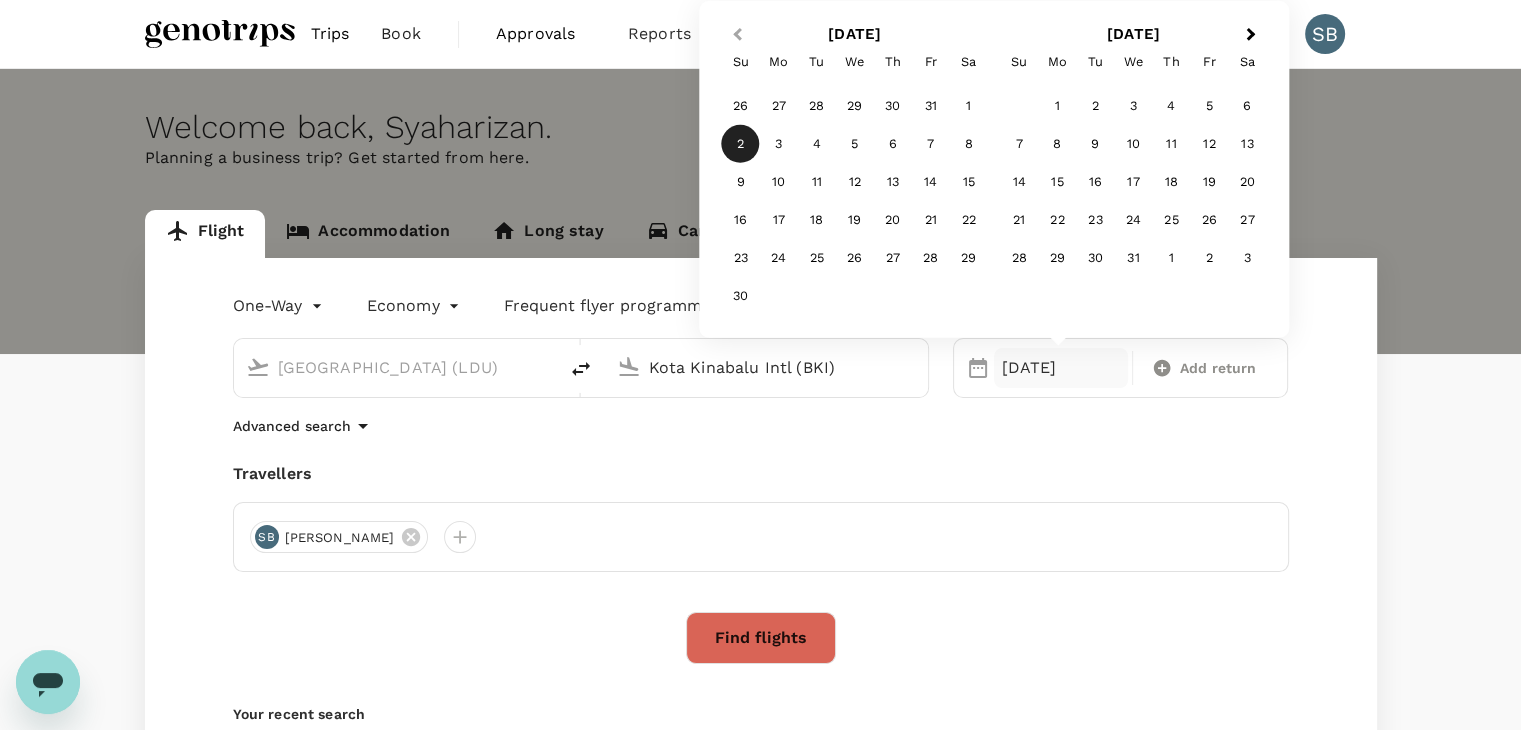 type on "Kota Kinabalu Intl (BKI)" 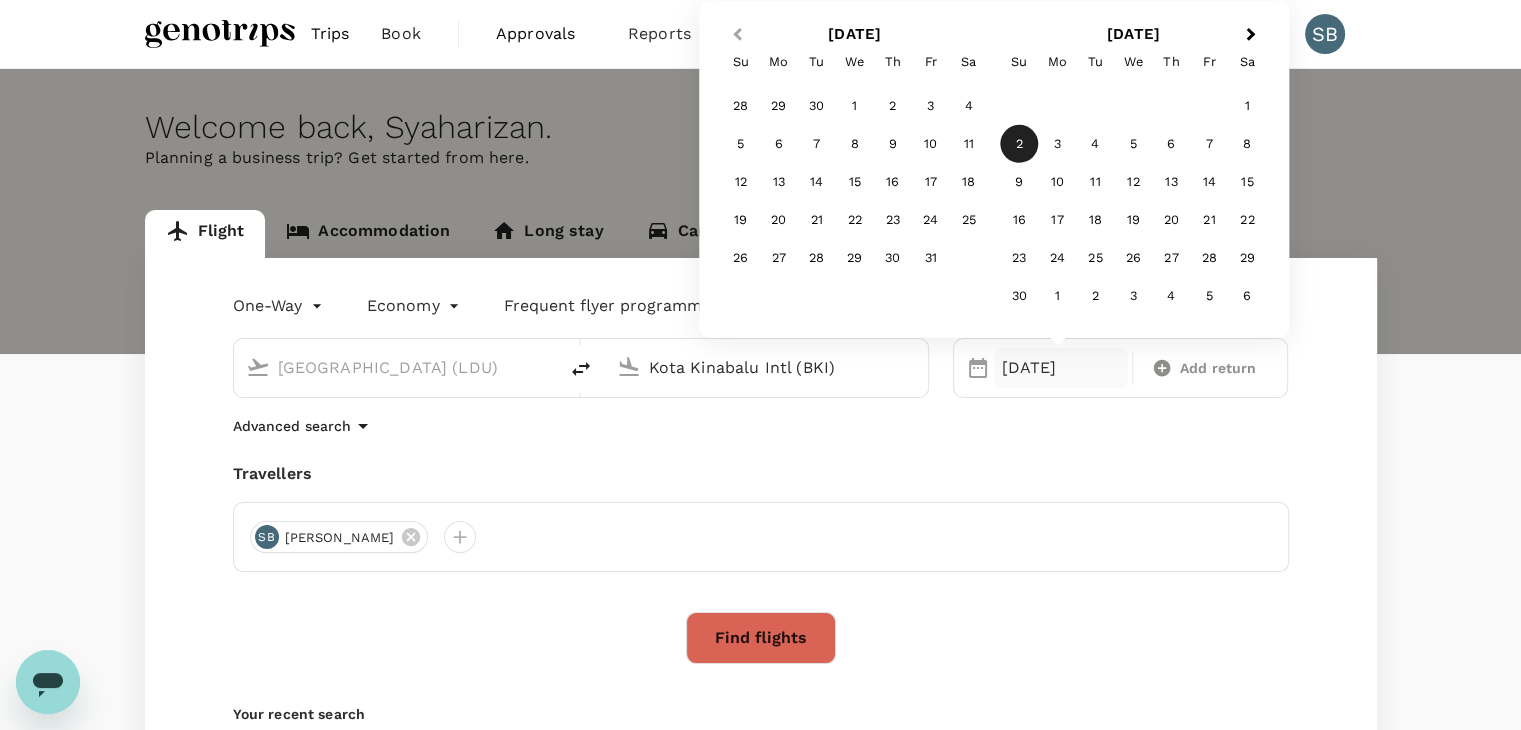 click on "Previous Month" at bounding box center [737, 34] 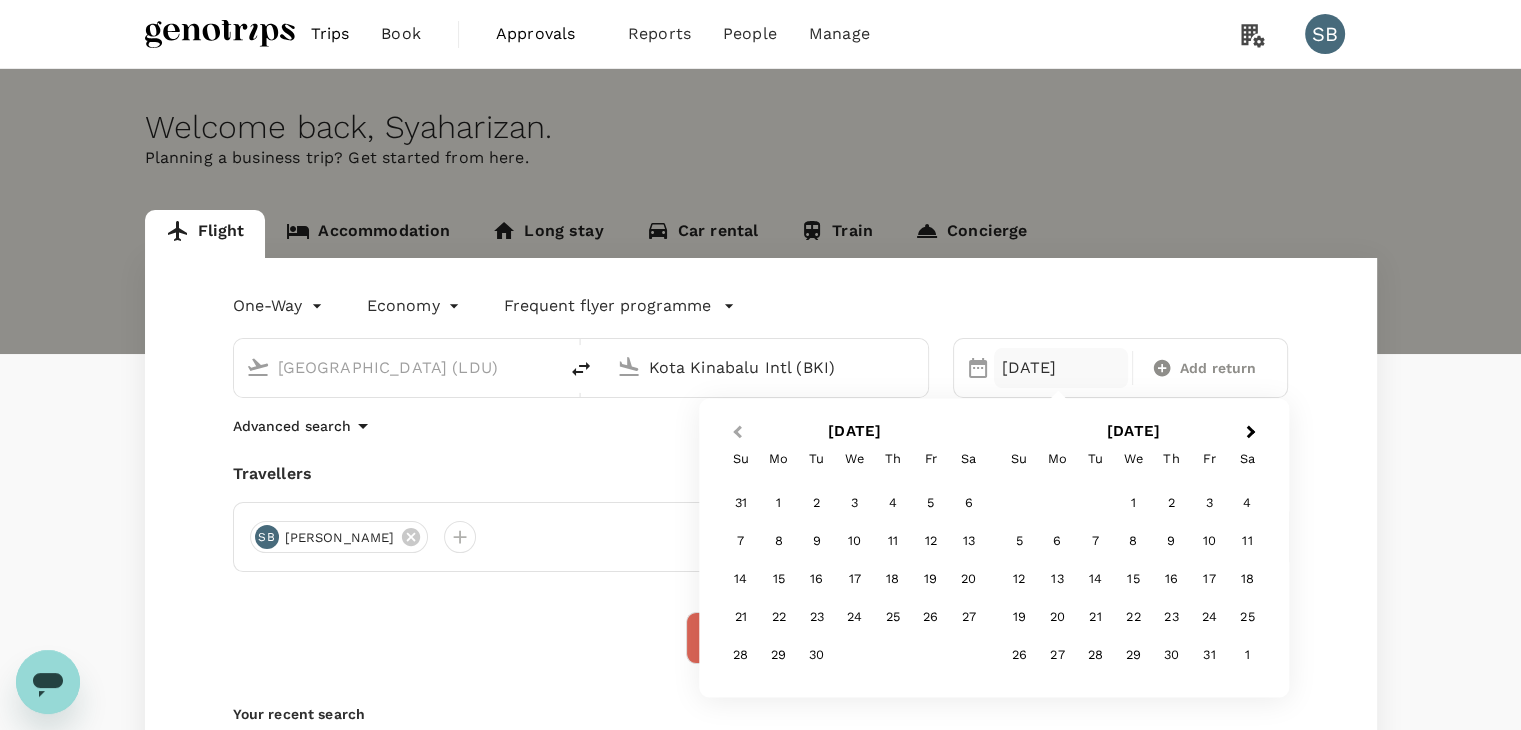 click on "Previous Month" at bounding box center [737, 432] 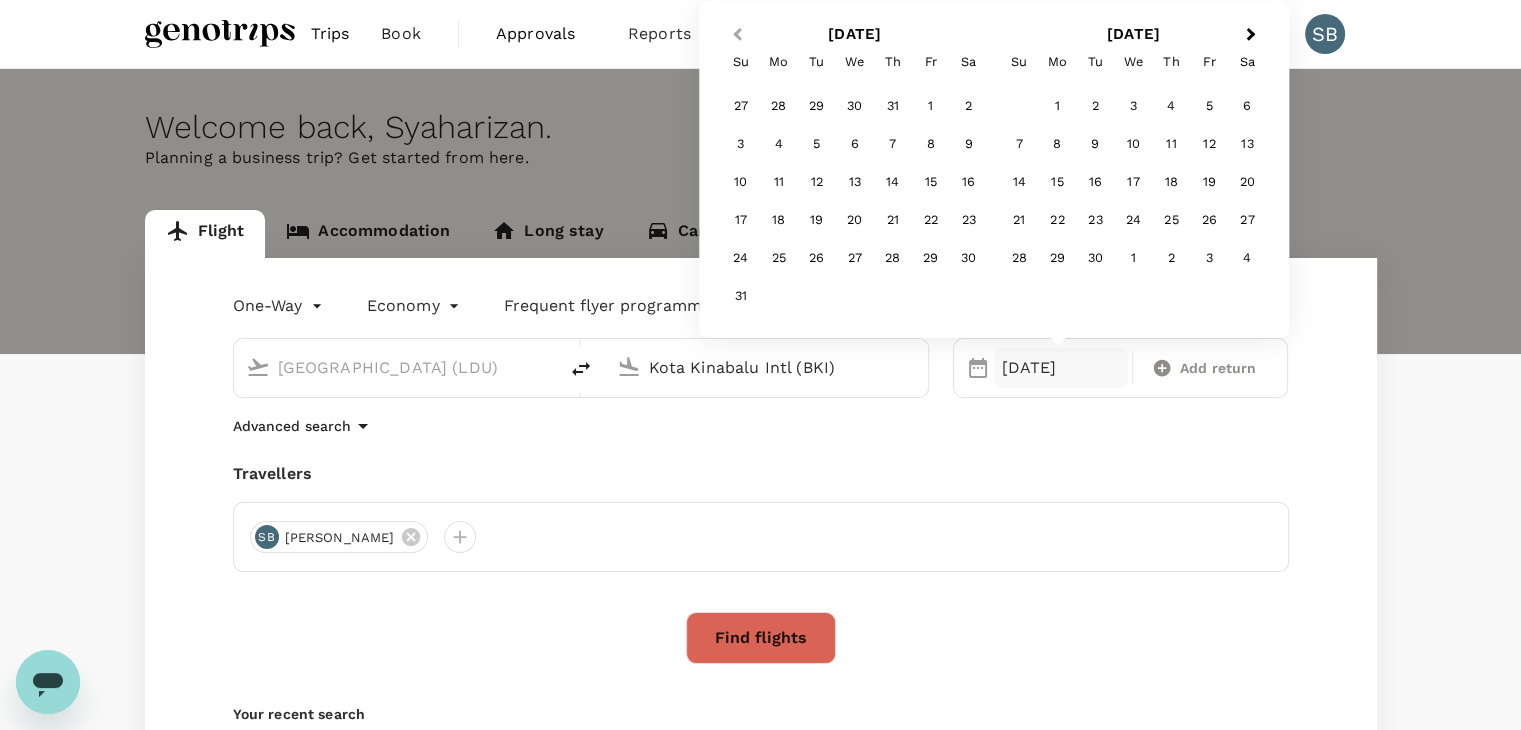 click on "Previous Month" at bounding box center (735, 36) 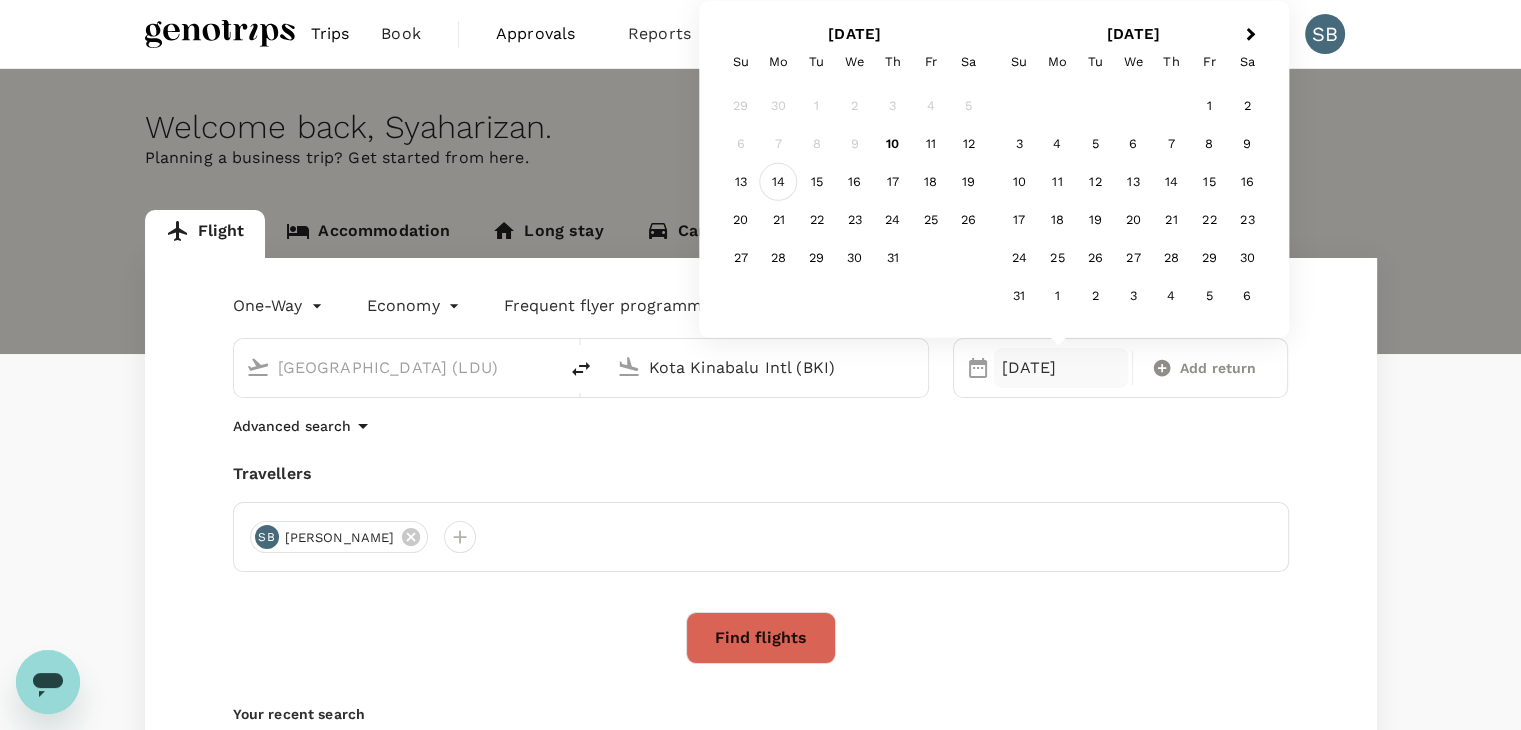 click on "14" at bounding box center [779, 182] 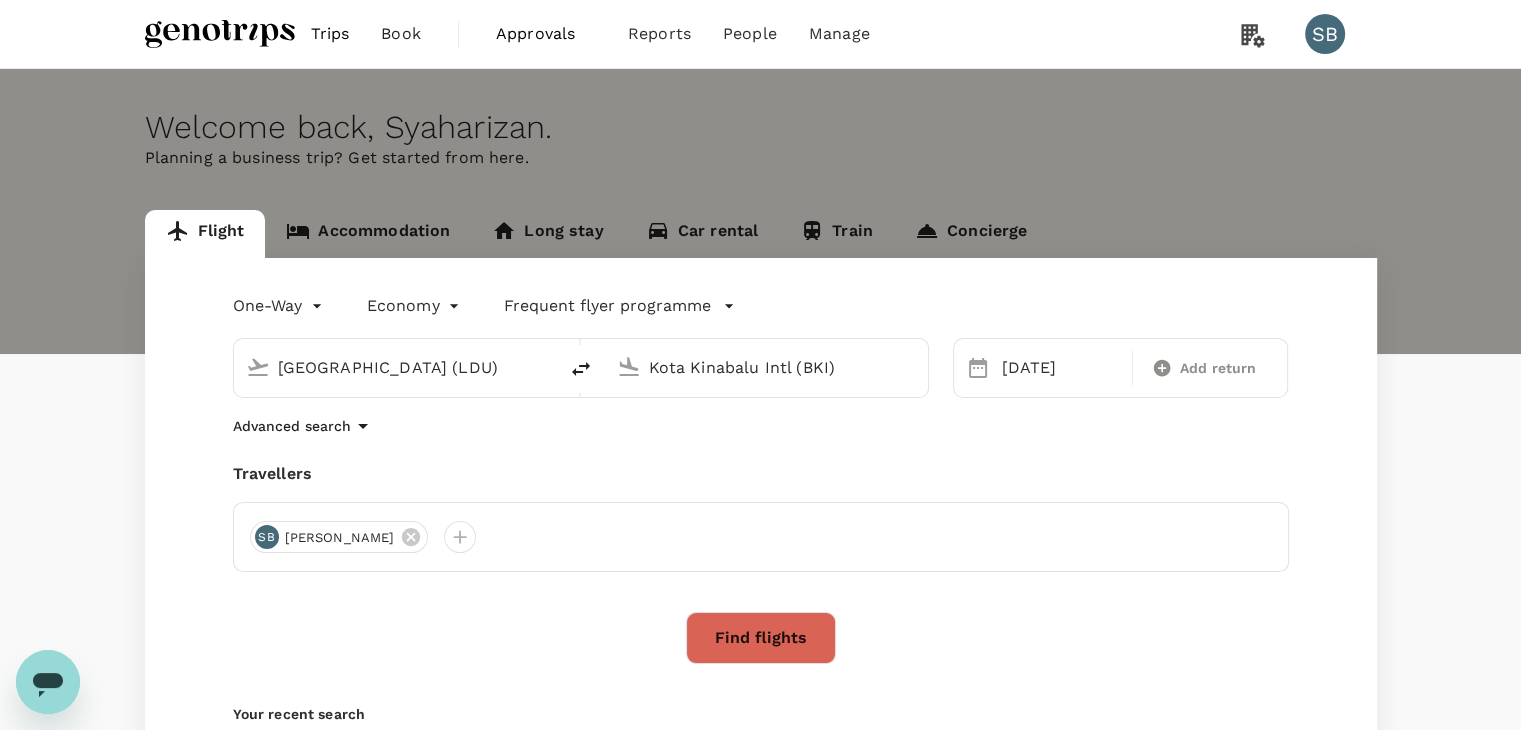 click on "Find flights" at bounding box center [761, 638] 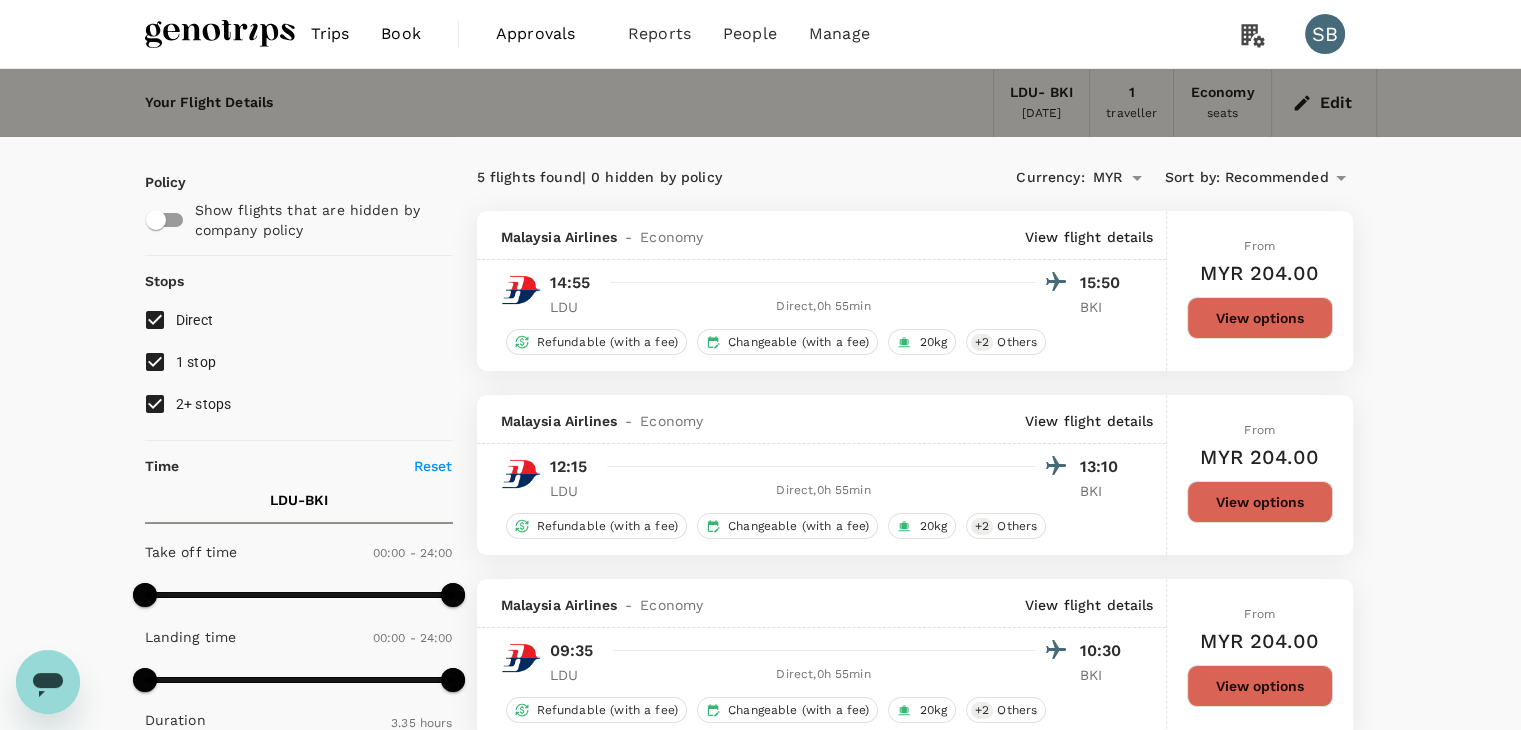 click on "2+ stops" at bounding box center [155, 404] 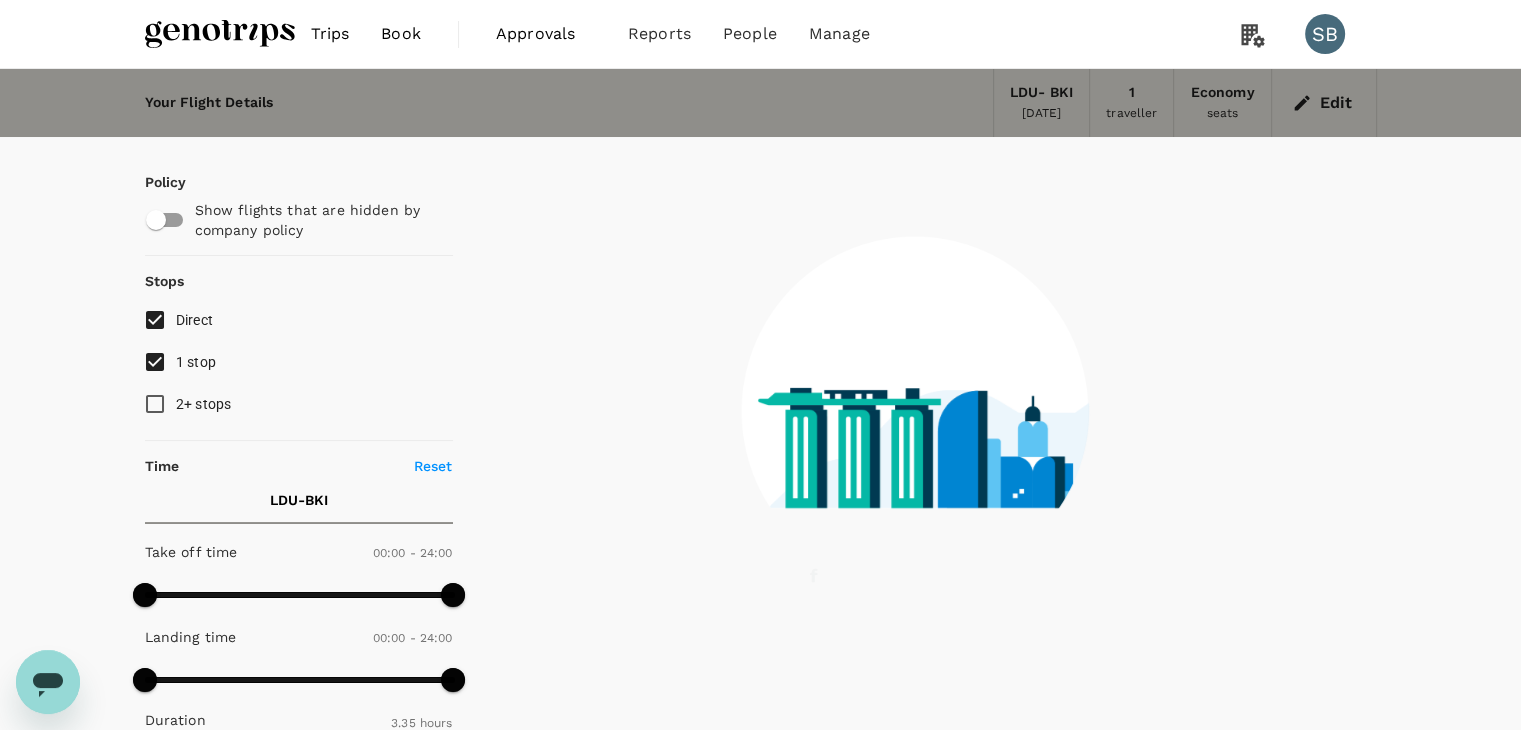click on "1 stop" at bounding box center (155, 362) 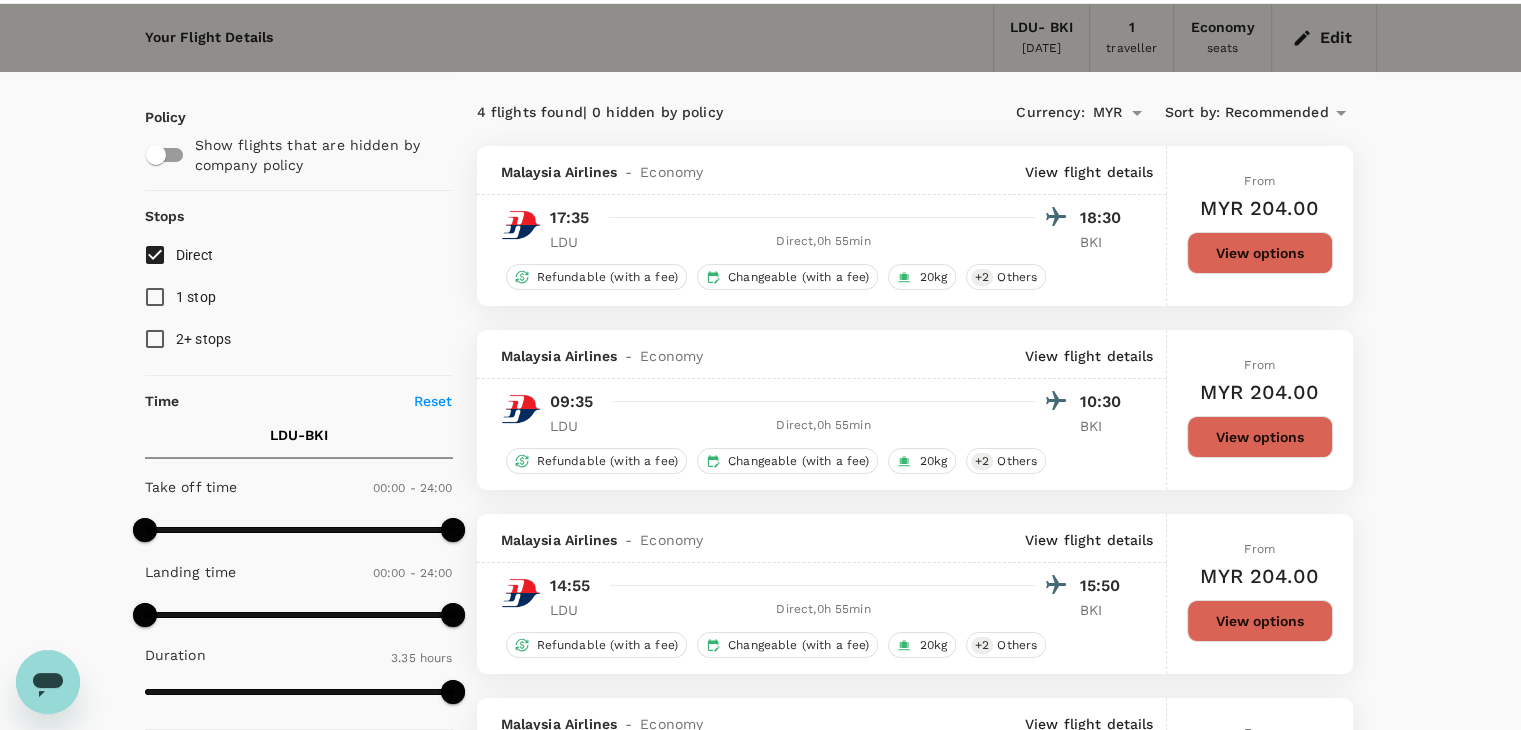 scroll, scrollTop: 100, scrollLeft: 0, axis: vertical 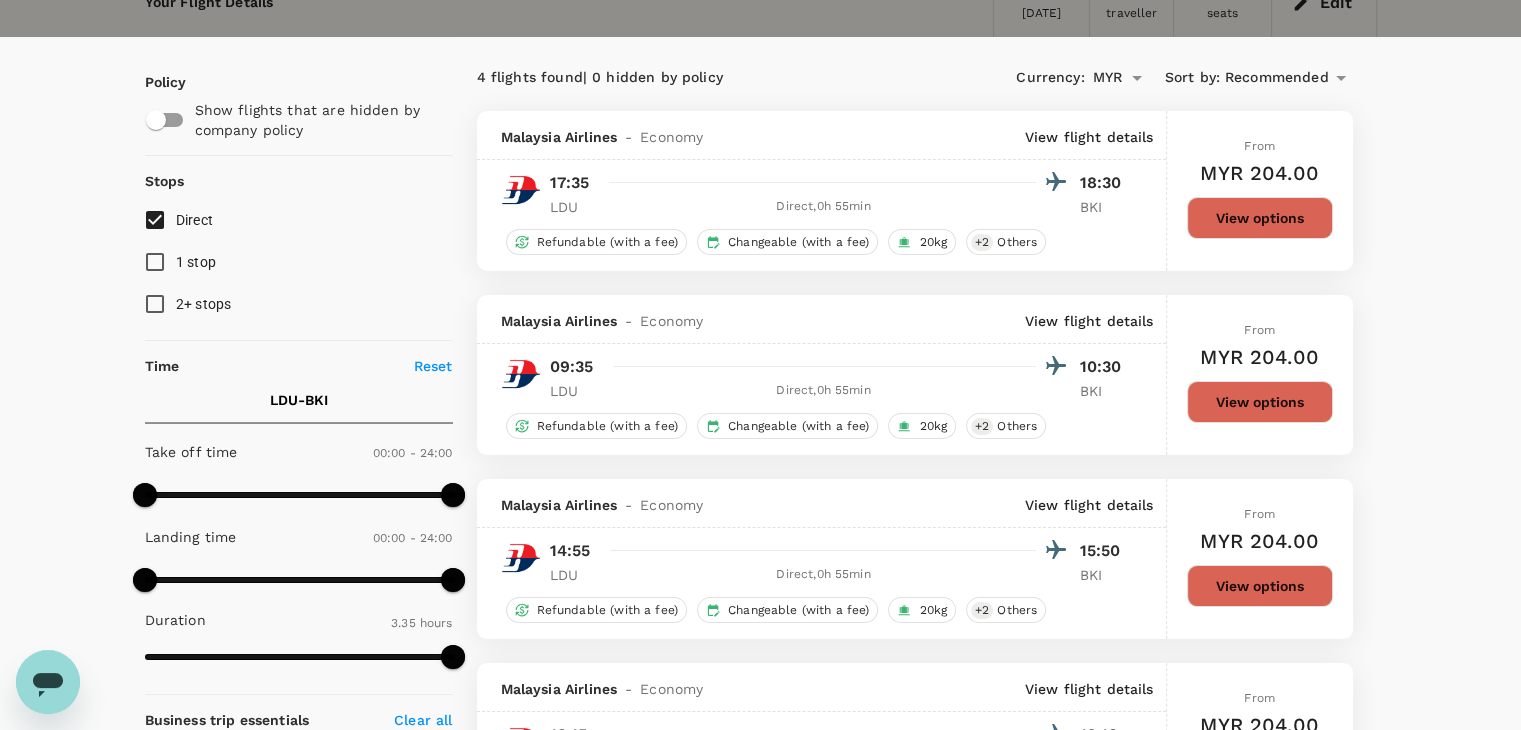 click on "Recommended" at bounding box center (1277, 78) 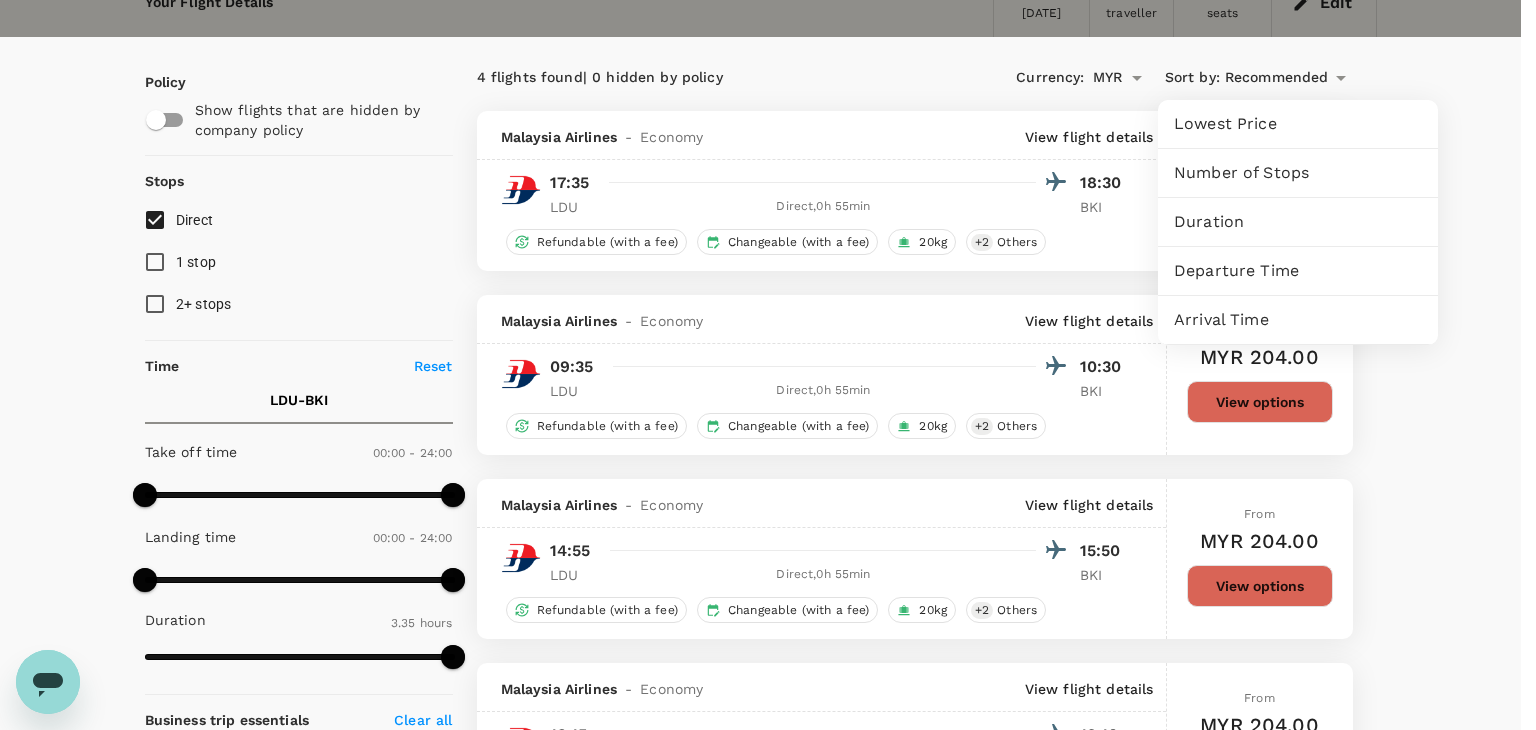 click on "Departure Time" at bounding box center [1298, 271] 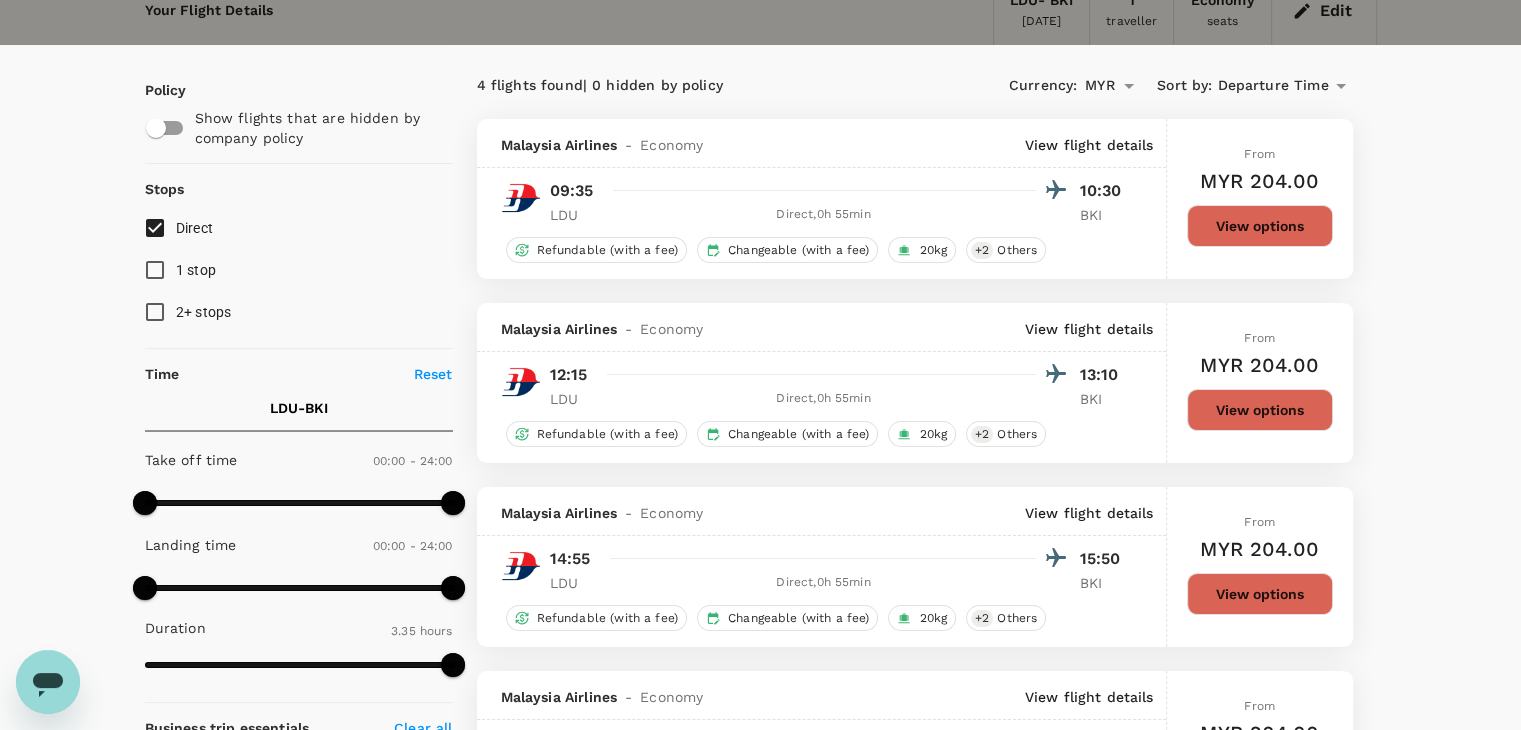 scroll, scrollTop: 0, scrollLeft: 0, axis: both 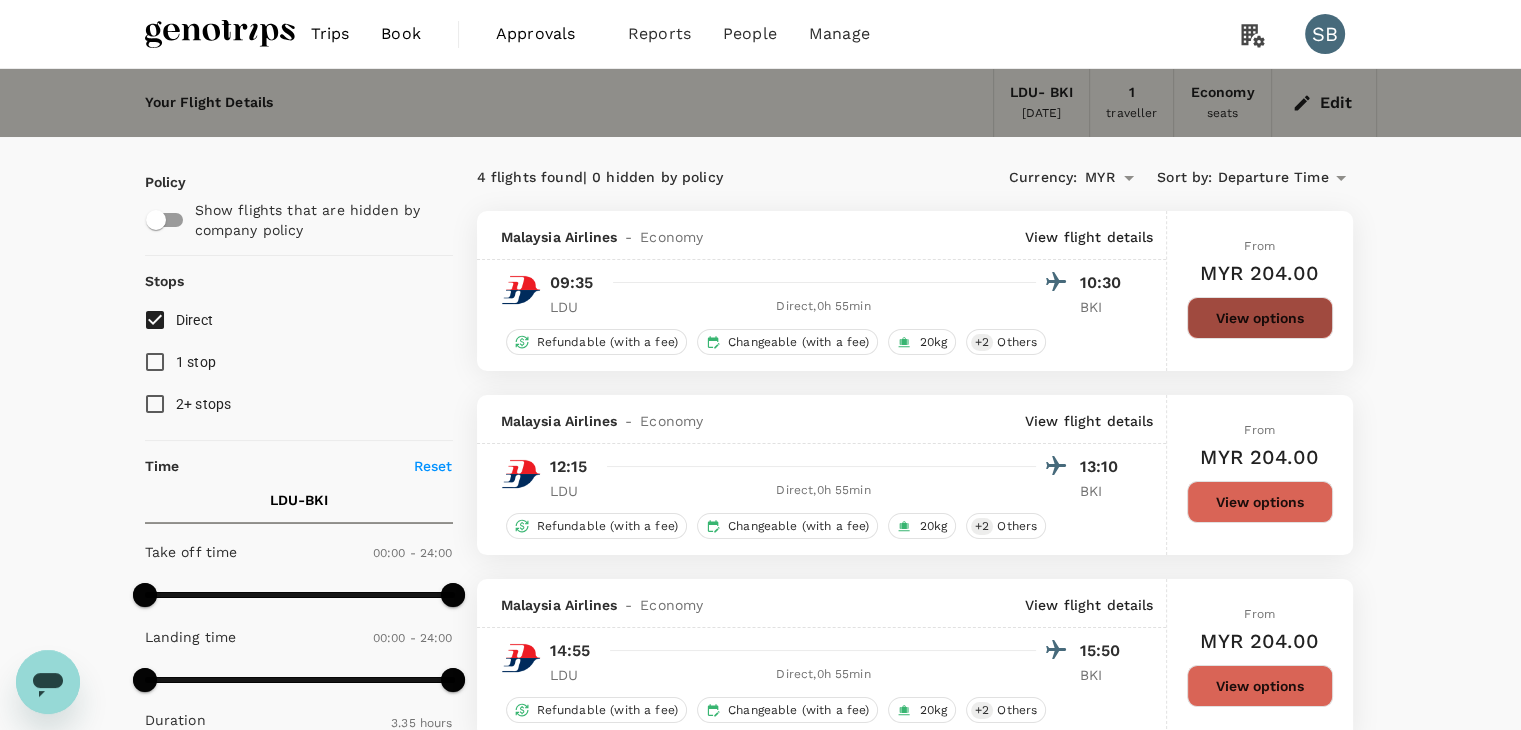 click on "View options" at bounding box center [1260, 318] 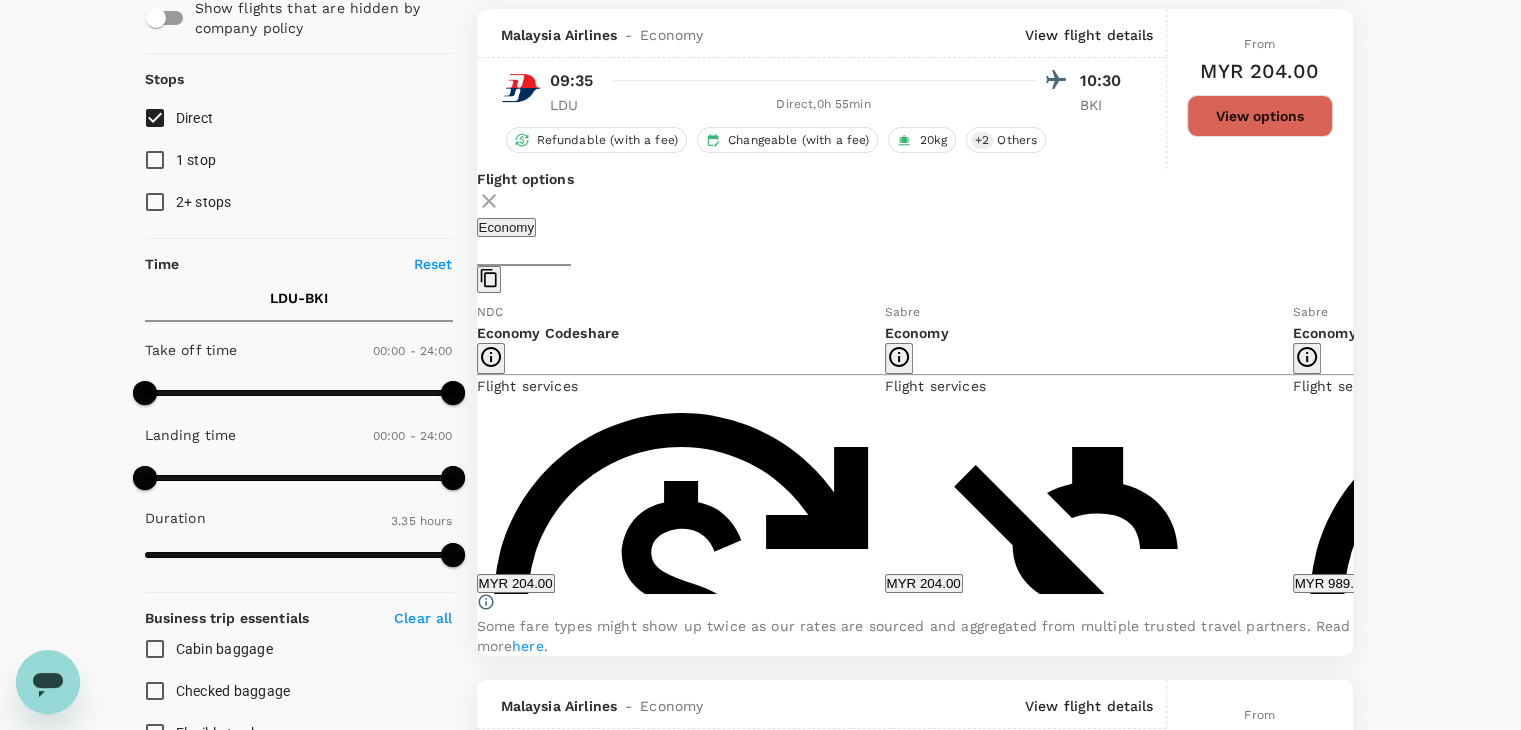 scroll, scrollTop: 211, scrollLeft: 0, axis: vertical 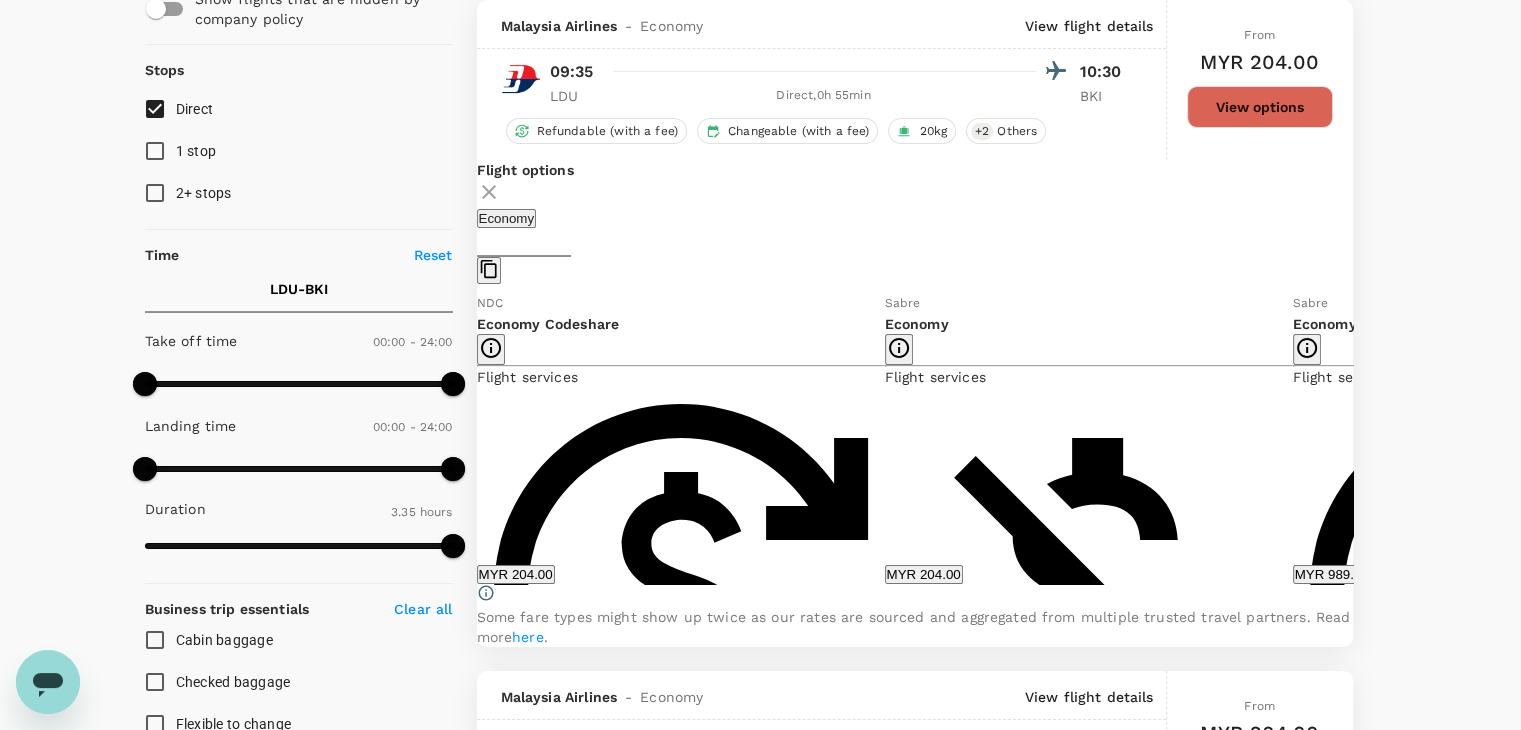 click 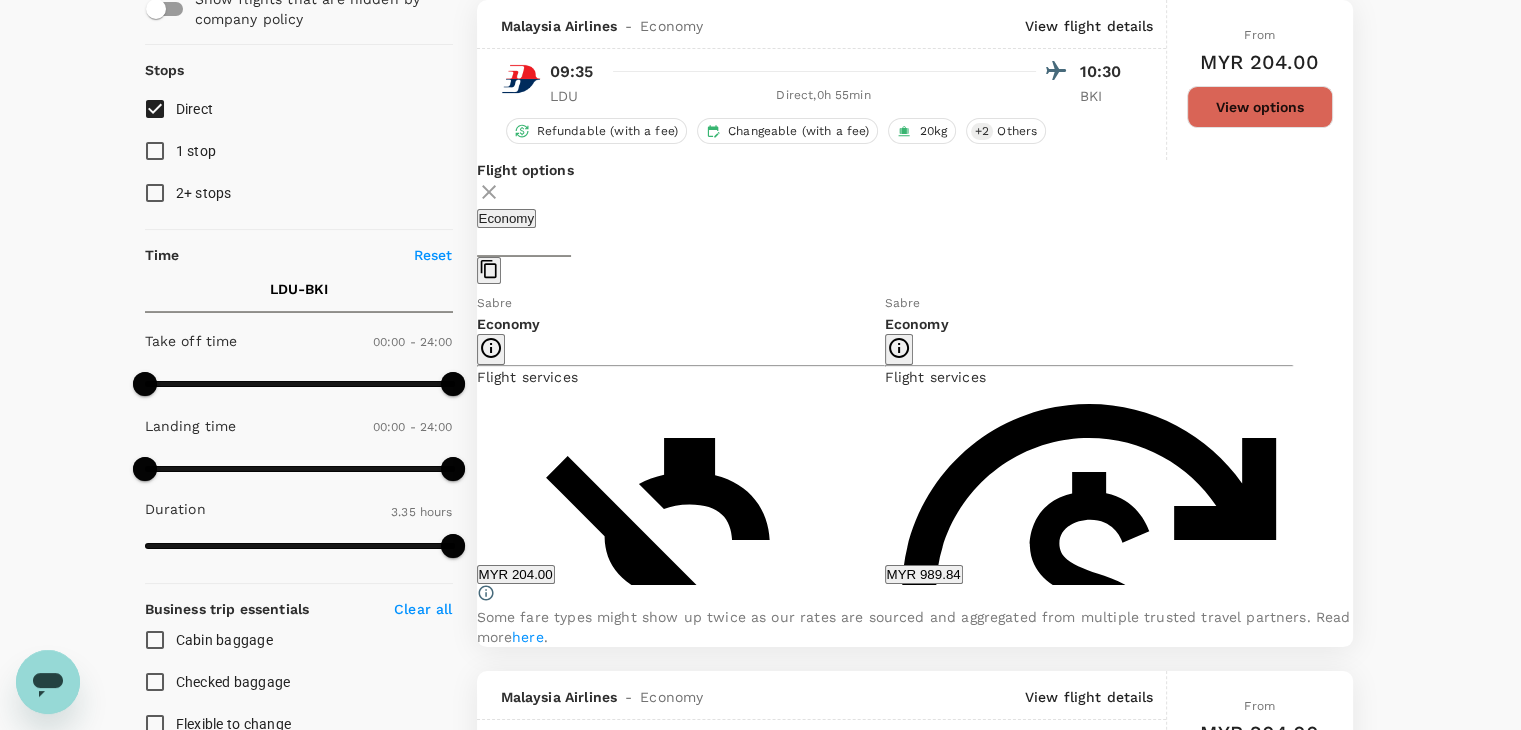 click 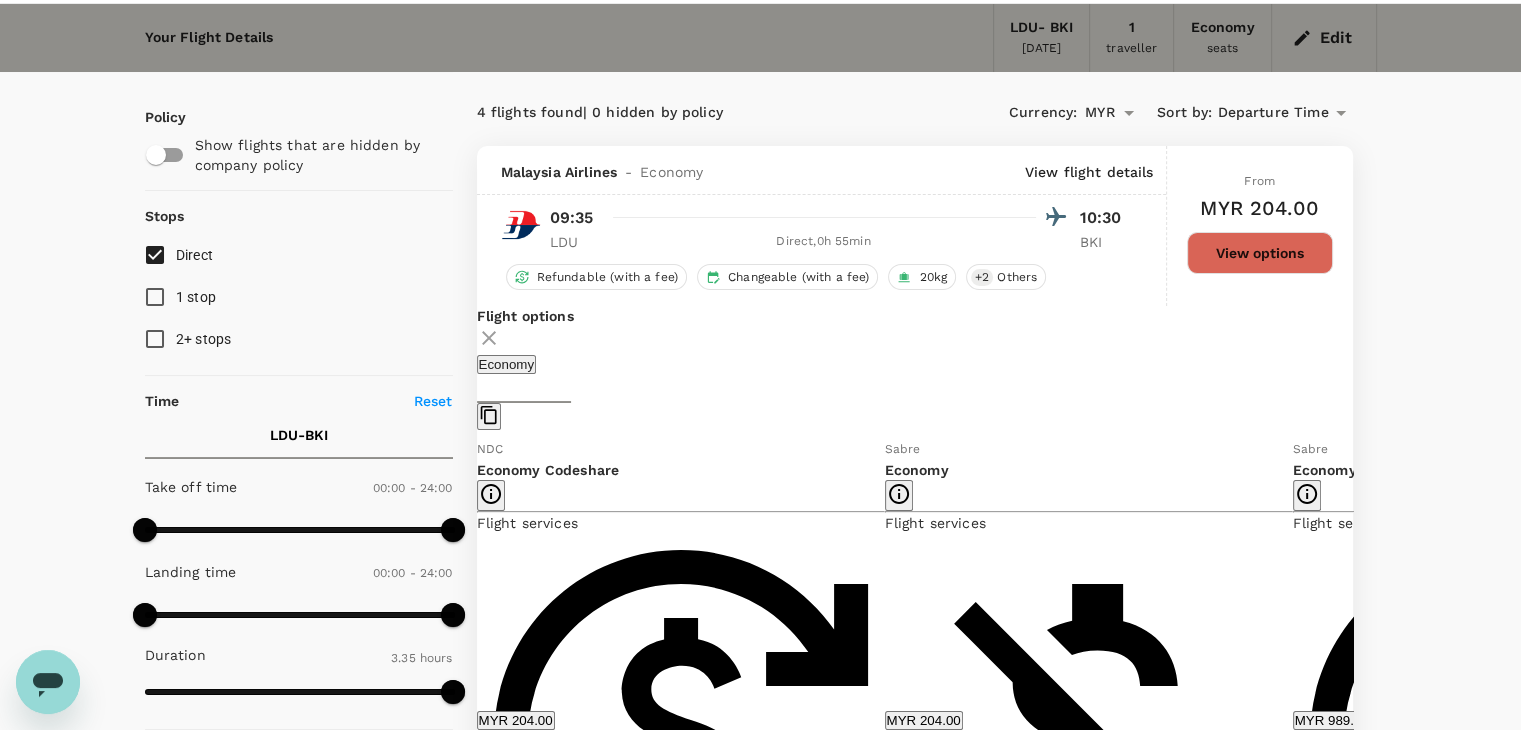 scroll, scrollTop: 0, scrollLeft: 0, axis: both 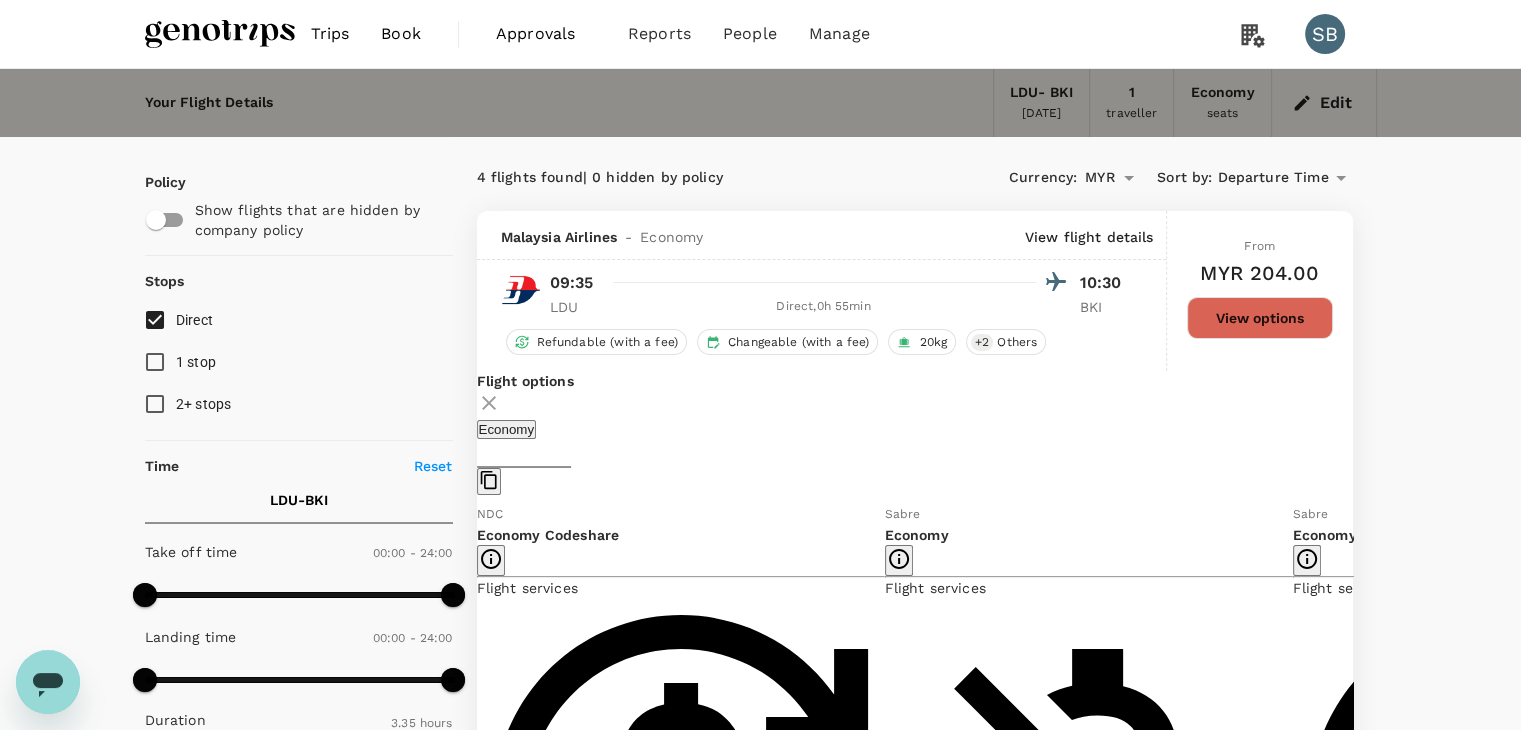 click at bounding box center (220, 34) 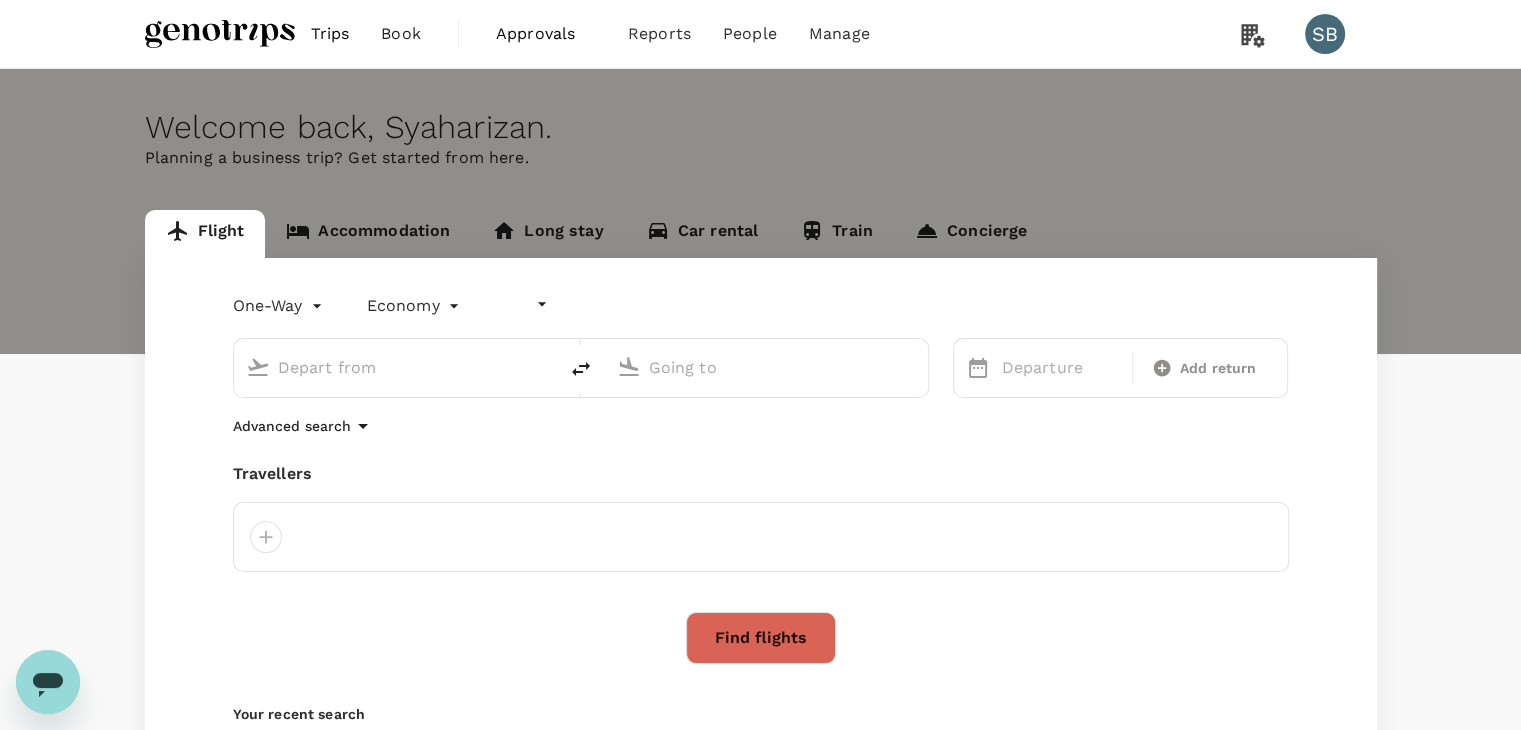type on "undefined, undefined (any)" 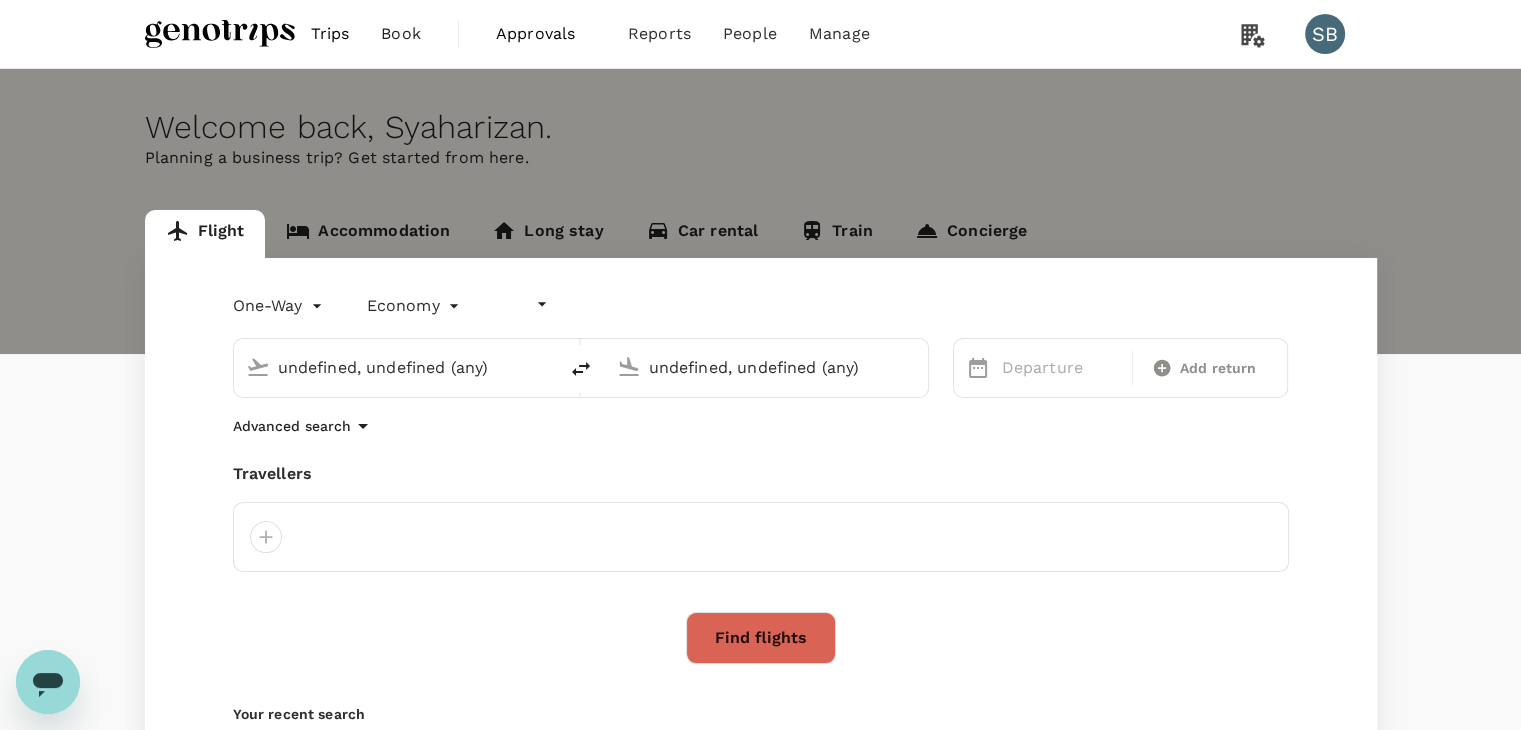 type 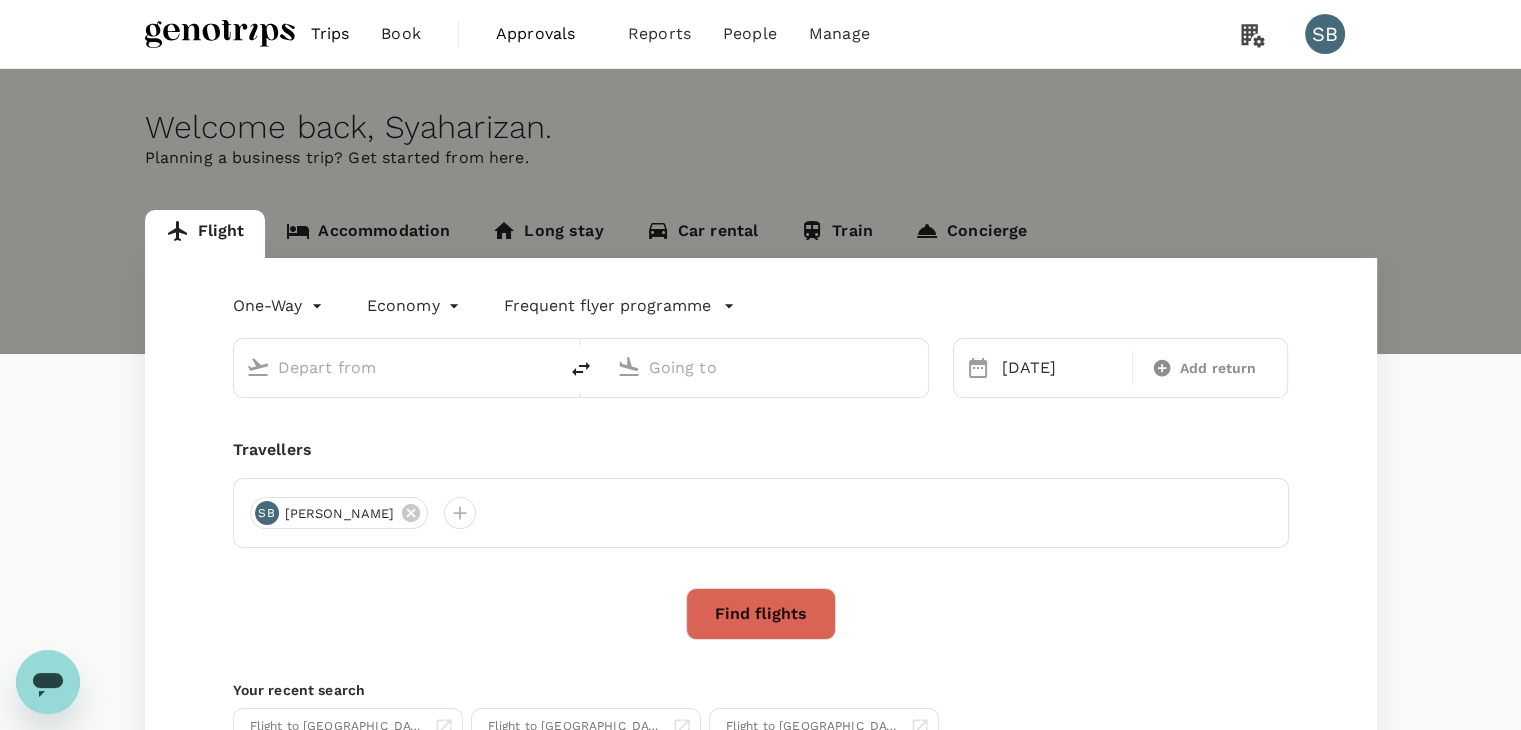 type on "[GEOGRAPHIC_DATA] (LDU)" 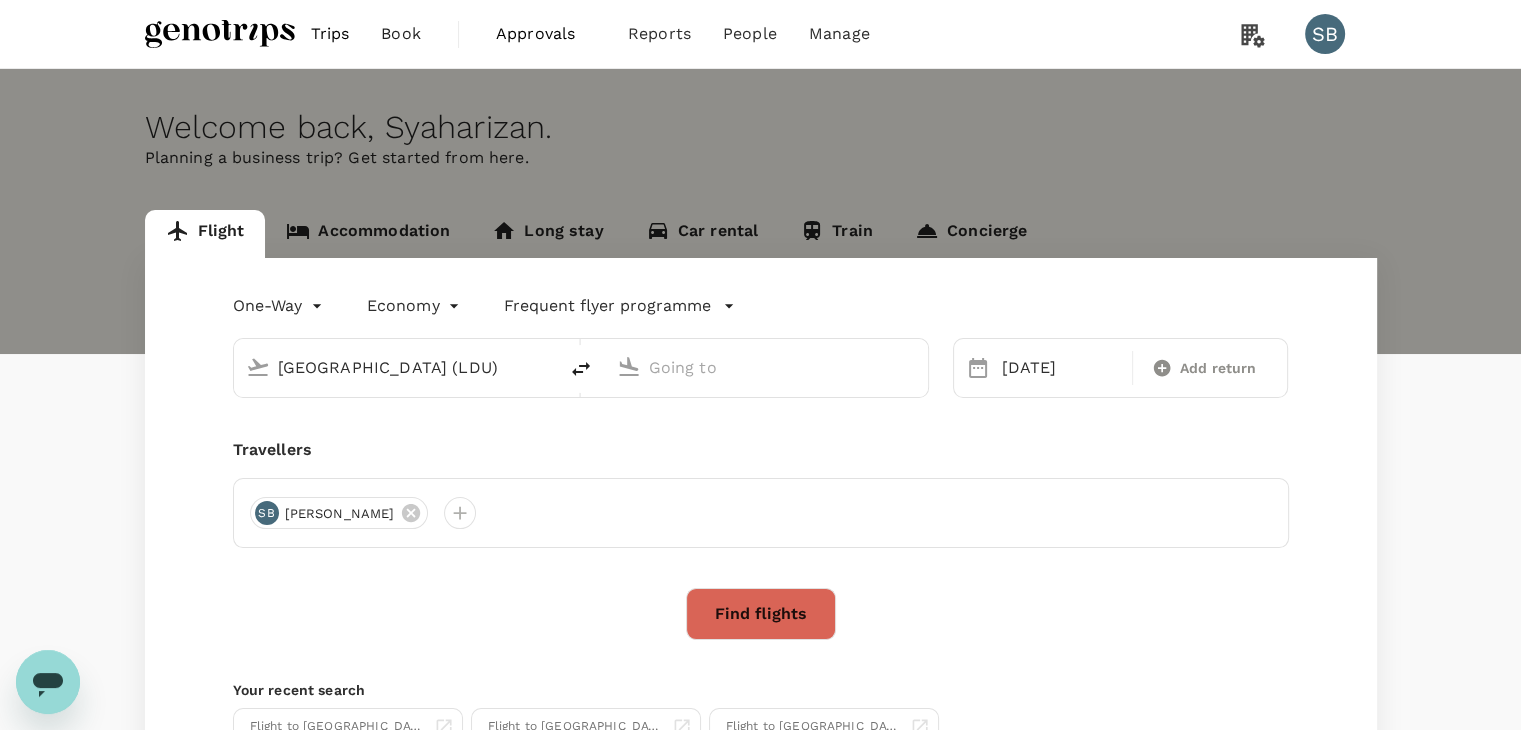 type on "Kota Kinabalu Intl (BKI)" 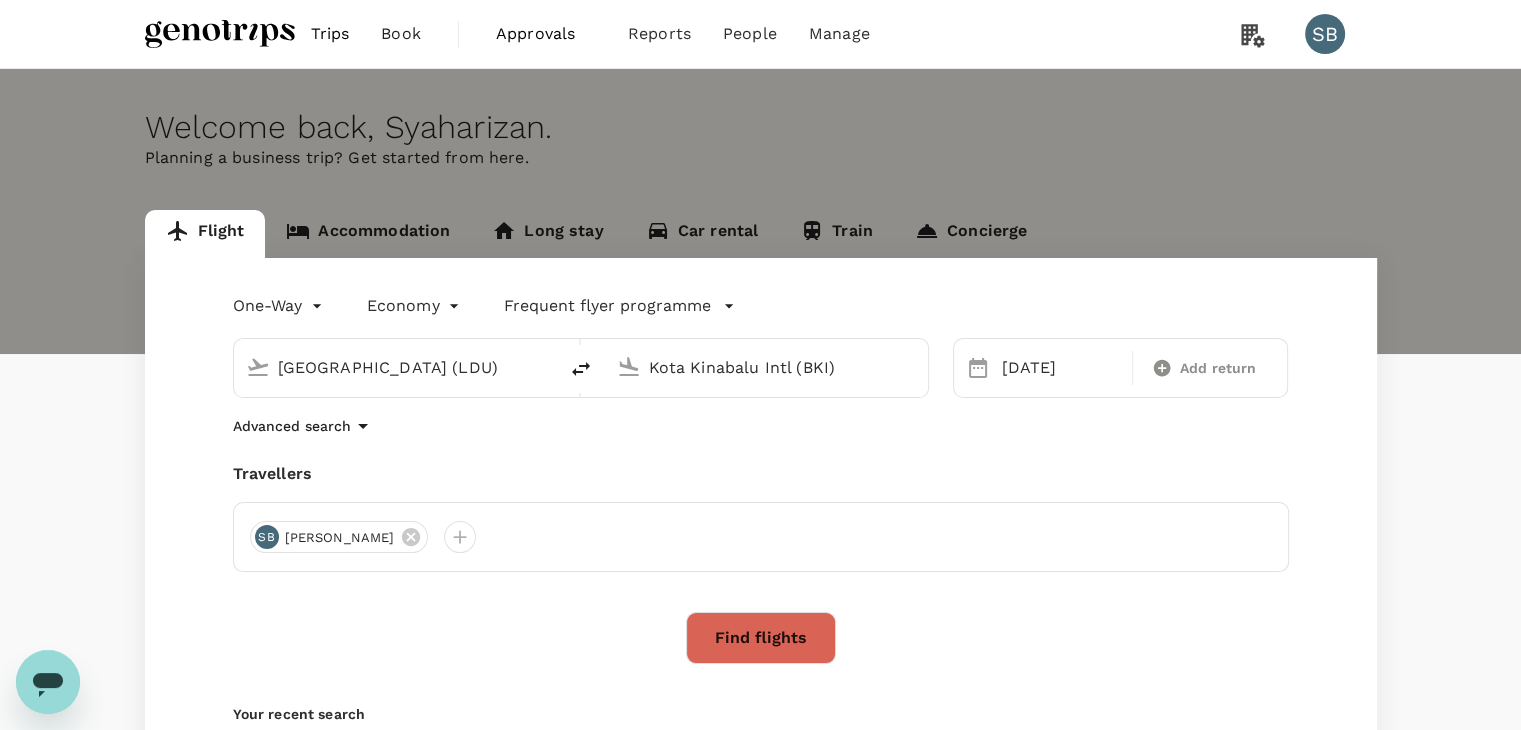 type 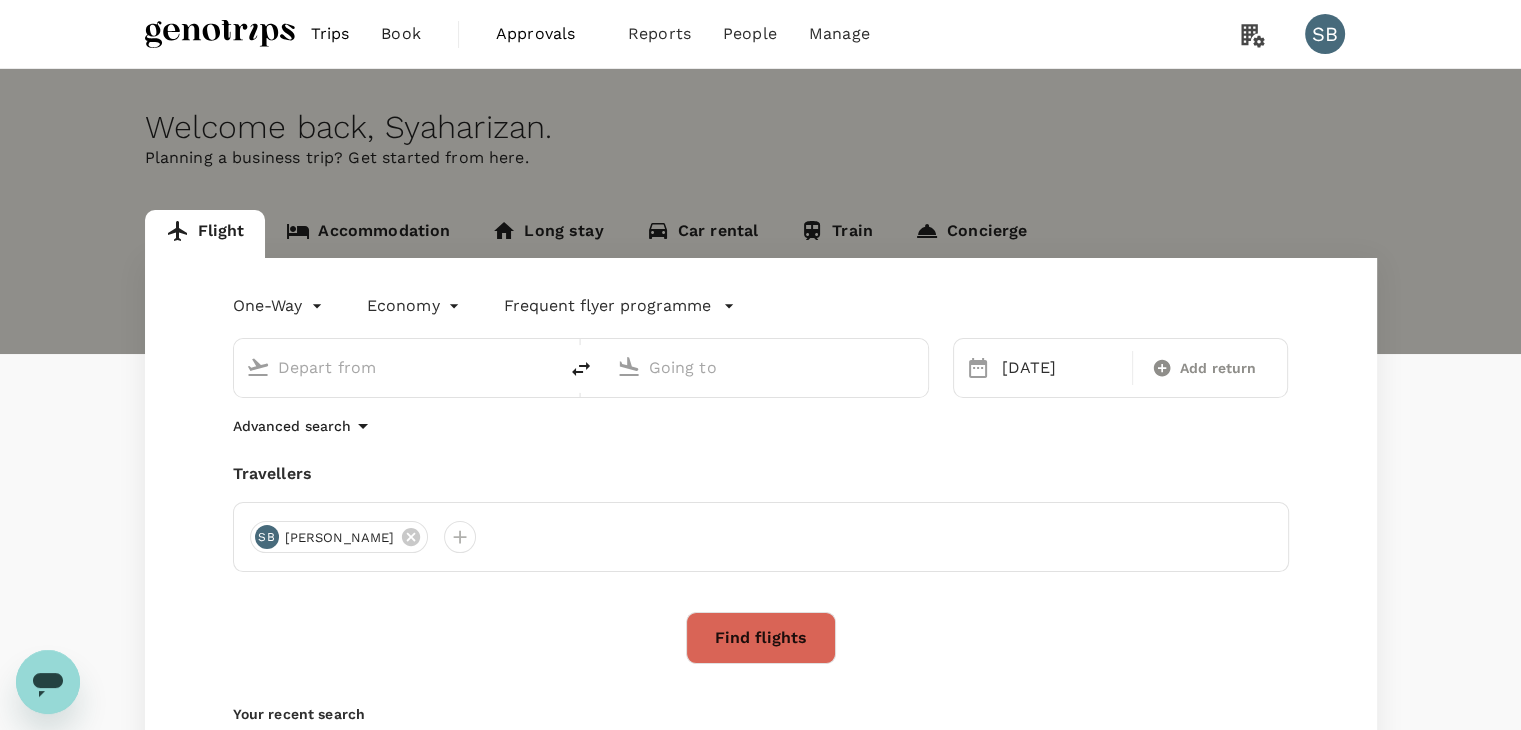type on "[GEOGRAPHIC_DATA] (LDU)" 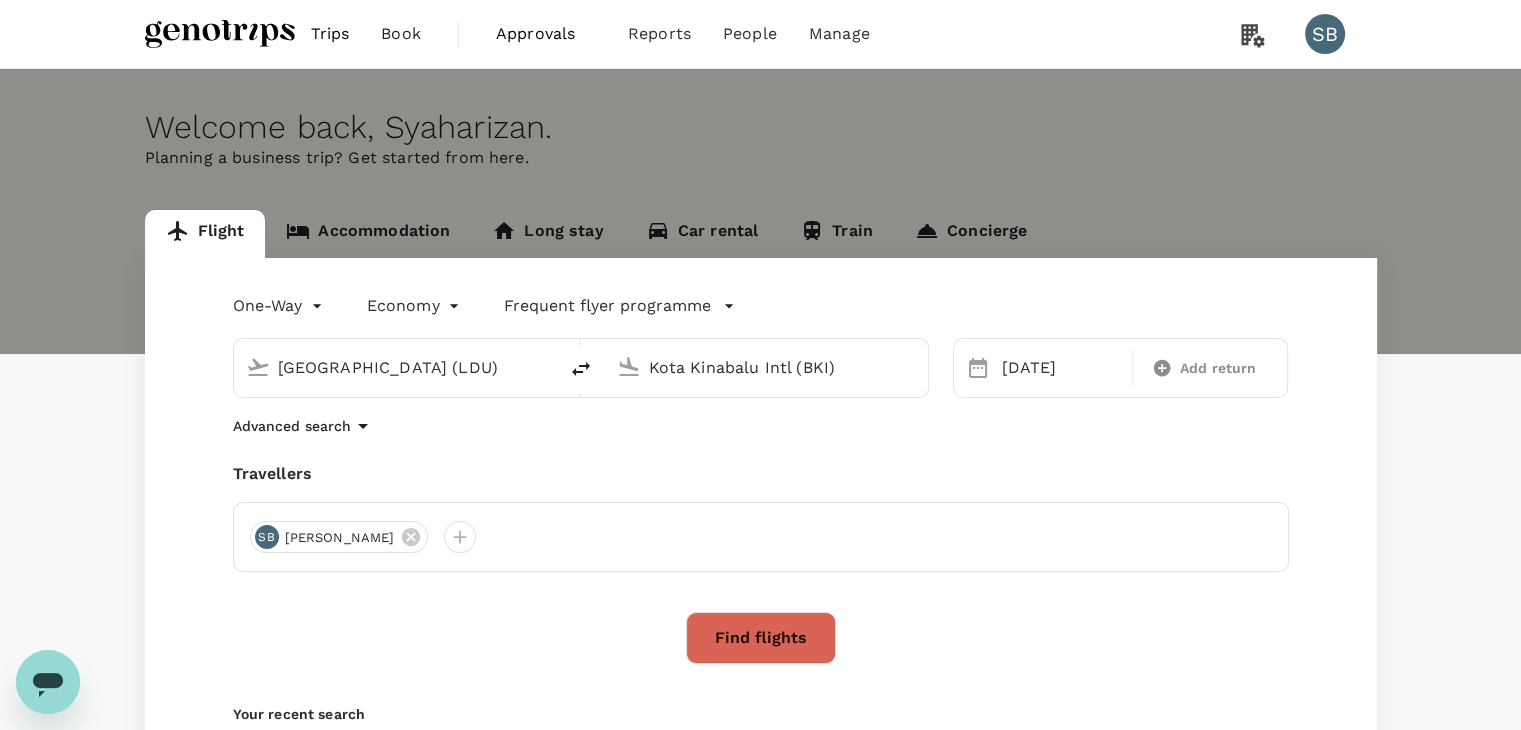 click on "[GEOGRAPHIC_DATA] (LDU)" at bounding box center (396, 367) 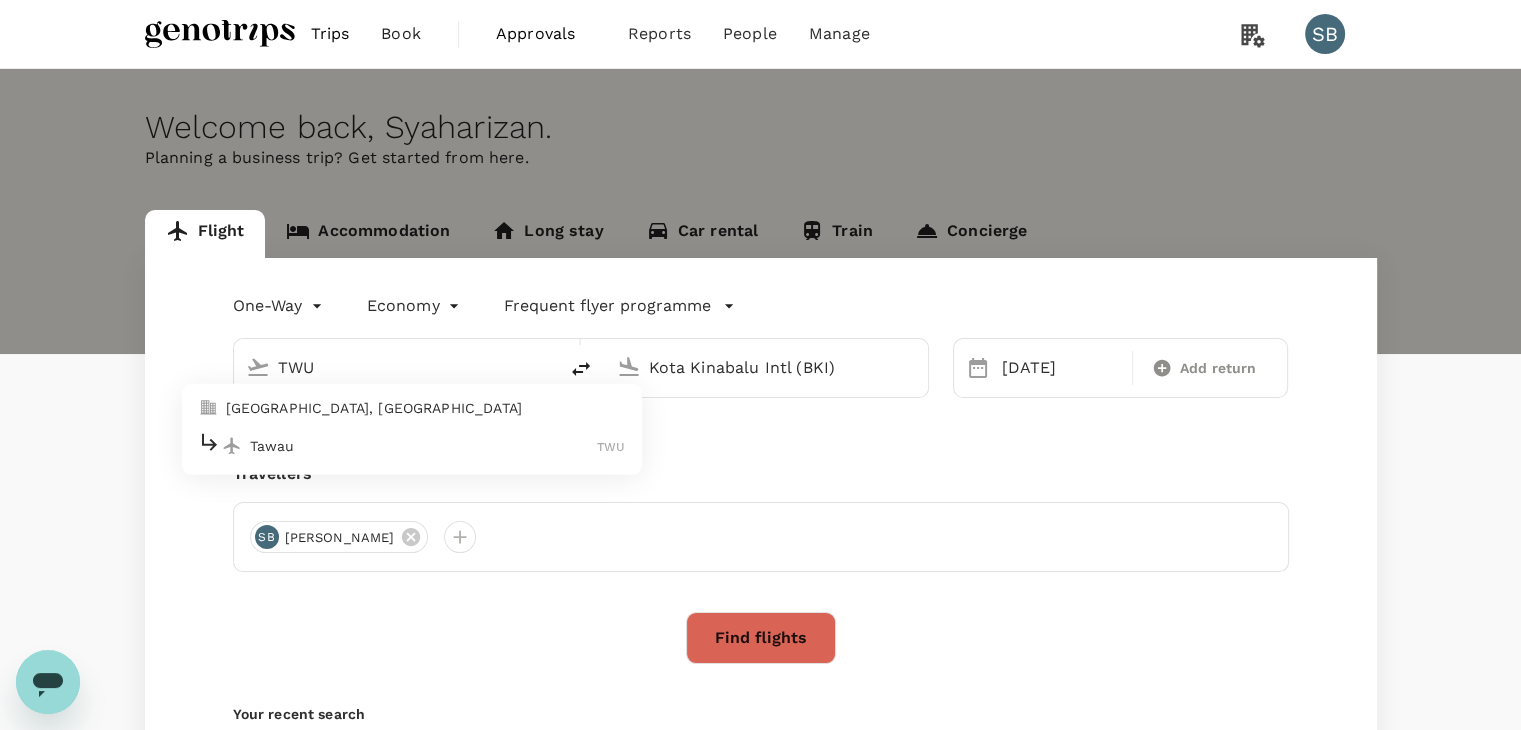 click on "Tawau" at bounding box center [424, 446] 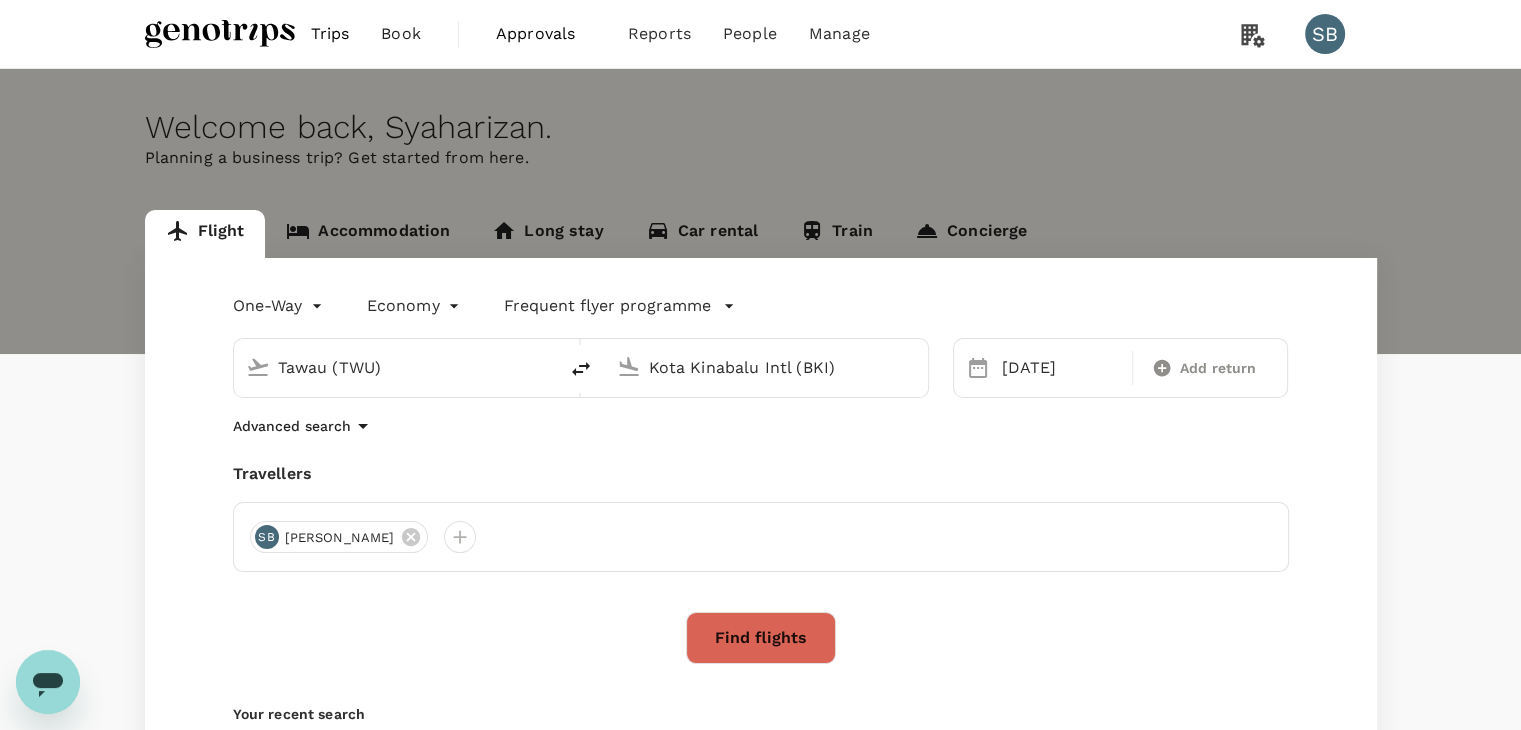 click on "Find flights" at bounding box center [761, 638] 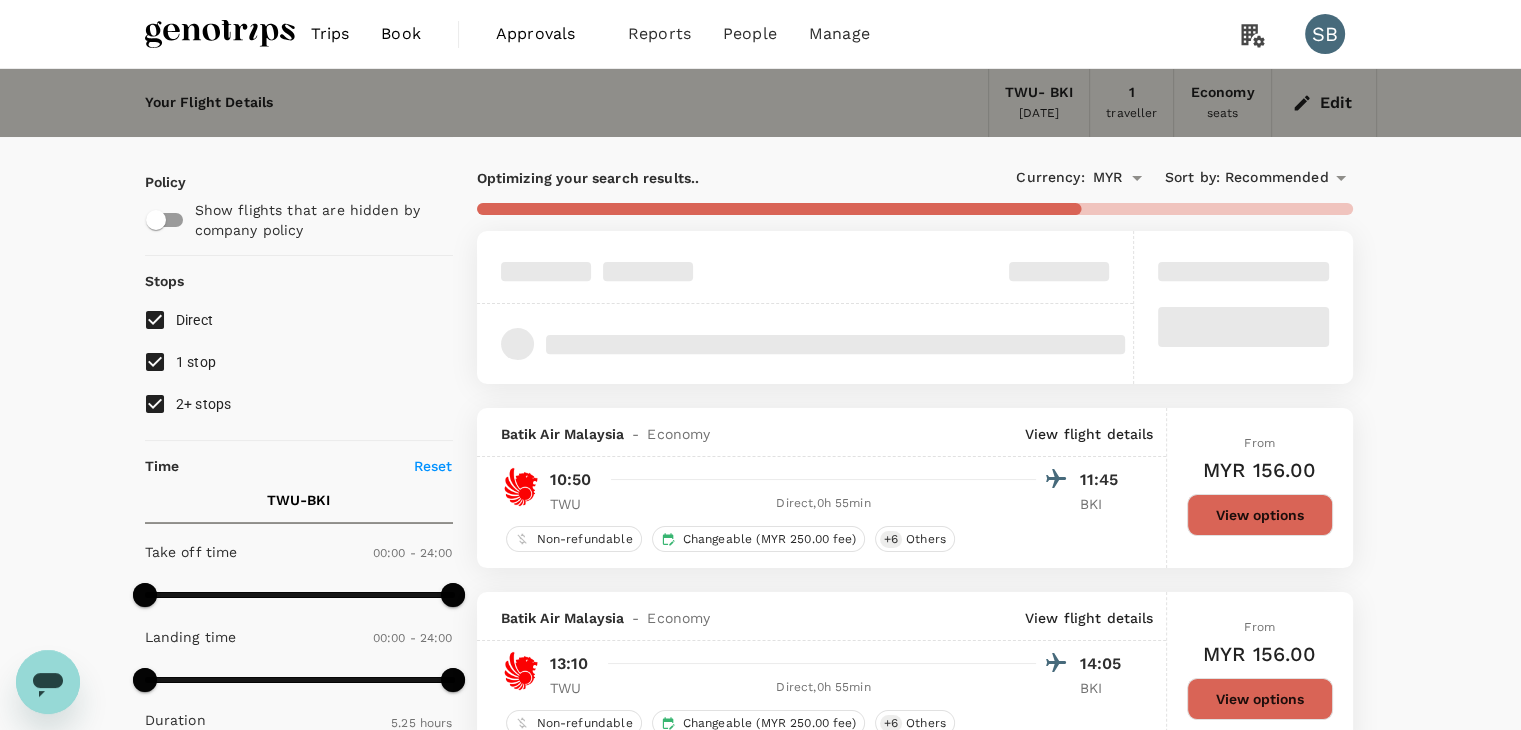 click on "2+ stops" at bounding box center (155, 404) 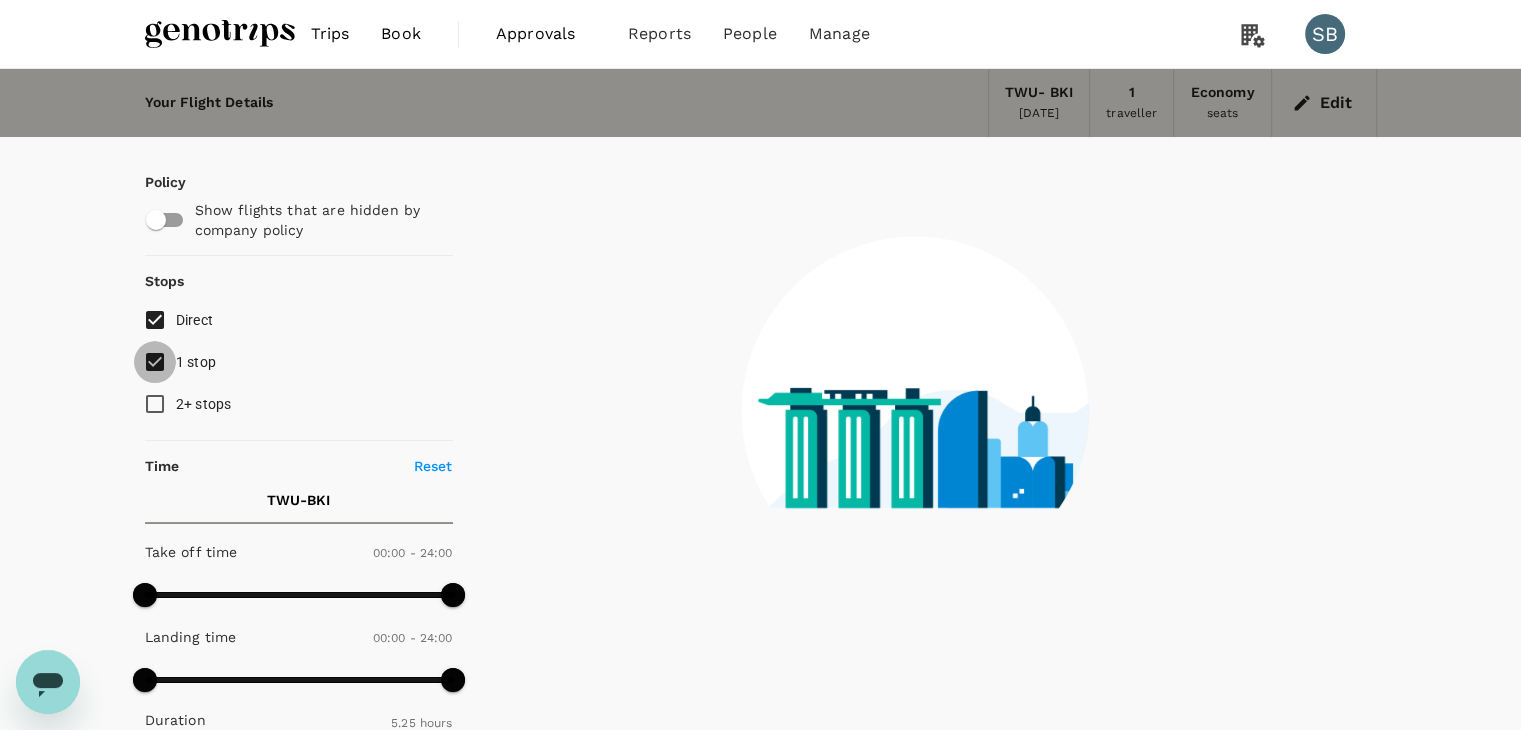 click on "1 stop" at bounding box center [155, 362] 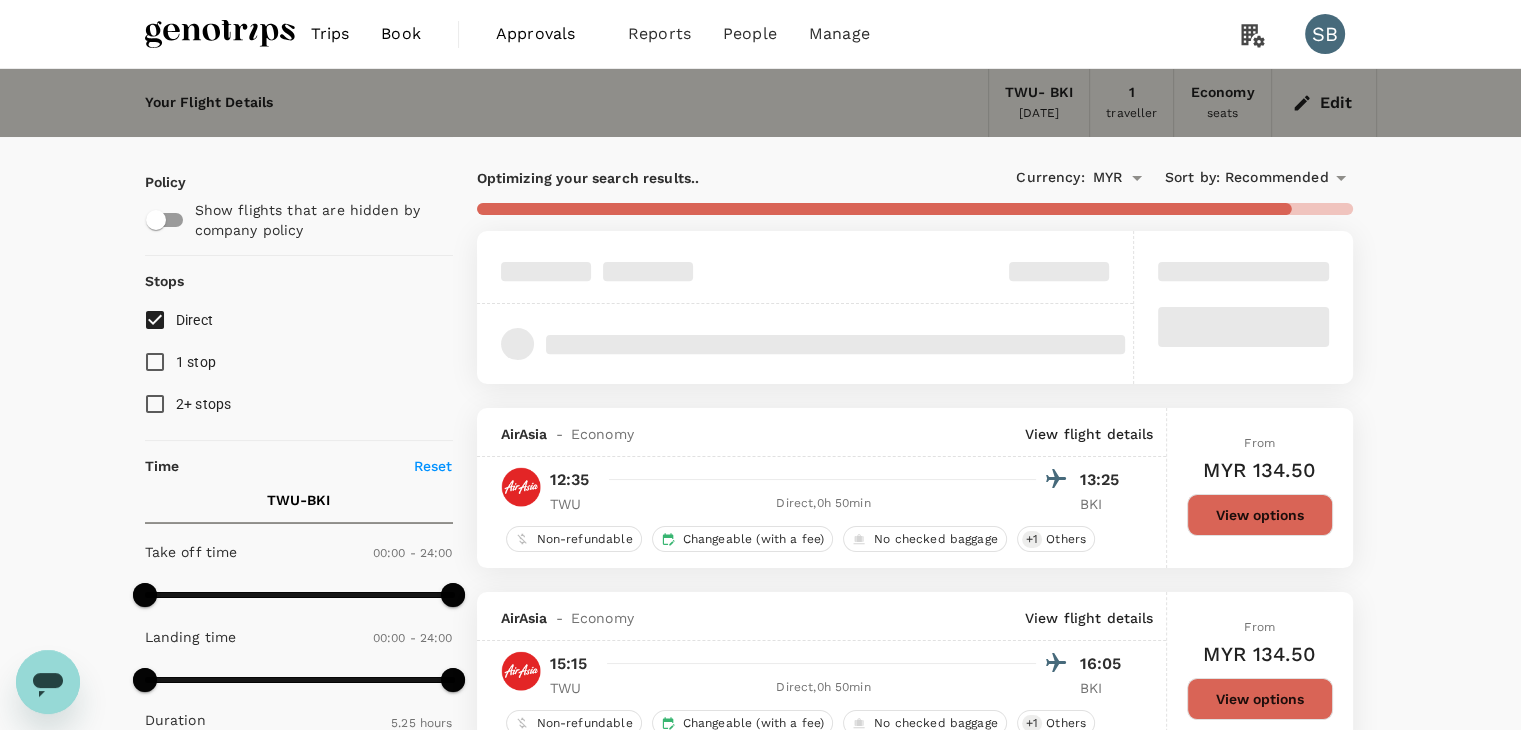 click on "Recommended" at bounding box center [1277, 178] 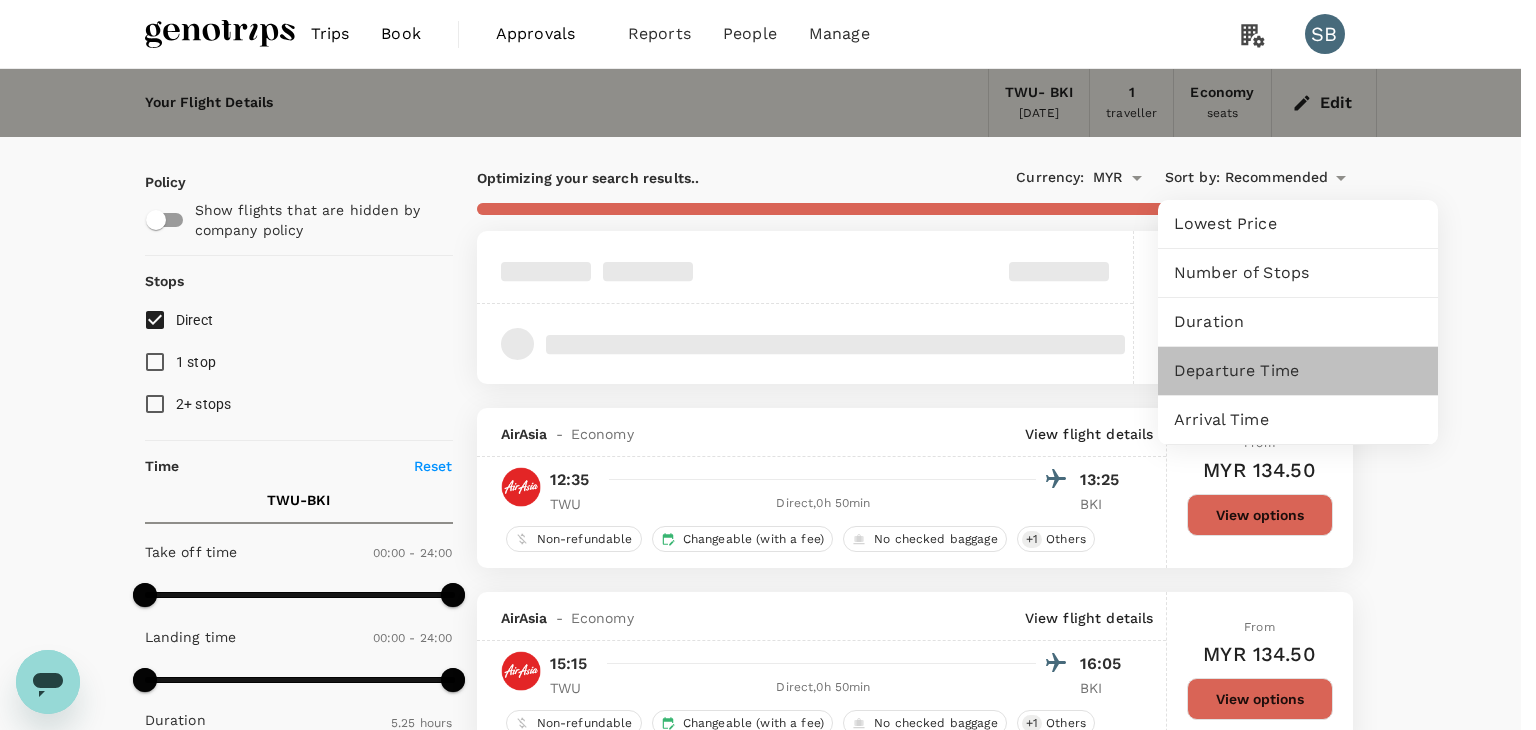 click on "Departure Time" at bounding box center (1298, 371) 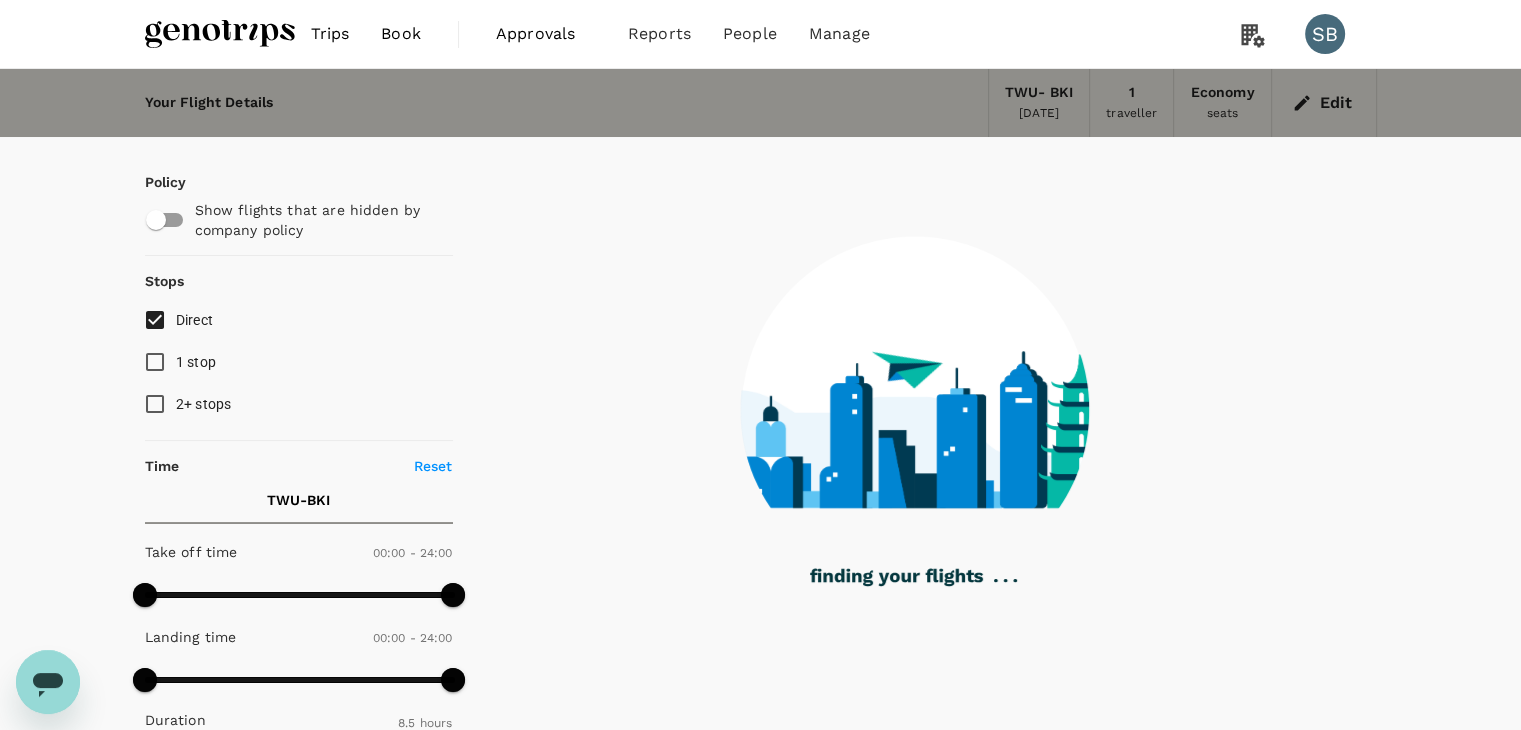 type on "485" 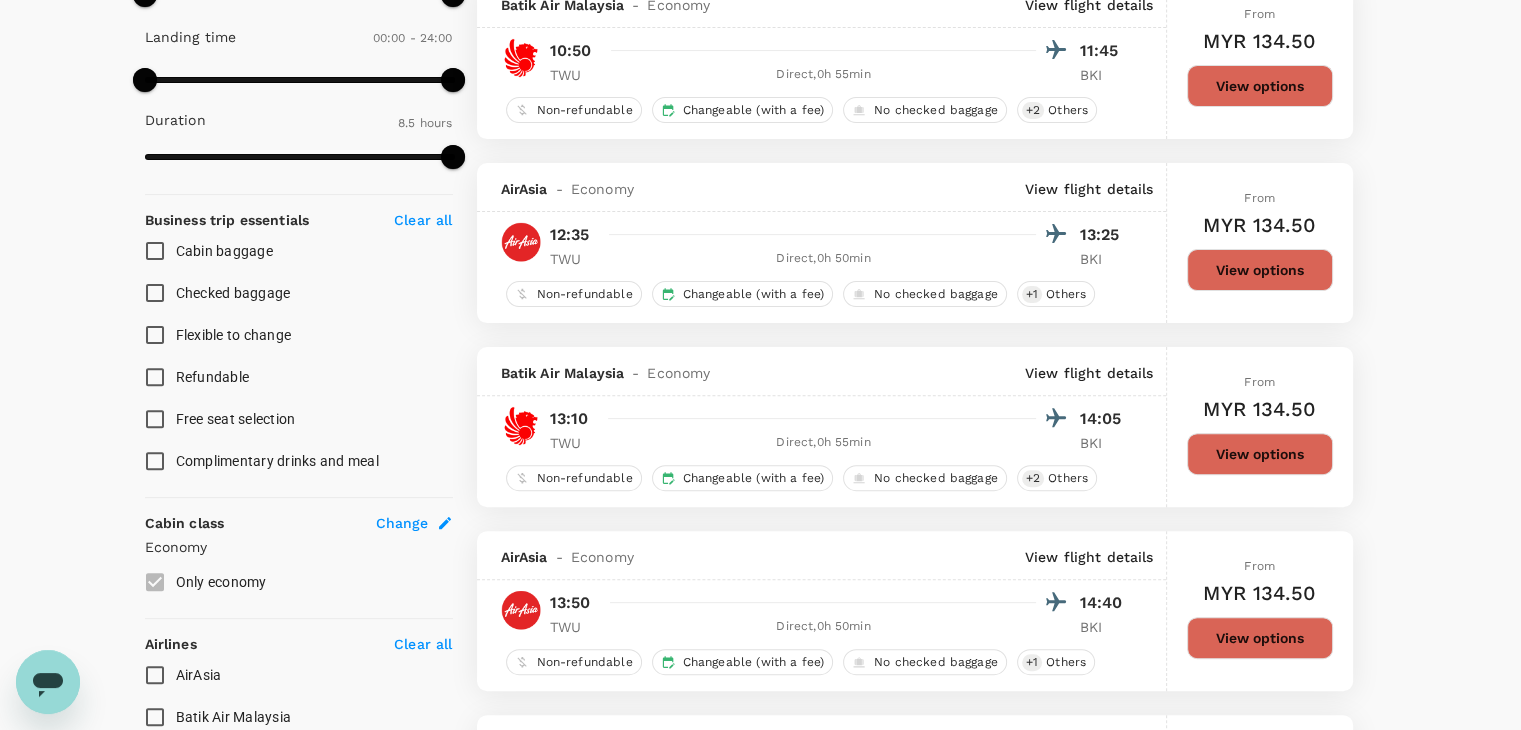 scroll, scrollTop: 800, scrollLeft: 0, axis: vertical 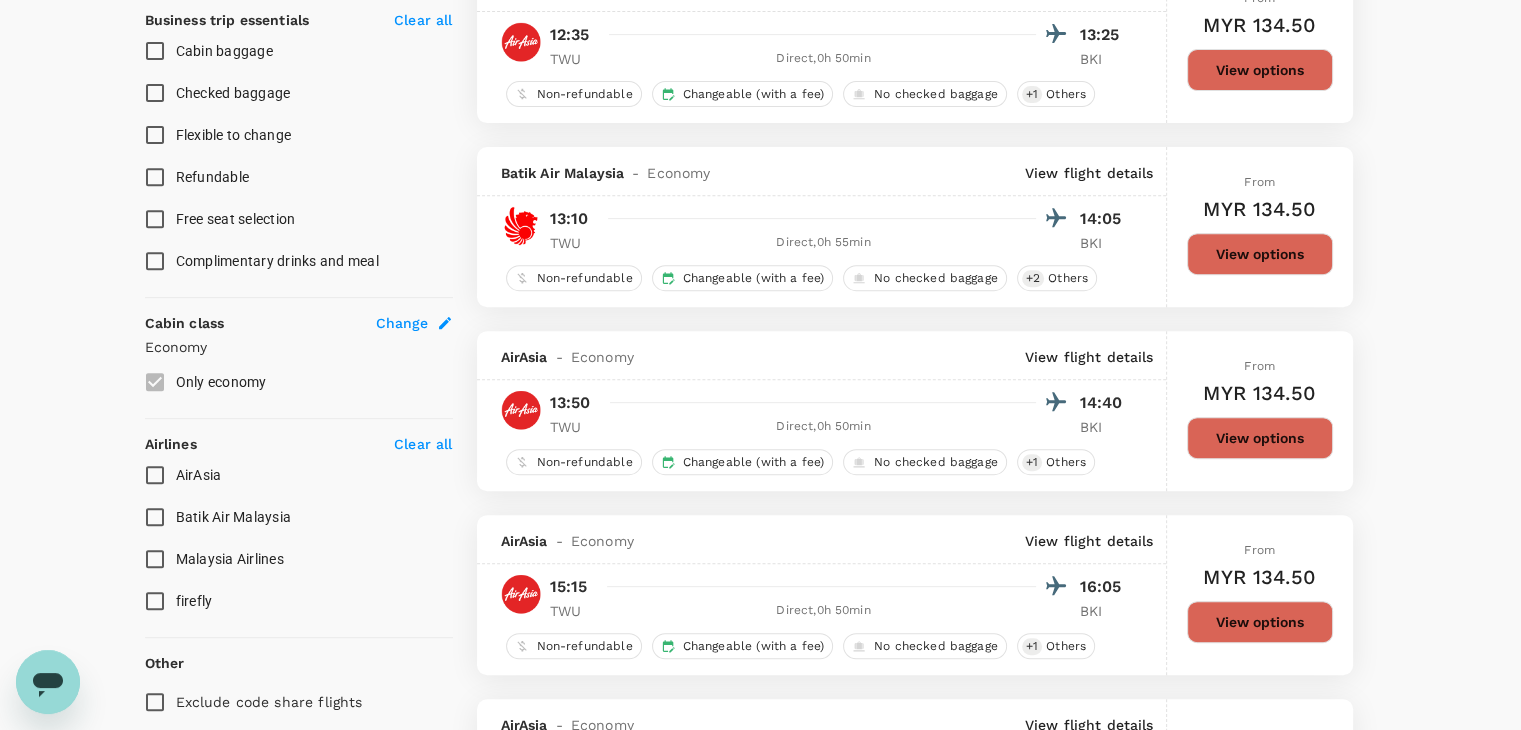 click on "Malaysia Airlines" at bounding box center [155, 559] 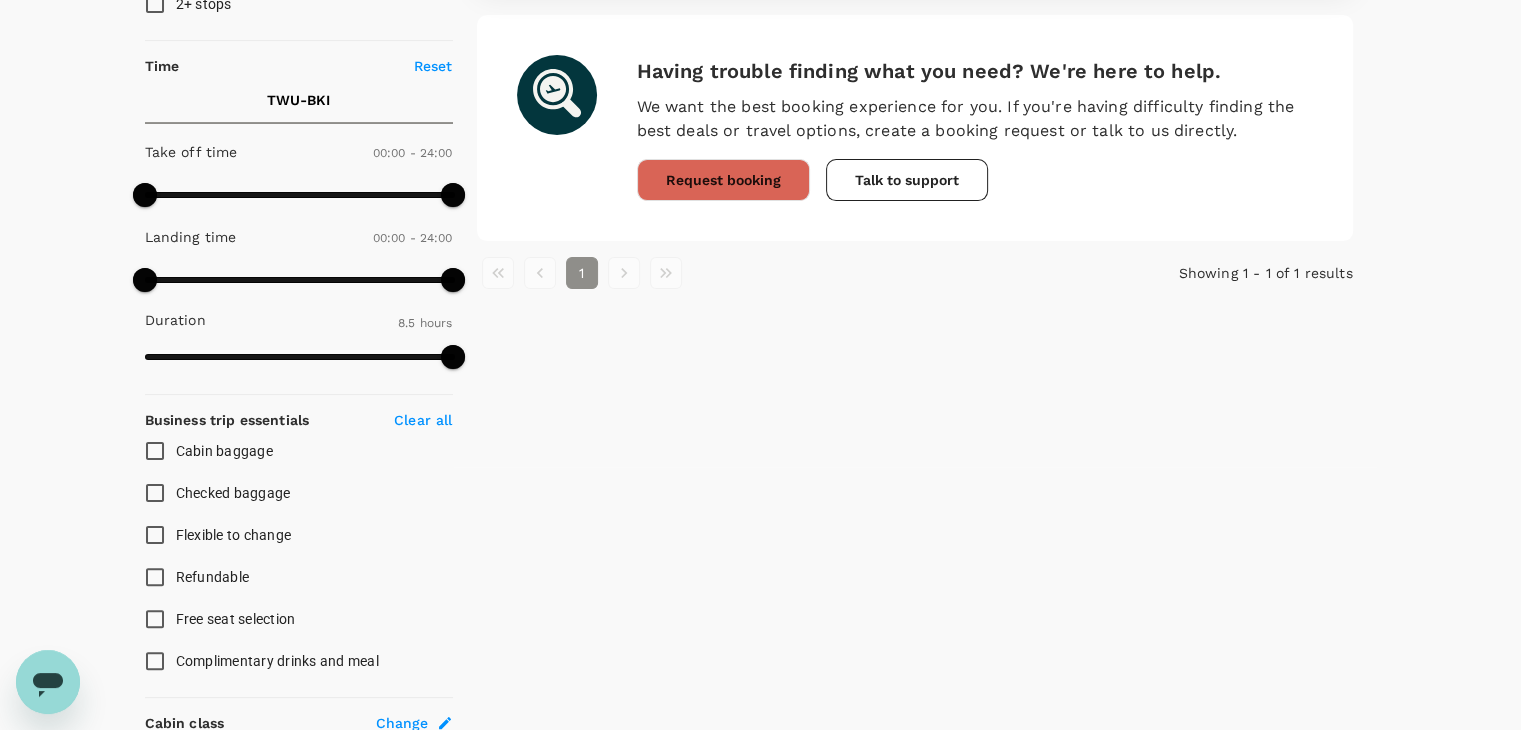 scroll, scrollTop: 0, scrollLeft: 0, axis: both 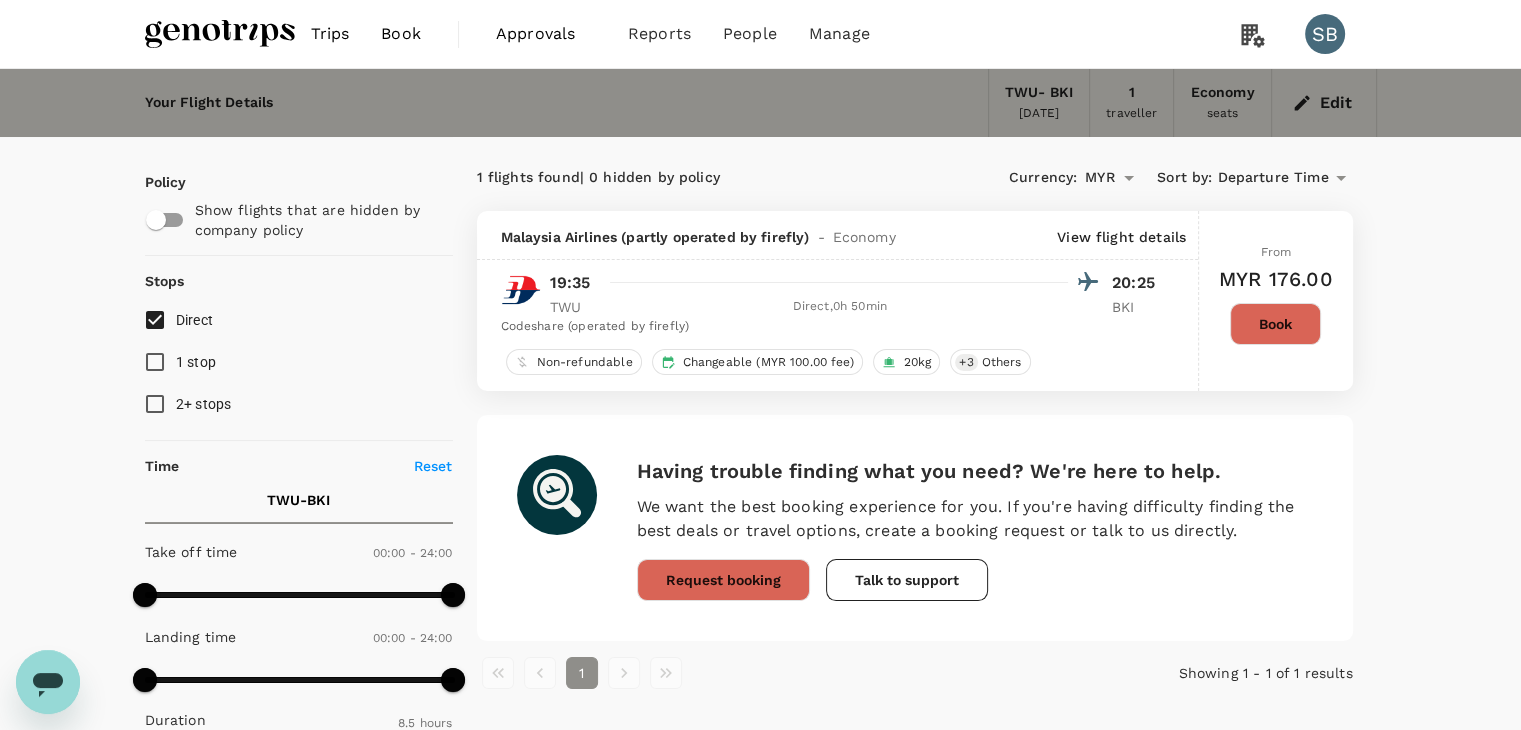click on "Book" at bounding box center (1275, 324) 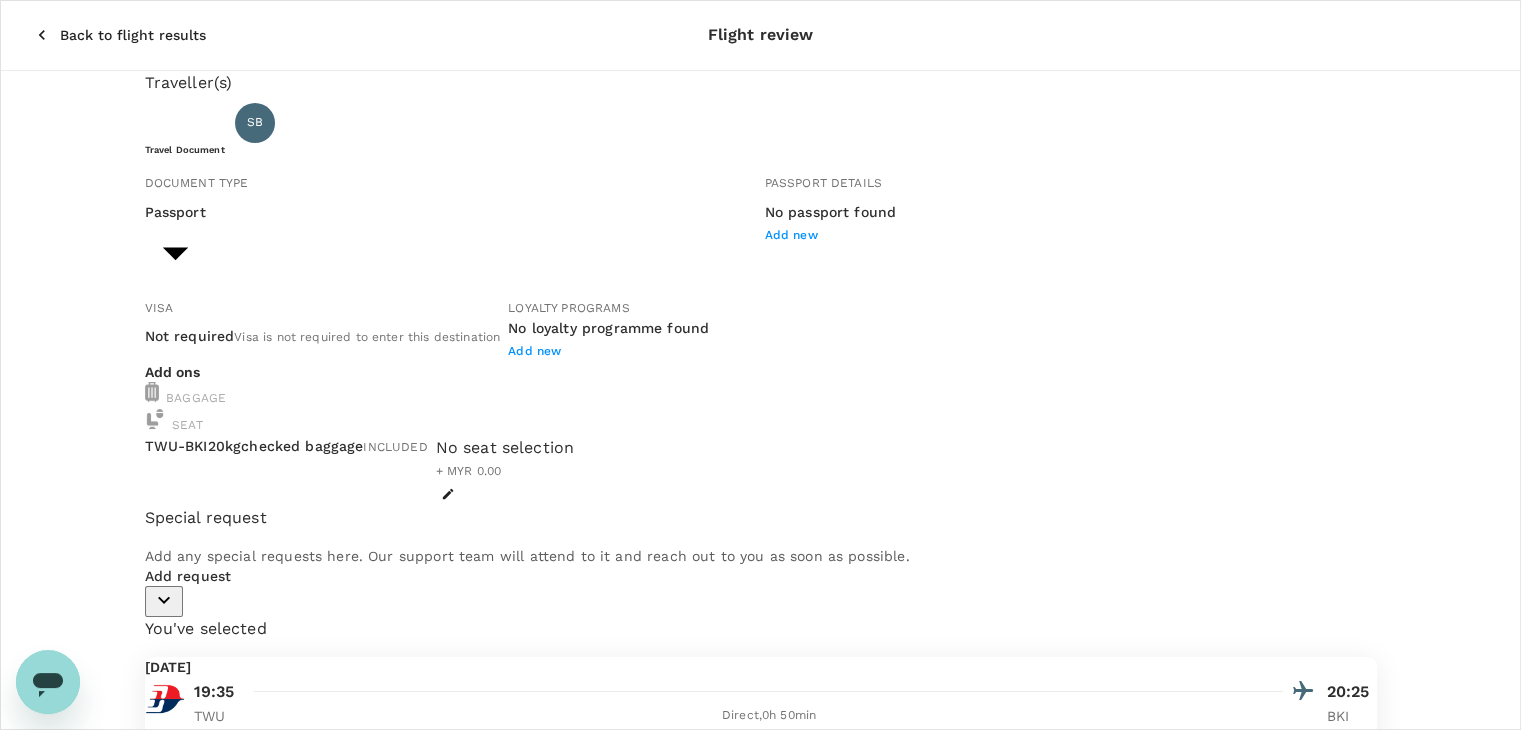 click on "View flight details" at bounding box center [218, 774] 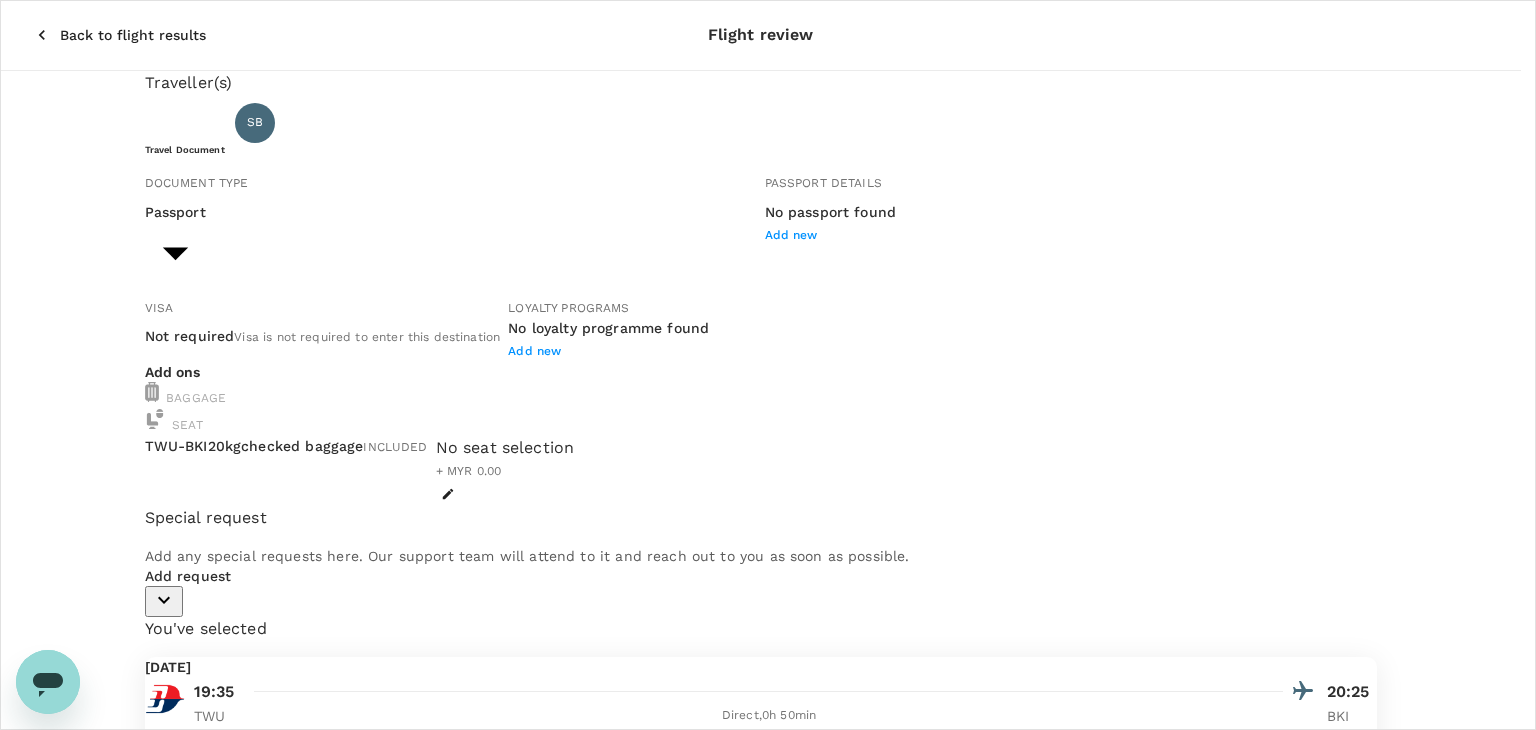 click 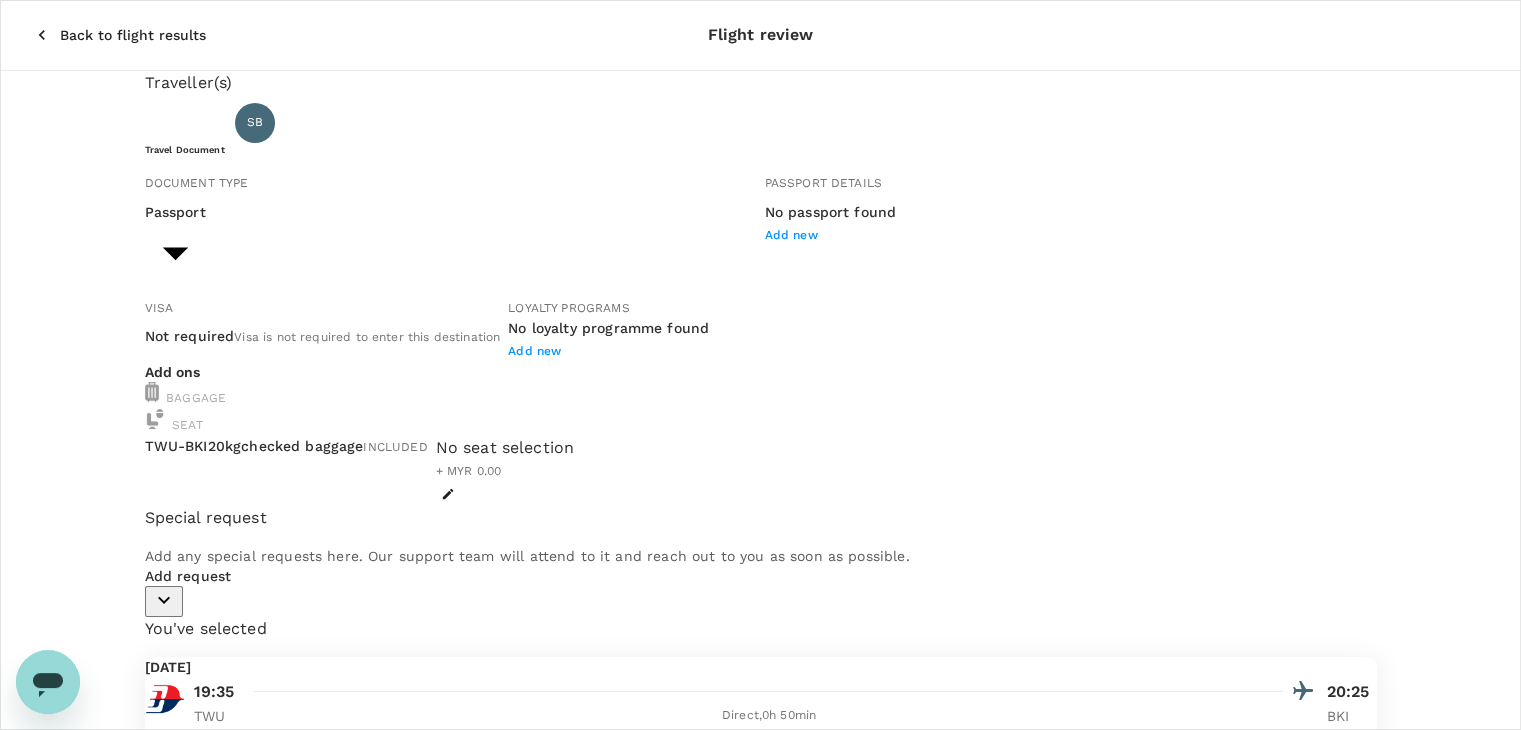 click on "Back to flight results" at bounding box center [133, 35] 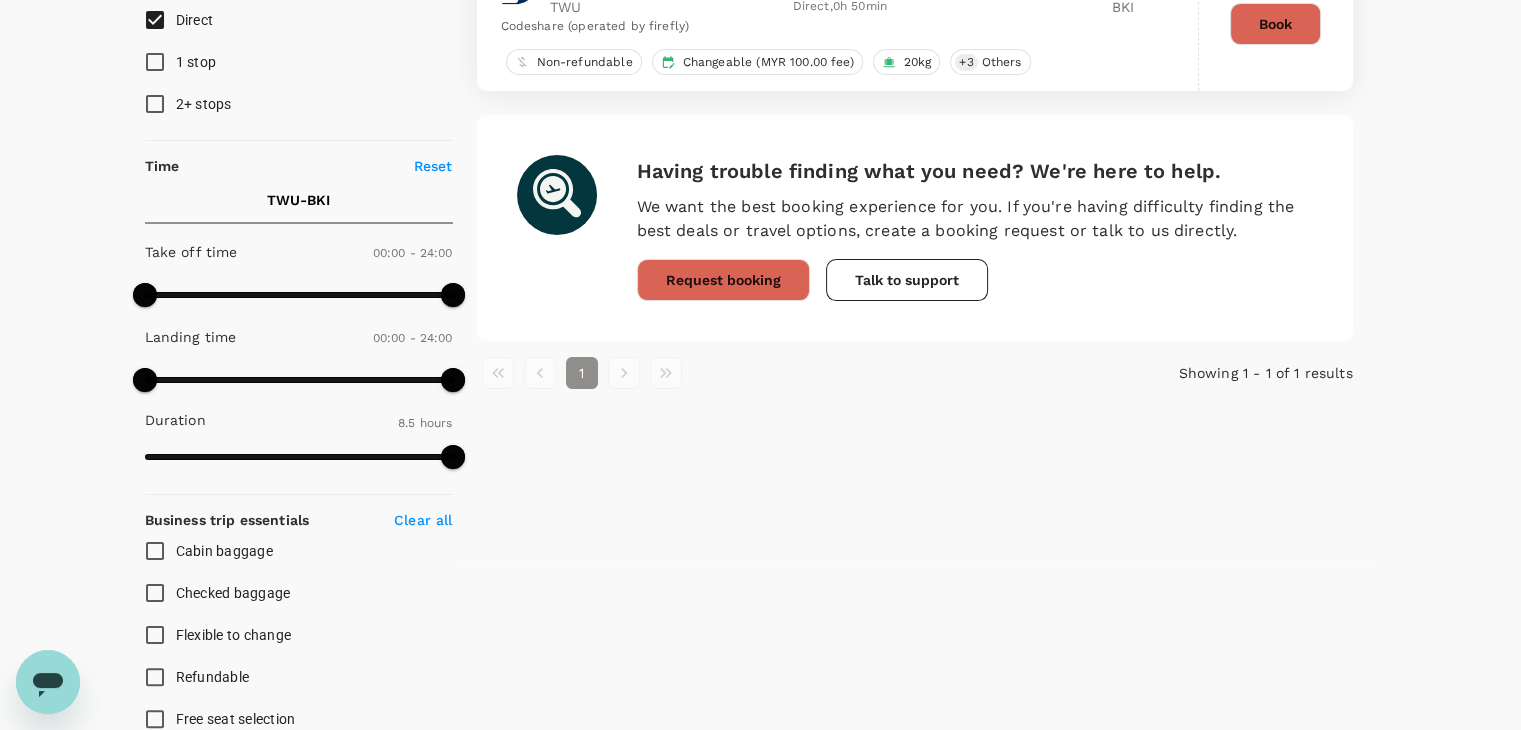scroll, scrollTop: 700, scrollLeft: 0, axis: vertical 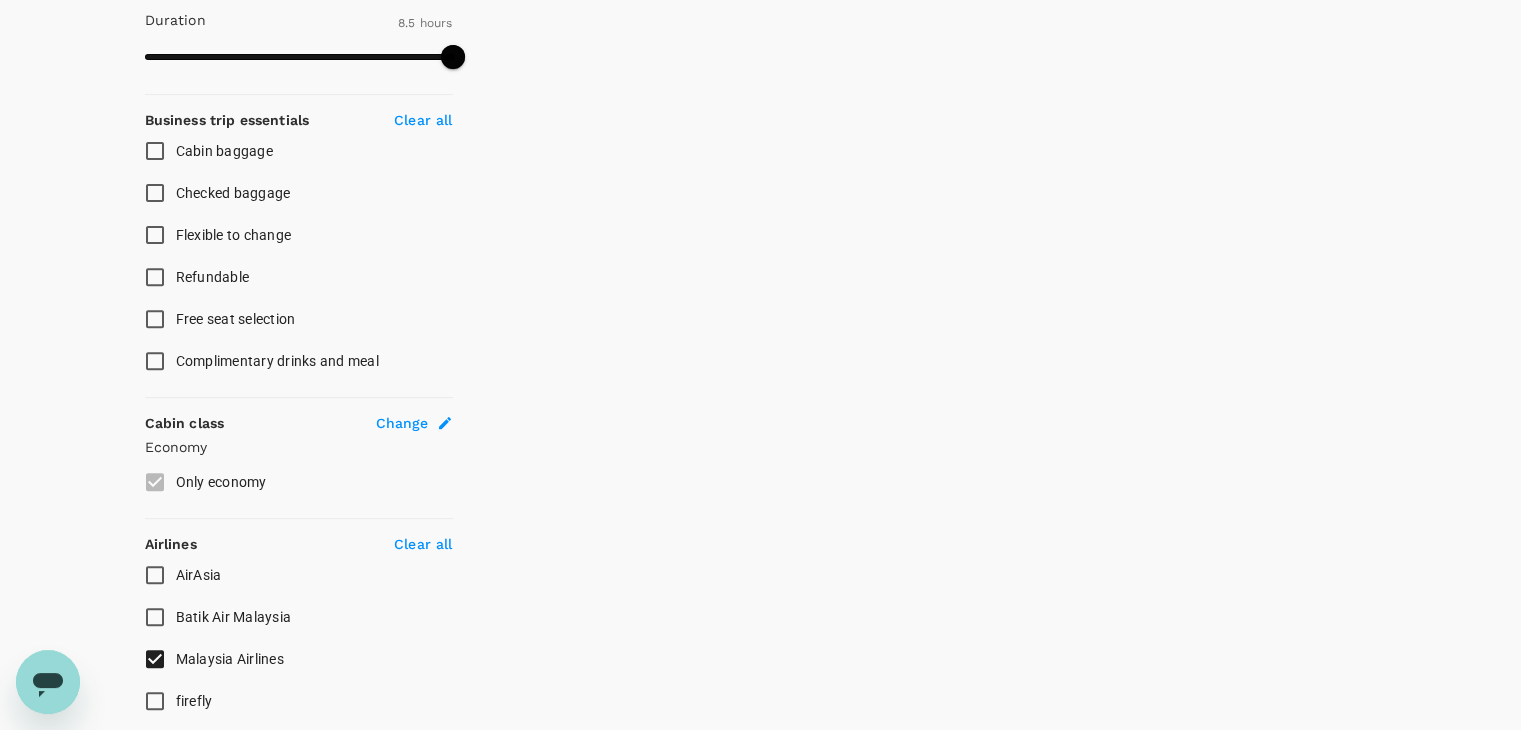 click on "Malaysia Airlines" at bounding box center [155, 659] 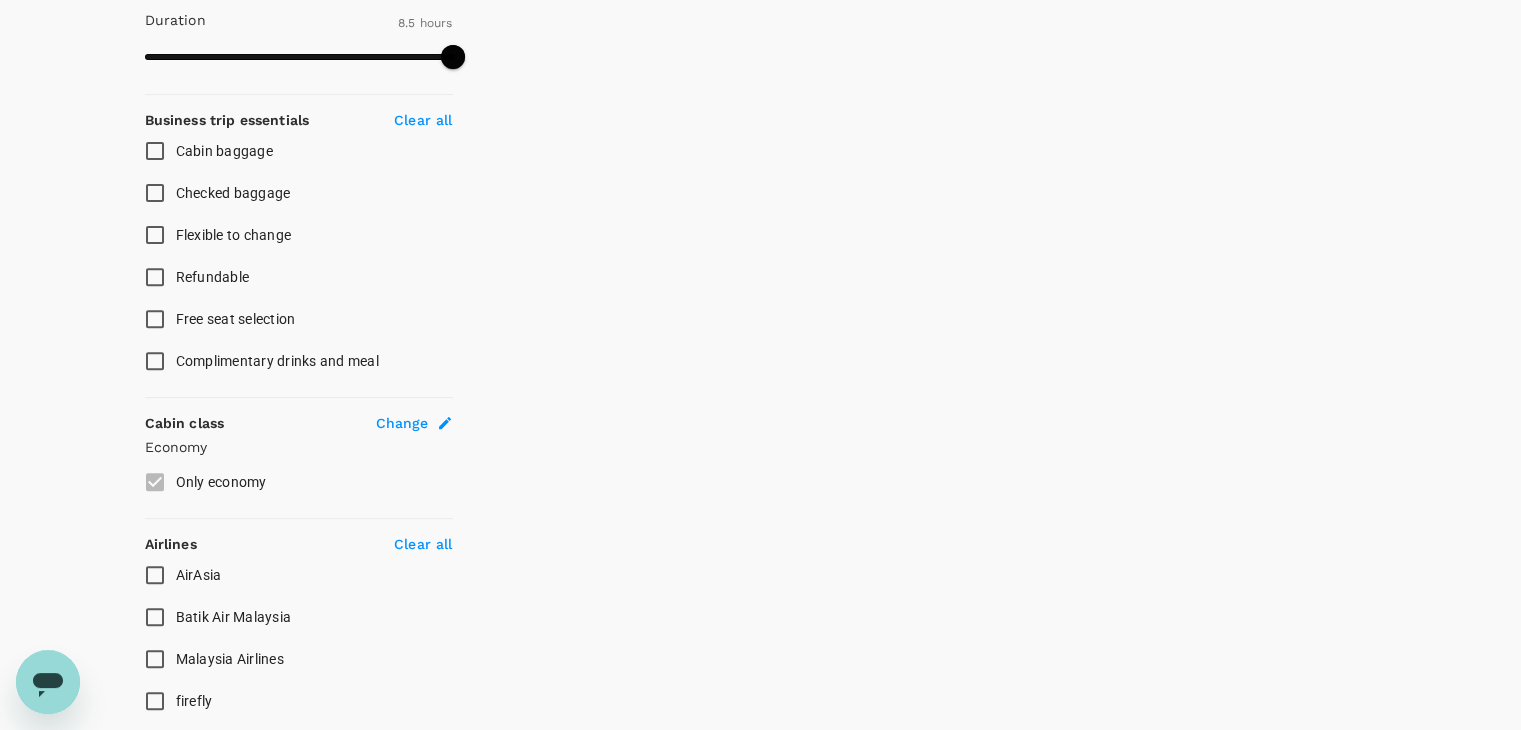 click on "AirAsia" at bounding box center [155, 575] 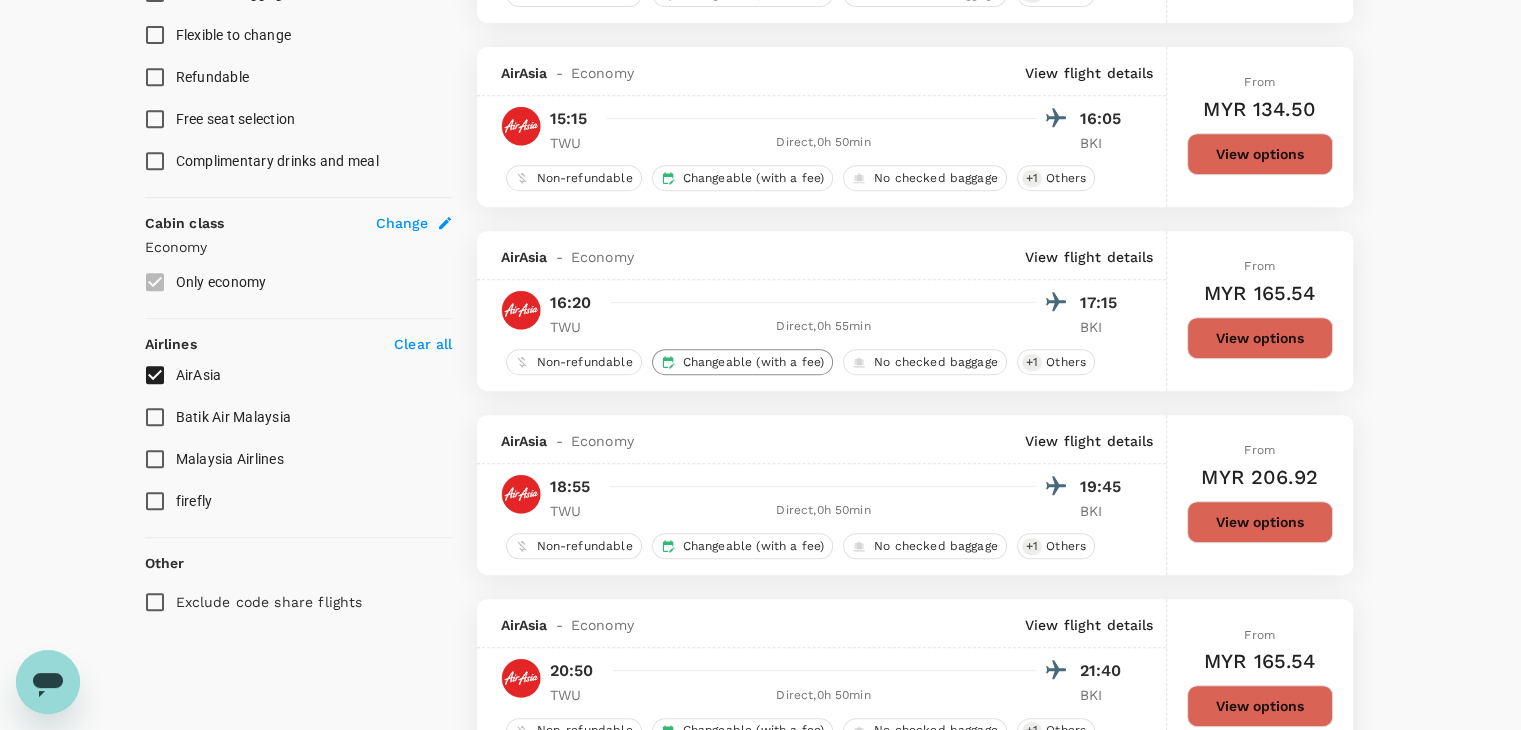 scroll, scrollTop: 1100, scrollLeft: 0, axis: vertical 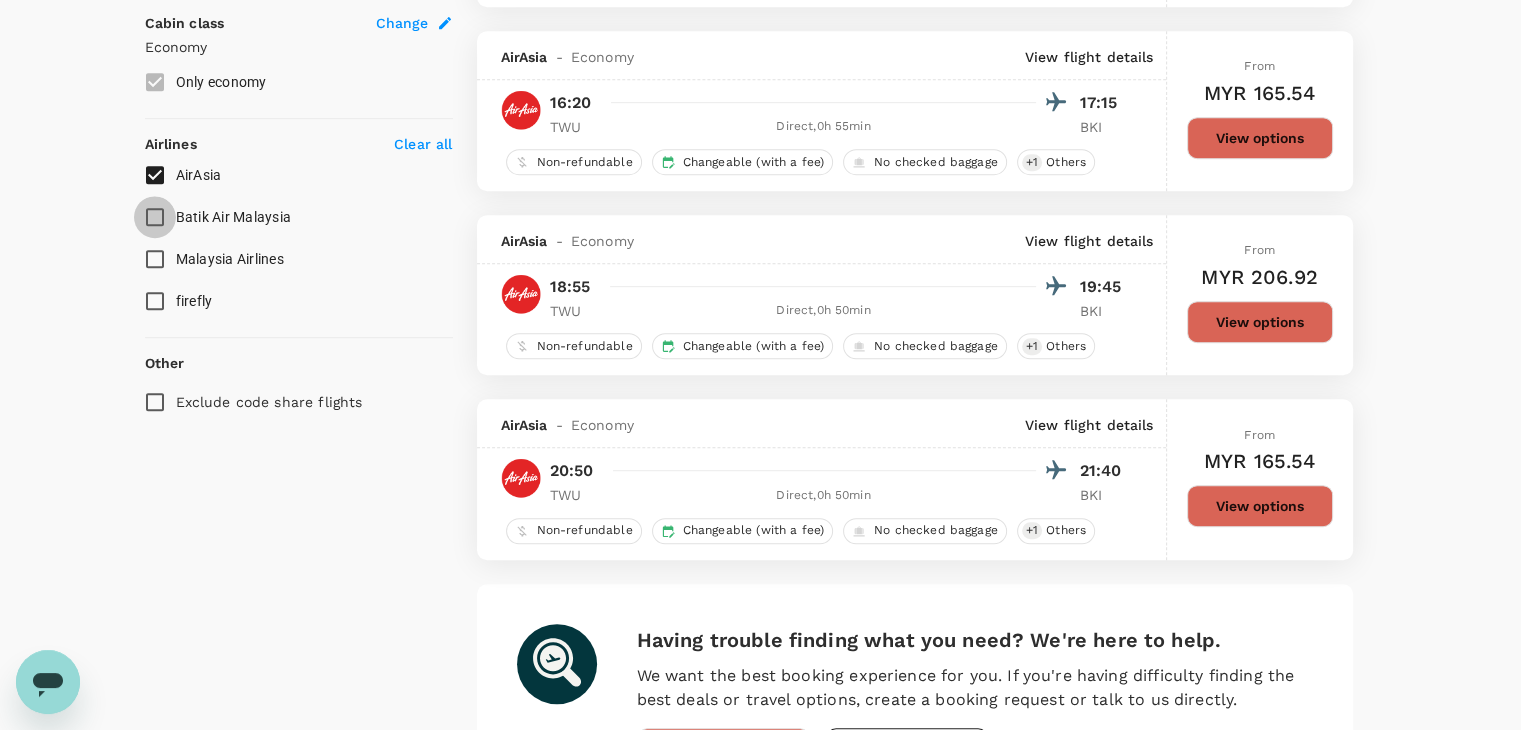 click on "Batik Air Malaysia" at bounding box center [155, 217] 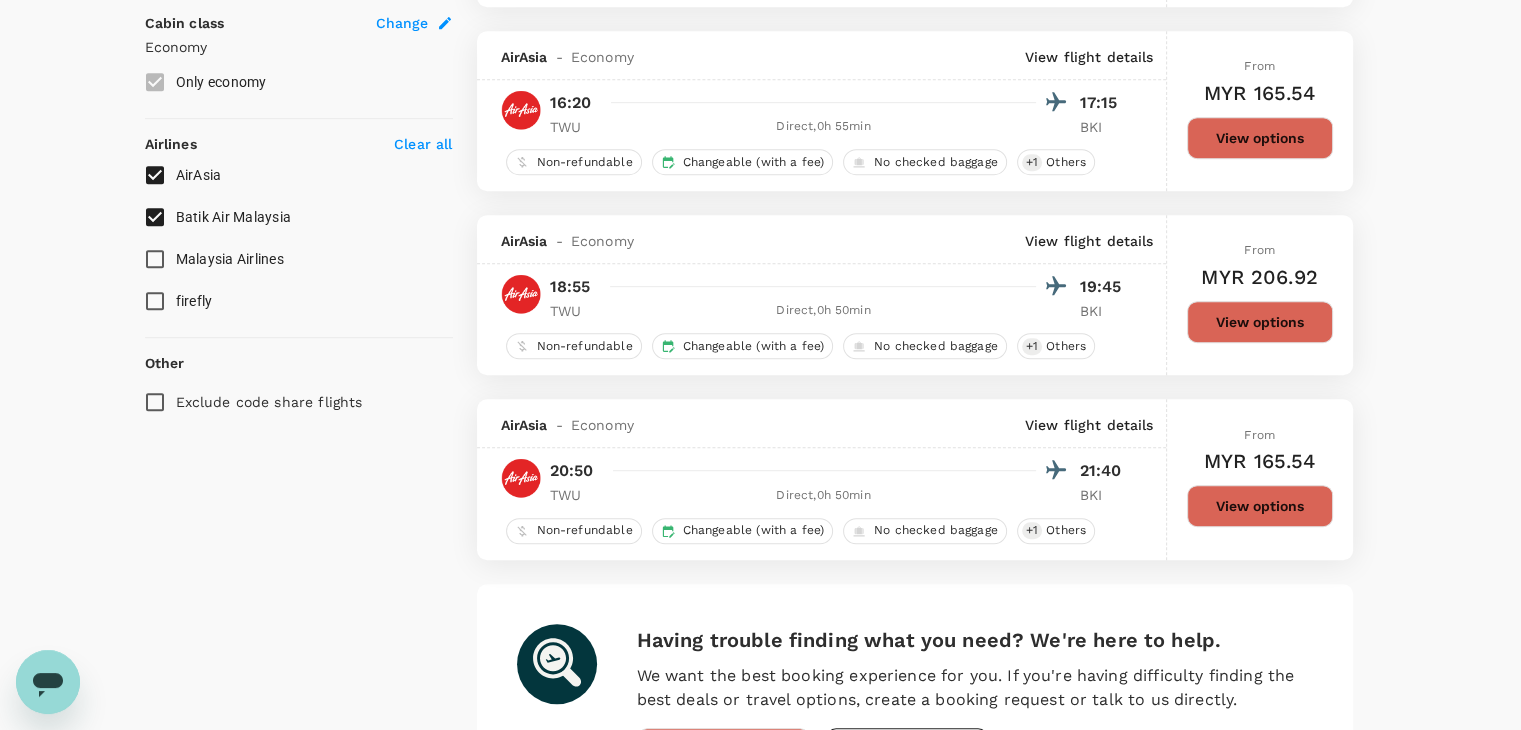 click on "AirAsia" at bounding box center [155, 175] 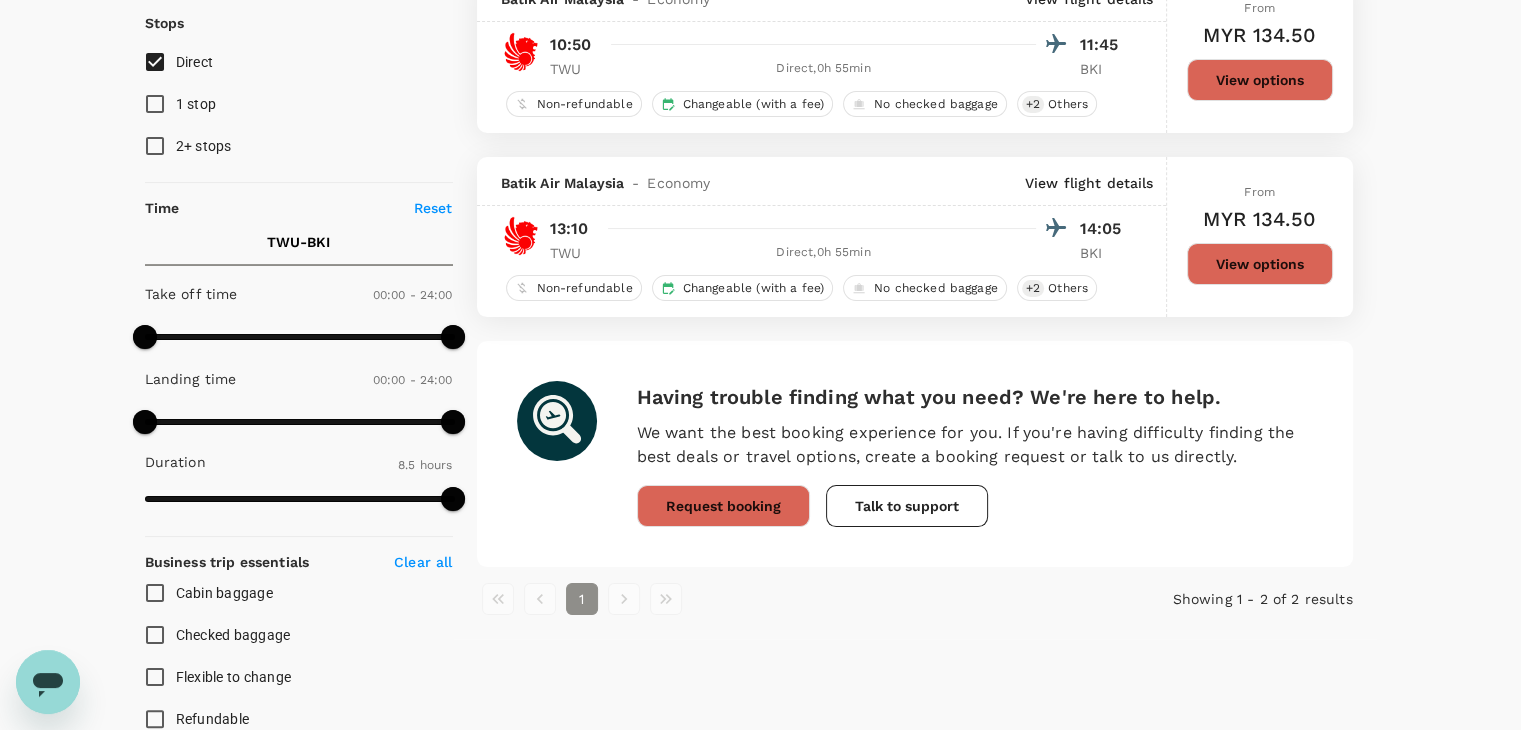 scroll, scrollTop: 74, scrollLeft: 0, axis: vertical 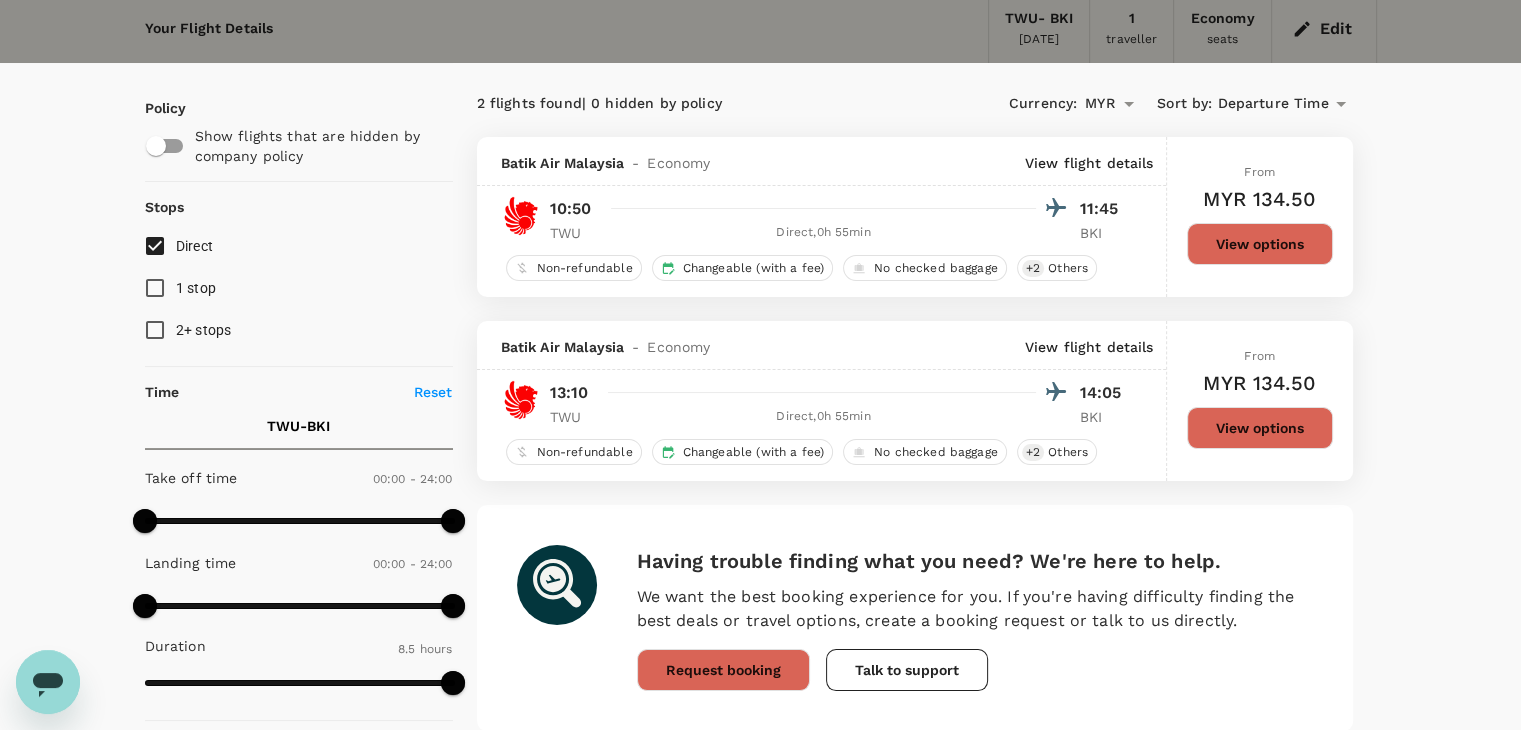 click on "View options" at bounding box center [1260, 244] 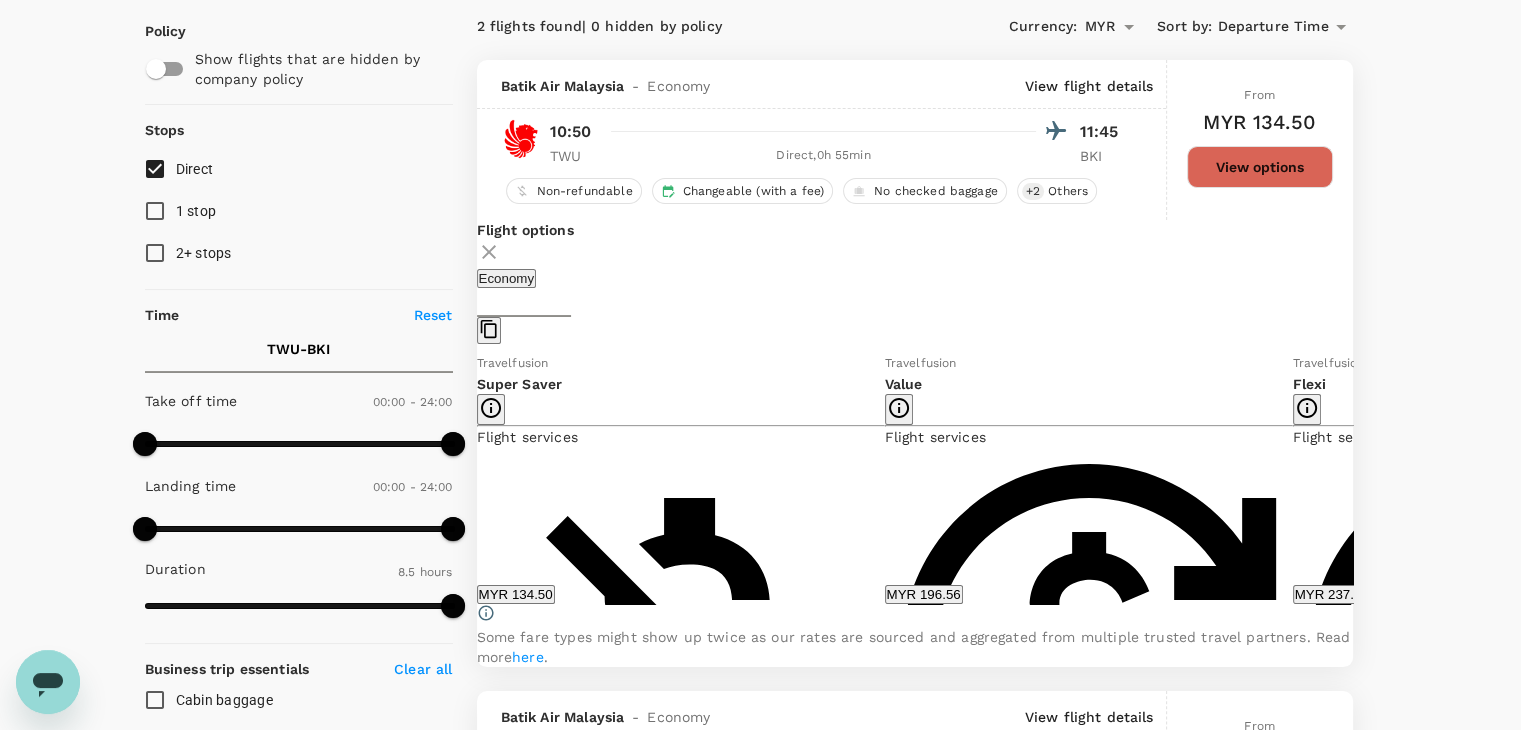 scroll, scrollTop: 211, scrollLeft: 0, axis: vertical 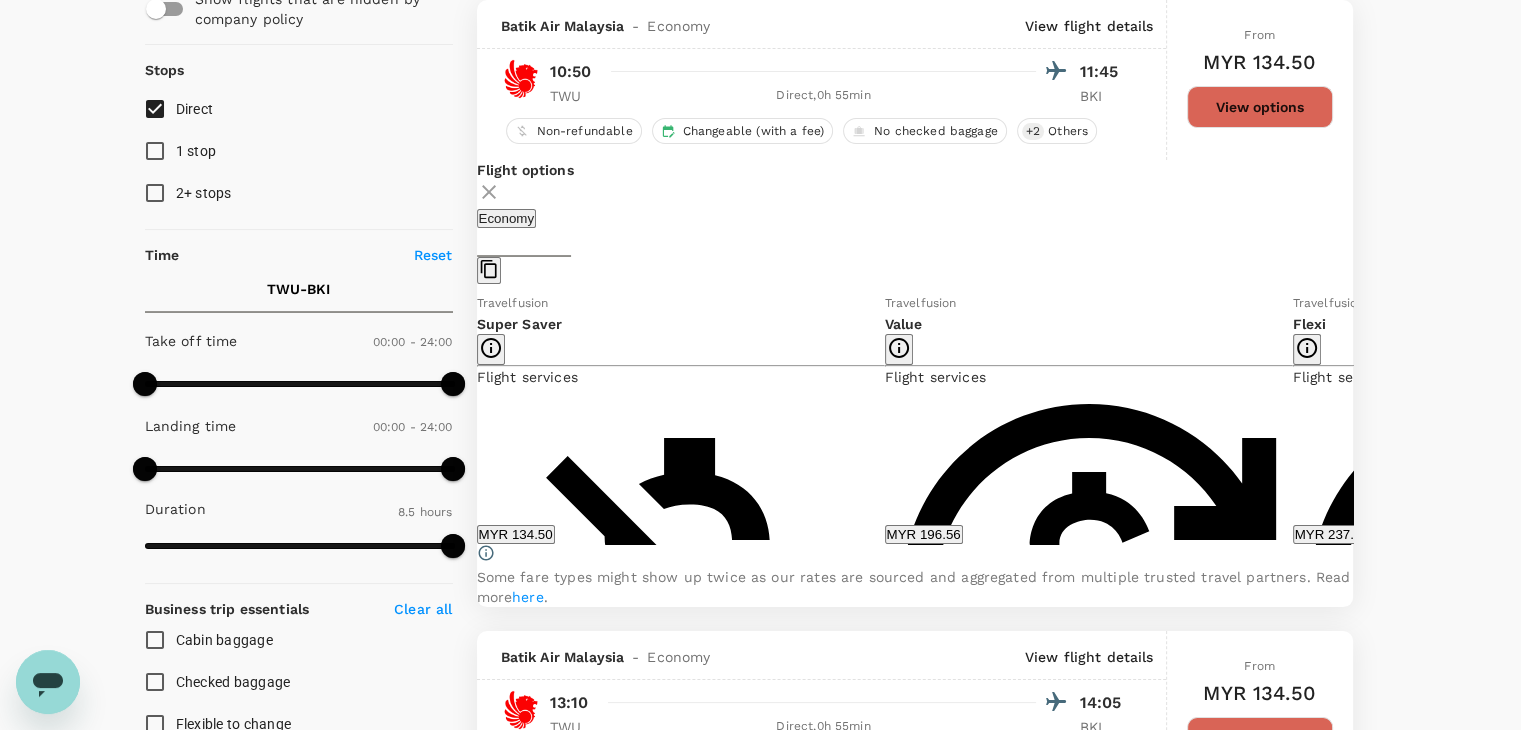 click on "Show more" at bounding box center [920, 1773] 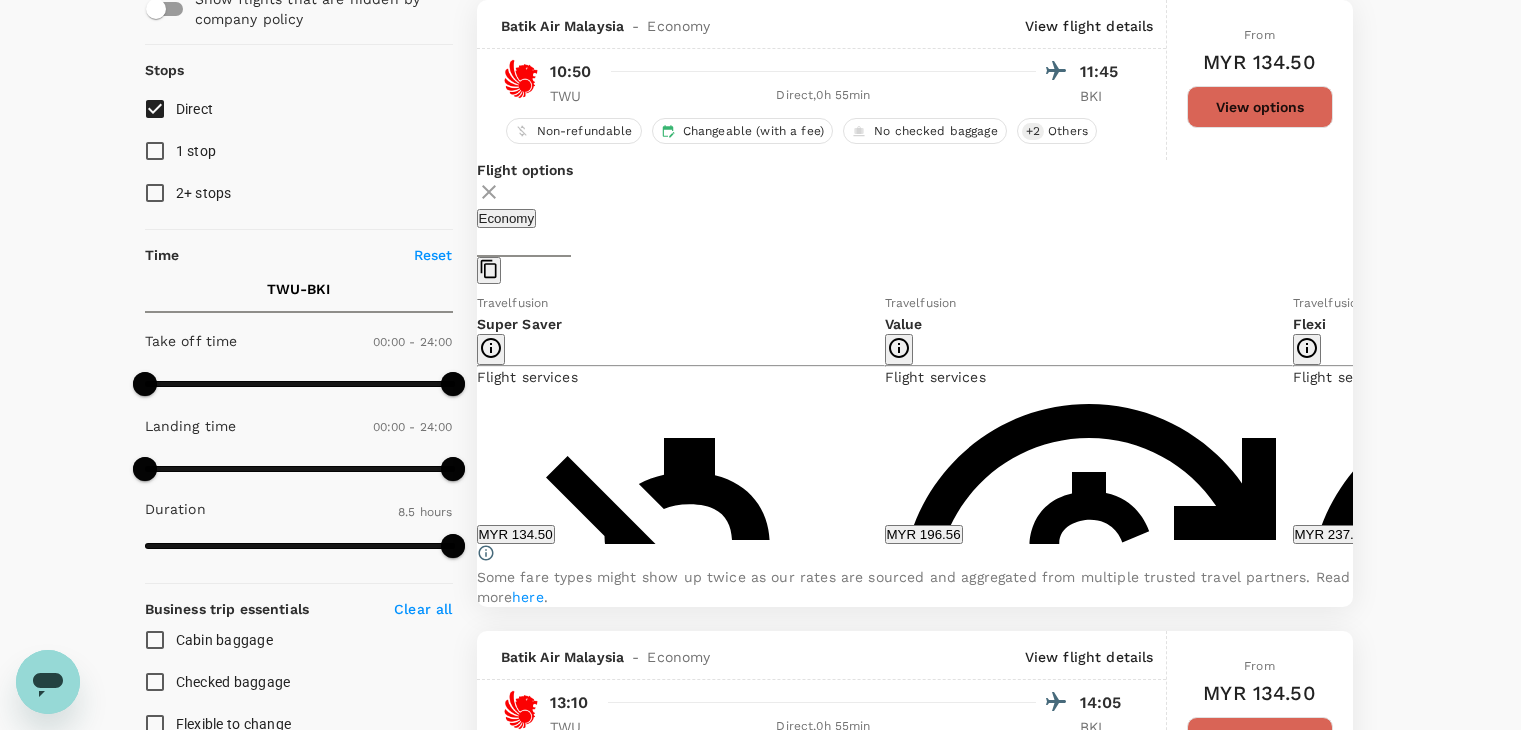 click at bounding box center (38, 1459) 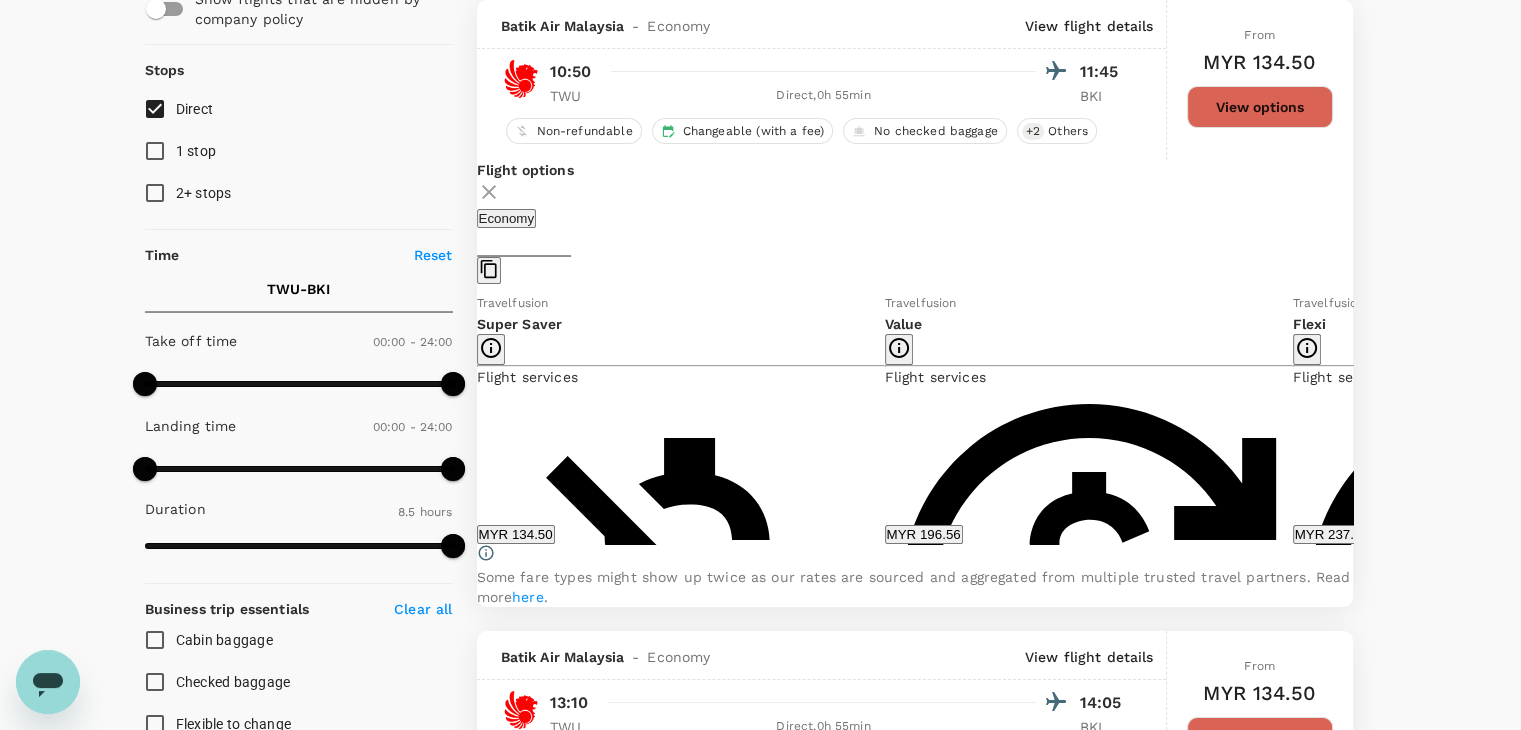 click 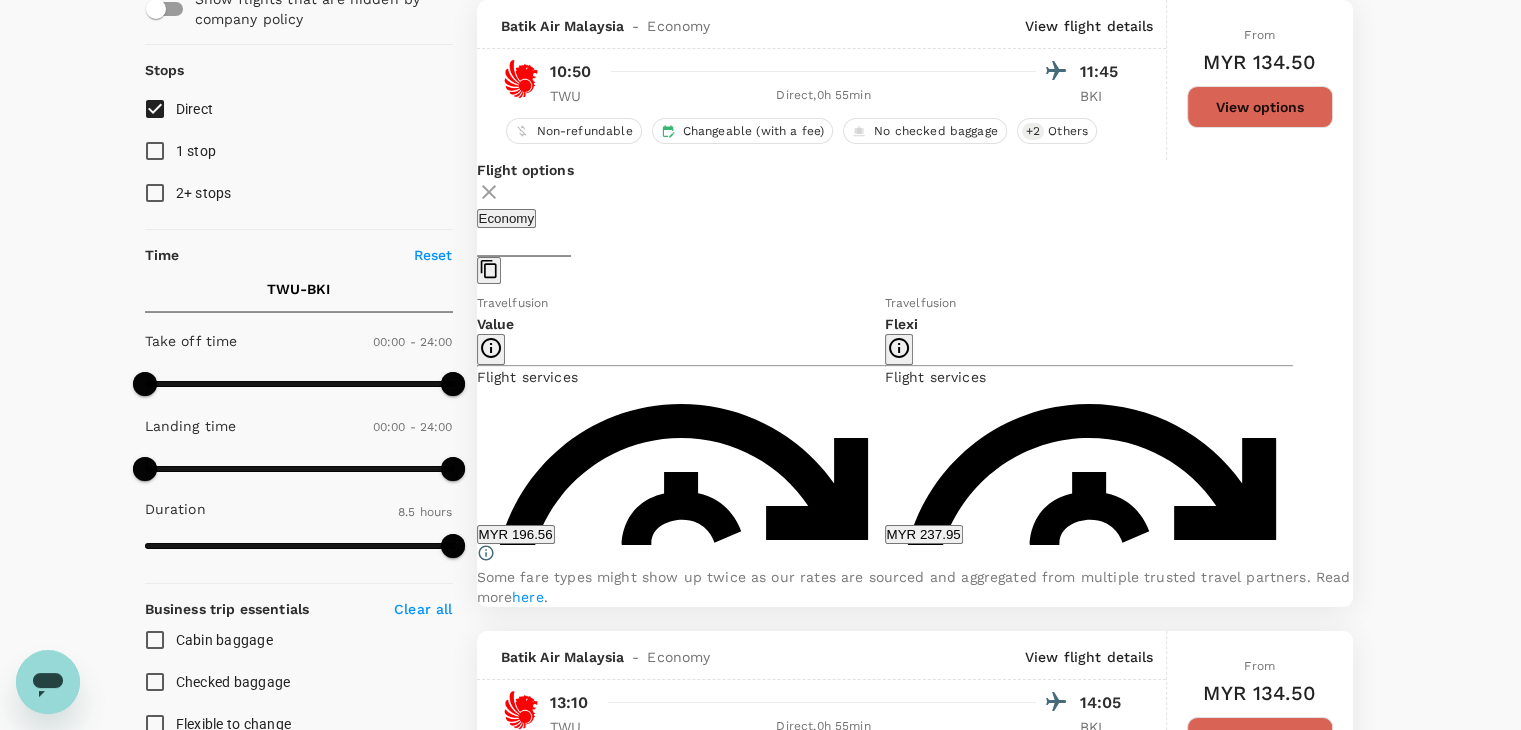 click on "Flight options Economy Travelfusion Super Saver Flight services Non-refundable Can be changed with a  fee 1 x 7kg Cabin Baggage Checked Baggage Show more MYR 134.50 Travelfusion Value Flight services Refundable with a  fee Can be changed with a  fee 1 x 7kg Cabin Baggage 1 x 20kg Checked Baggage Show more MYR 196.56 Travelfusion Flexi Flight services Refundable with a  fee Can be changed with a  fee 1 x 7kg Cabin Baggage 1 x 25kg Checked Baggage Show more MYR 237.95 Some fare types might show up twice as our rates are sourced and aggregated from multiple trusted travel partners. Read more  here ." at bounding box center [915, 383] 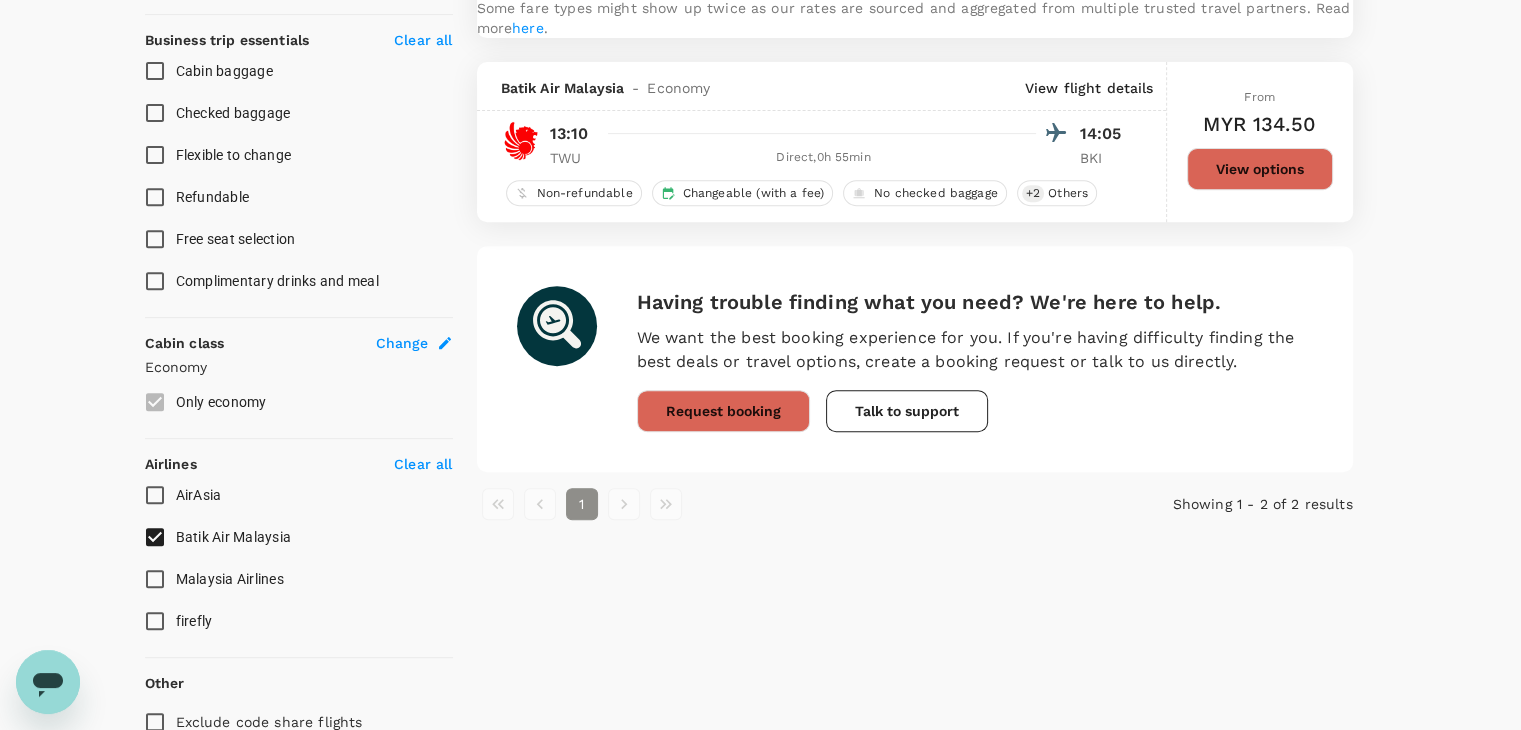scroll, scrollTop: 874, scrollLeft: 0, axis: vertical 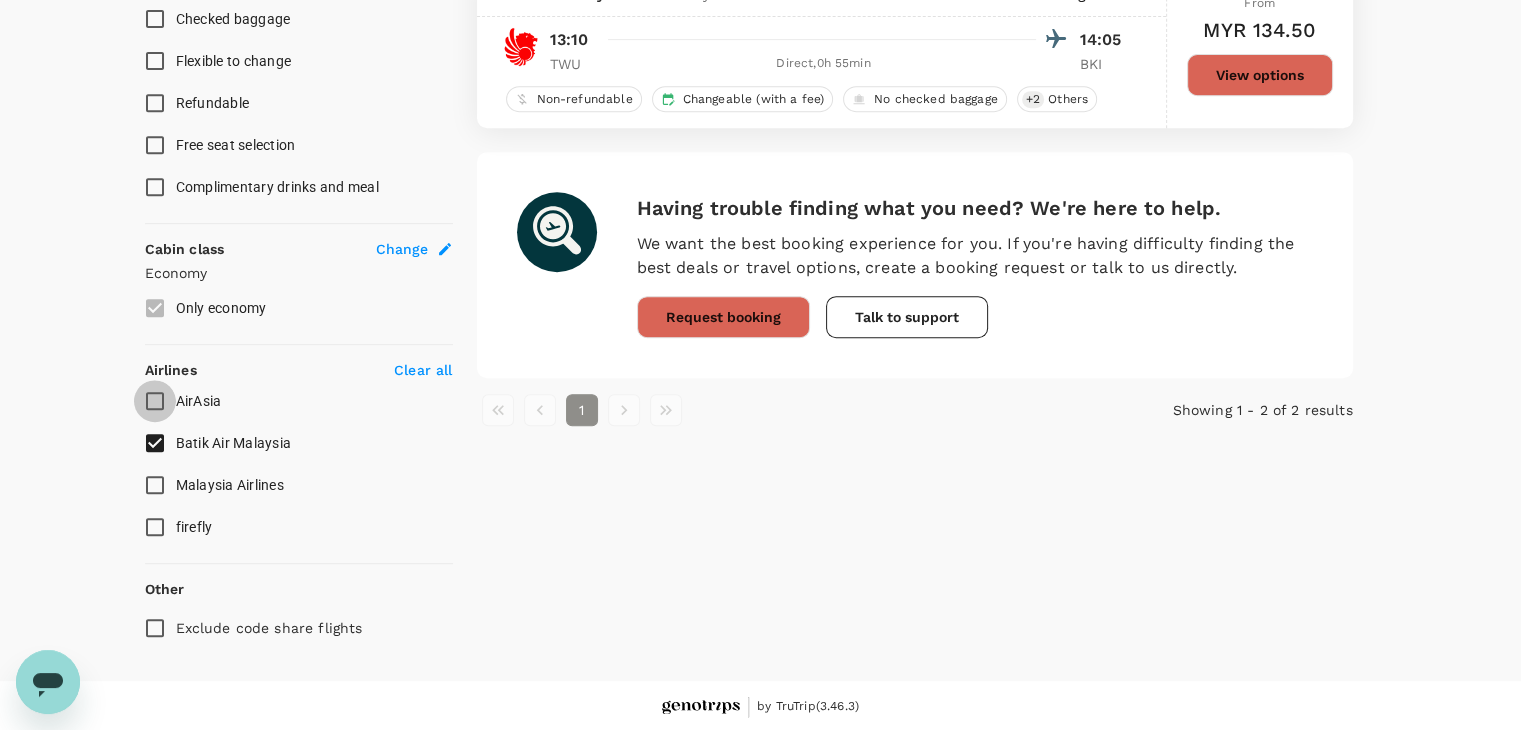 click on "AirAsia" at bounding box center (155, 401) 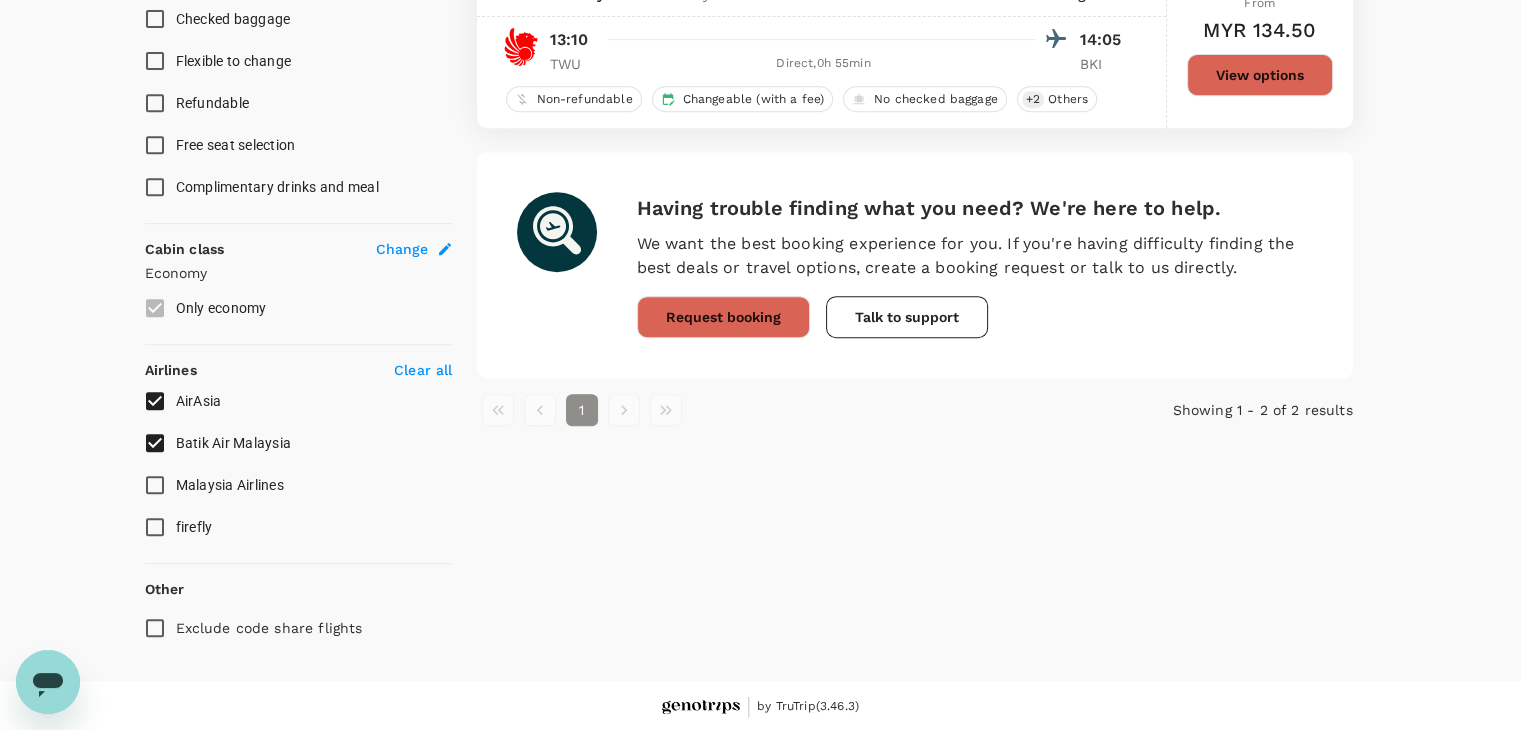 click on "Batik Air Malaysia" at bounding box center (155, 443) 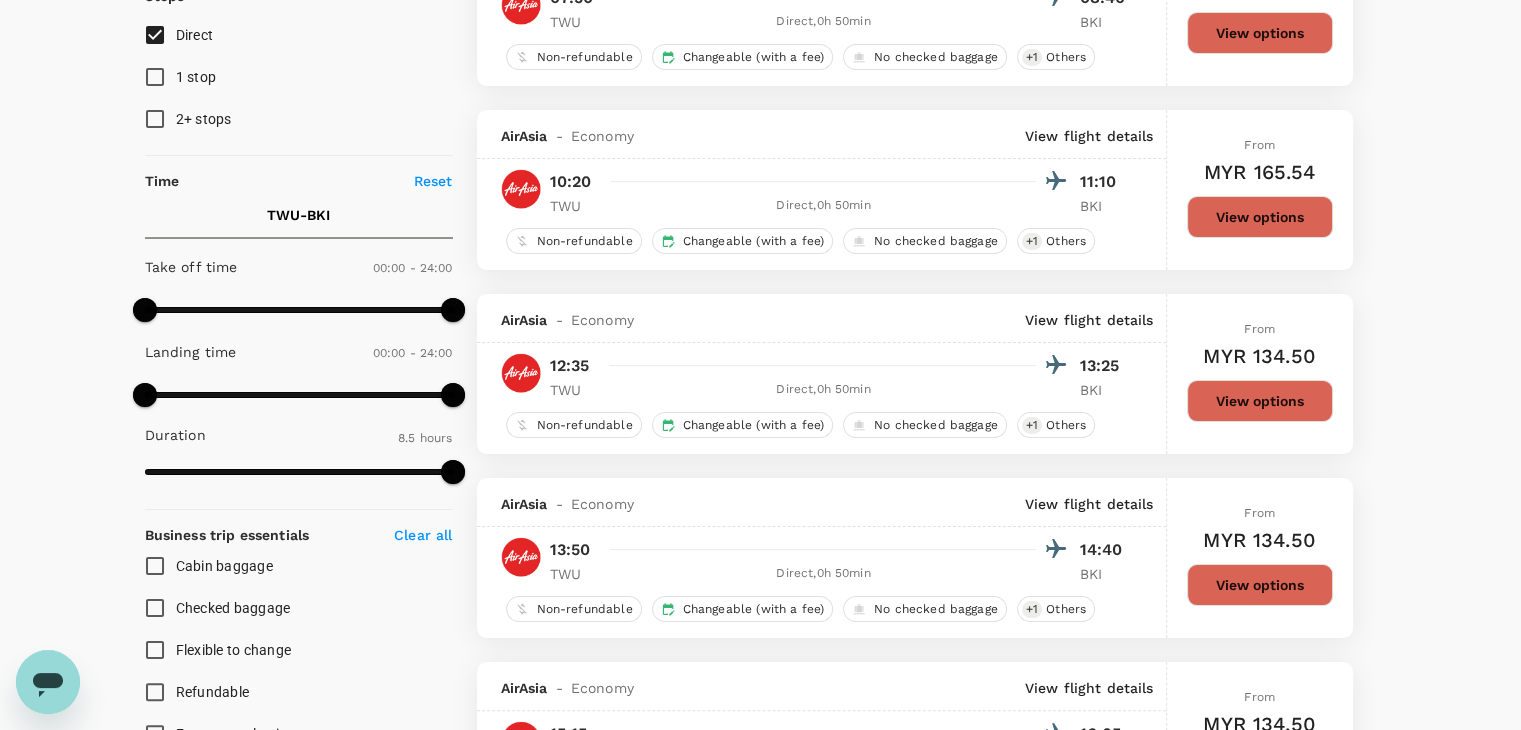 scroll, scrollTop: 274, scrollLeft: 0, axis: vertical 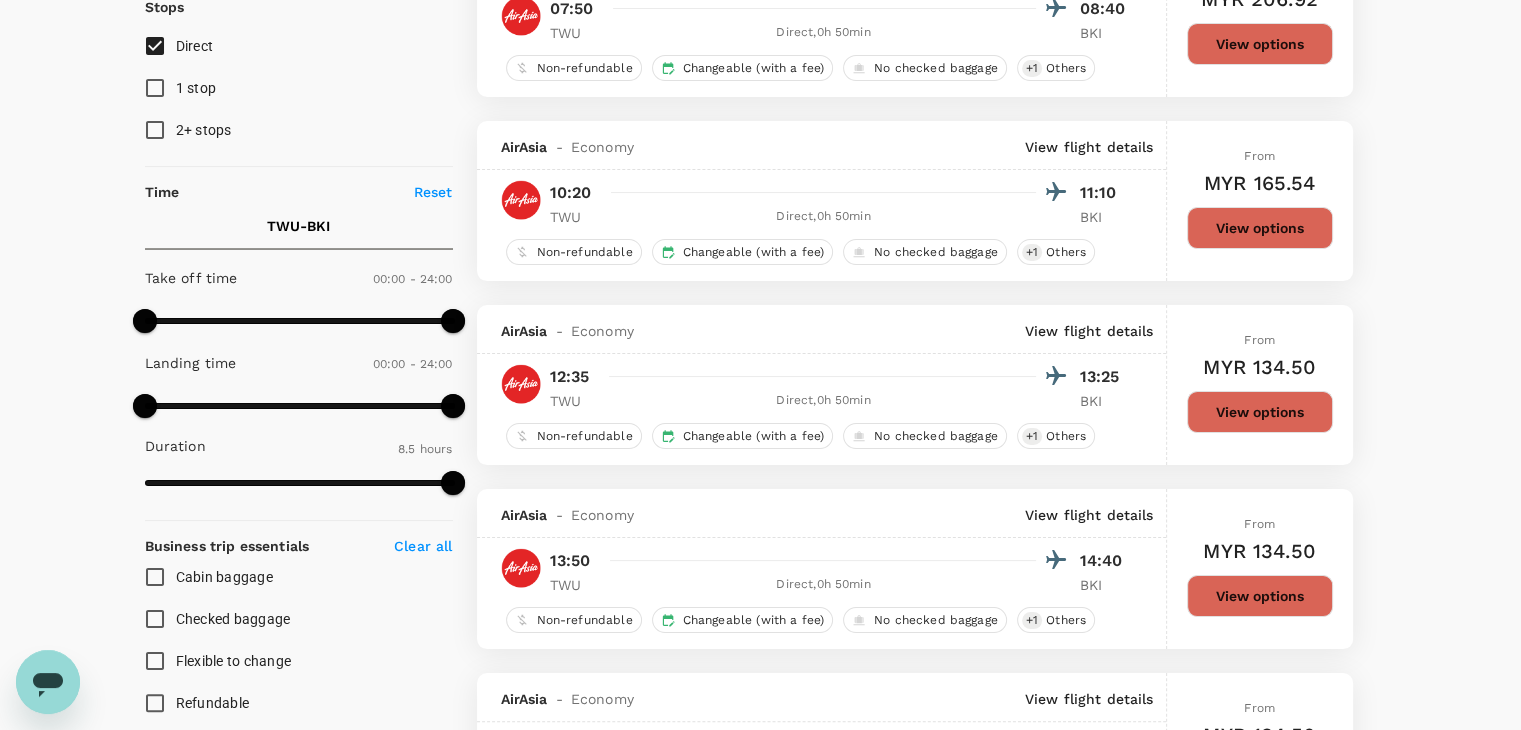 click on "View options" at bounding box center [1260, 228] 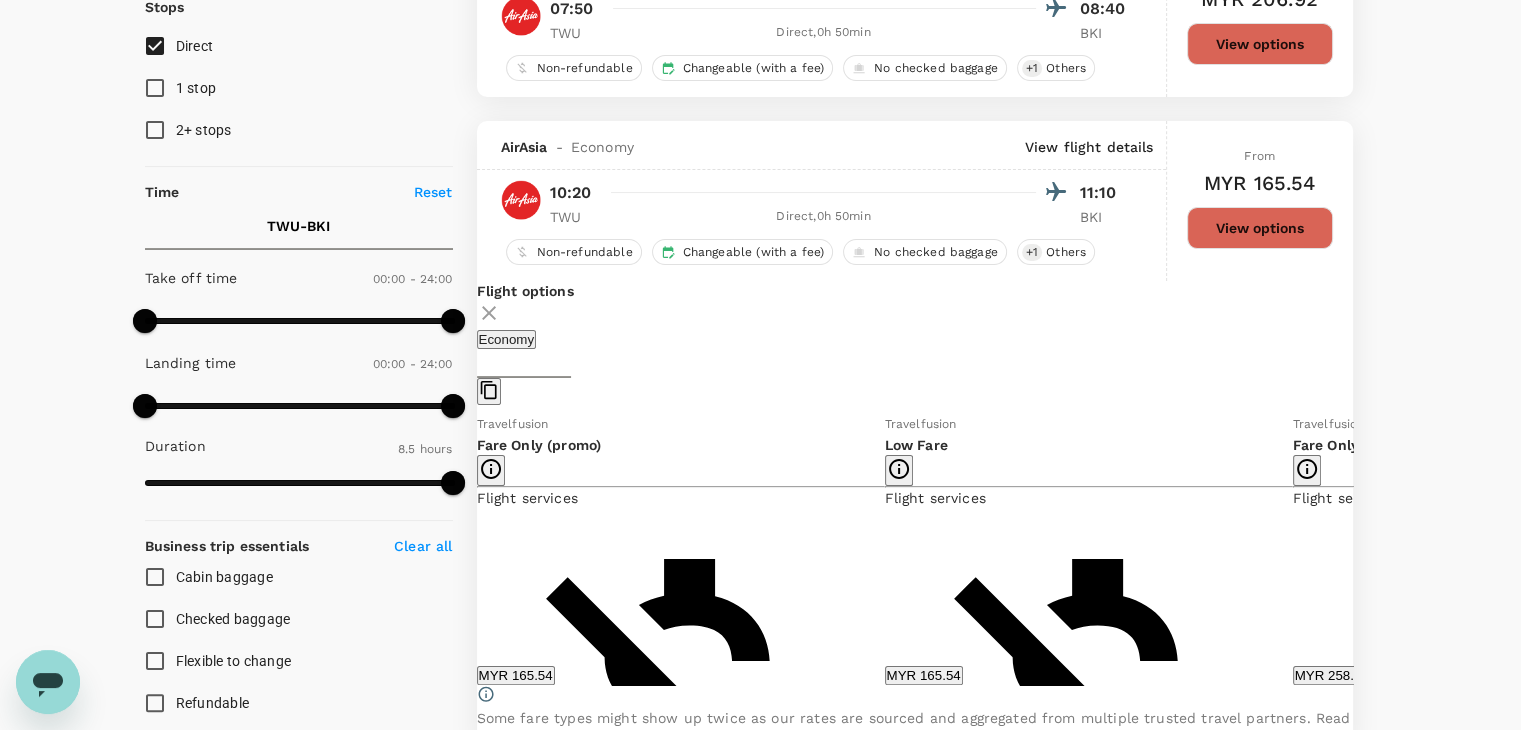 scroll, scrollTop: 395, scrollLeft: 0, axis: vertical 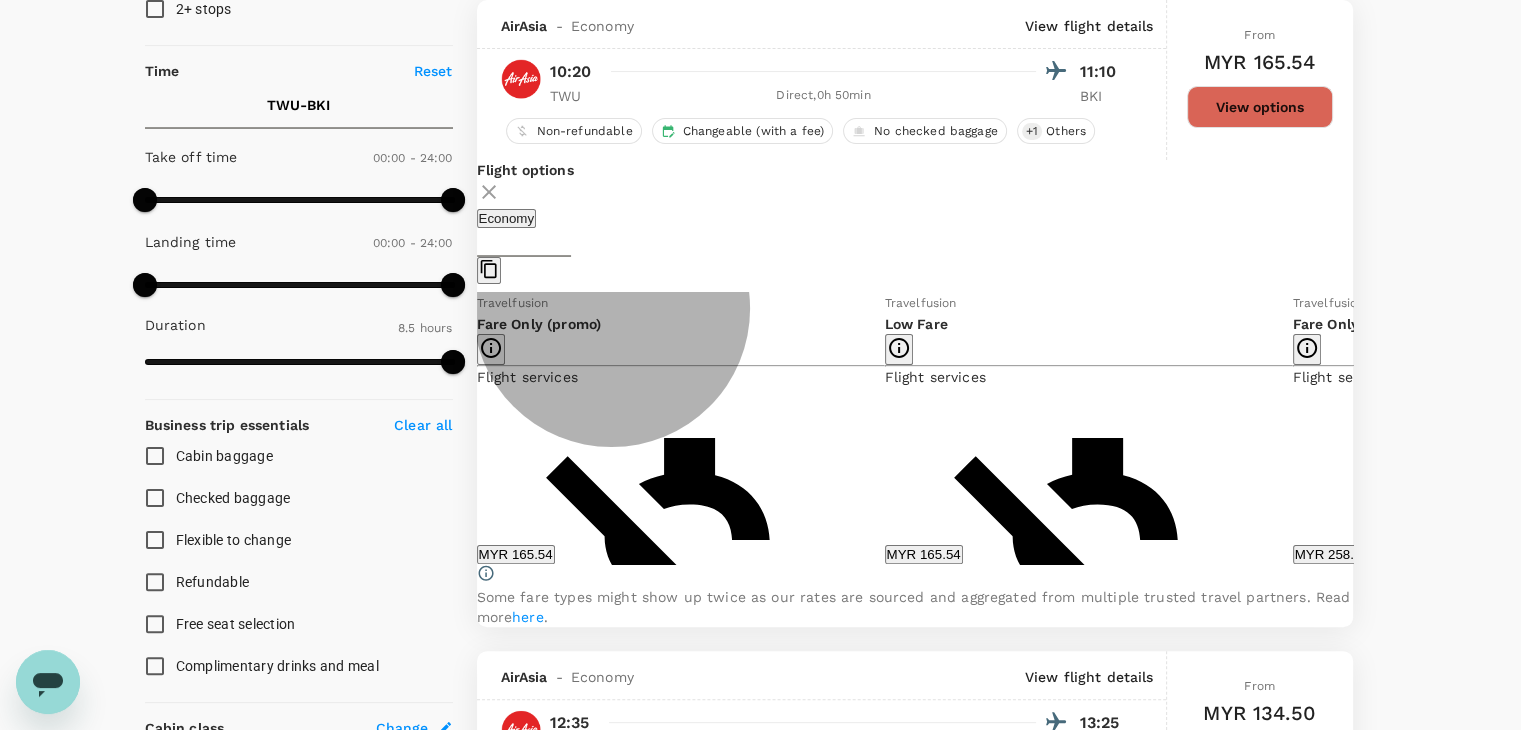 click on "MYR 165.54" at bounding box center (924, 554) 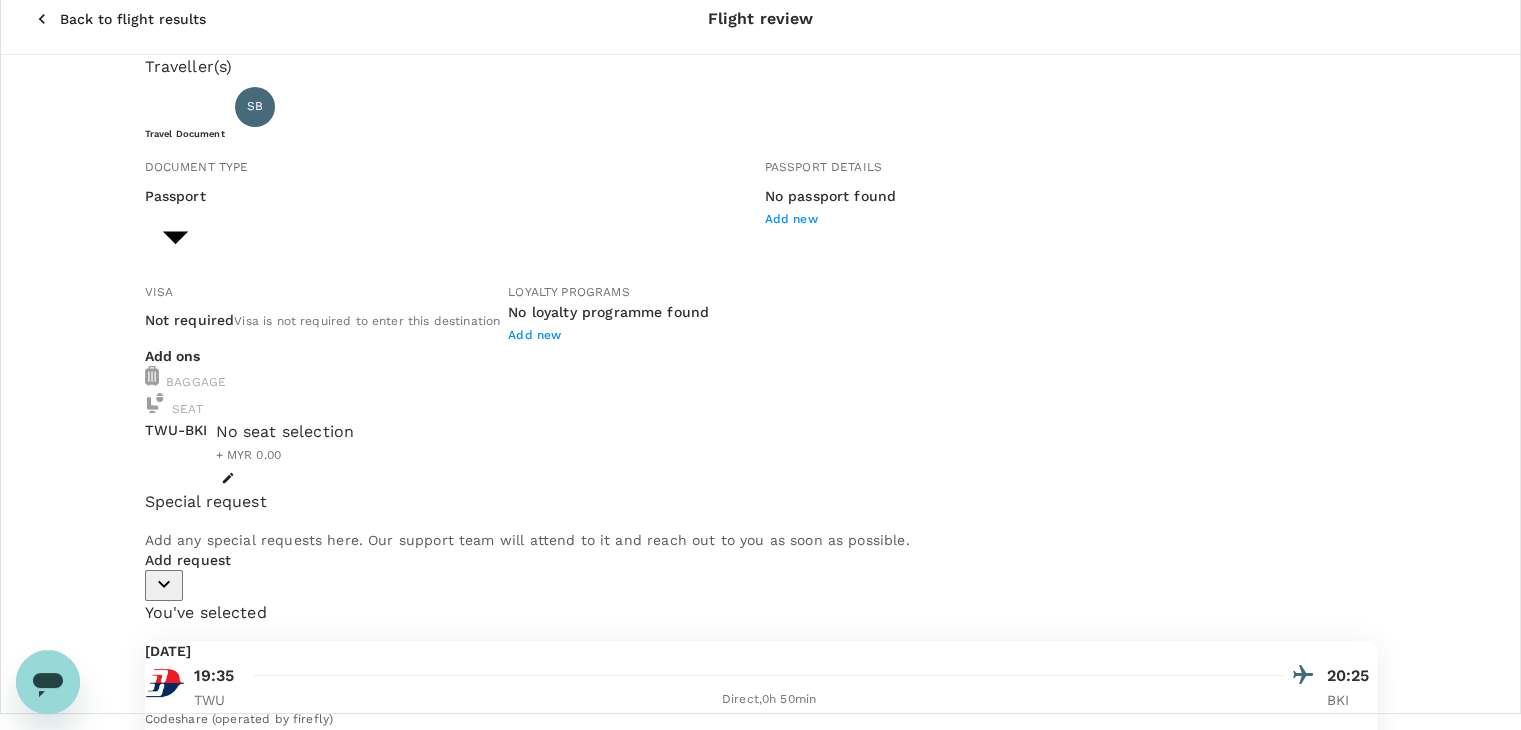 scroll, scrollTop: 0, scrollLeft: 0, axis: both 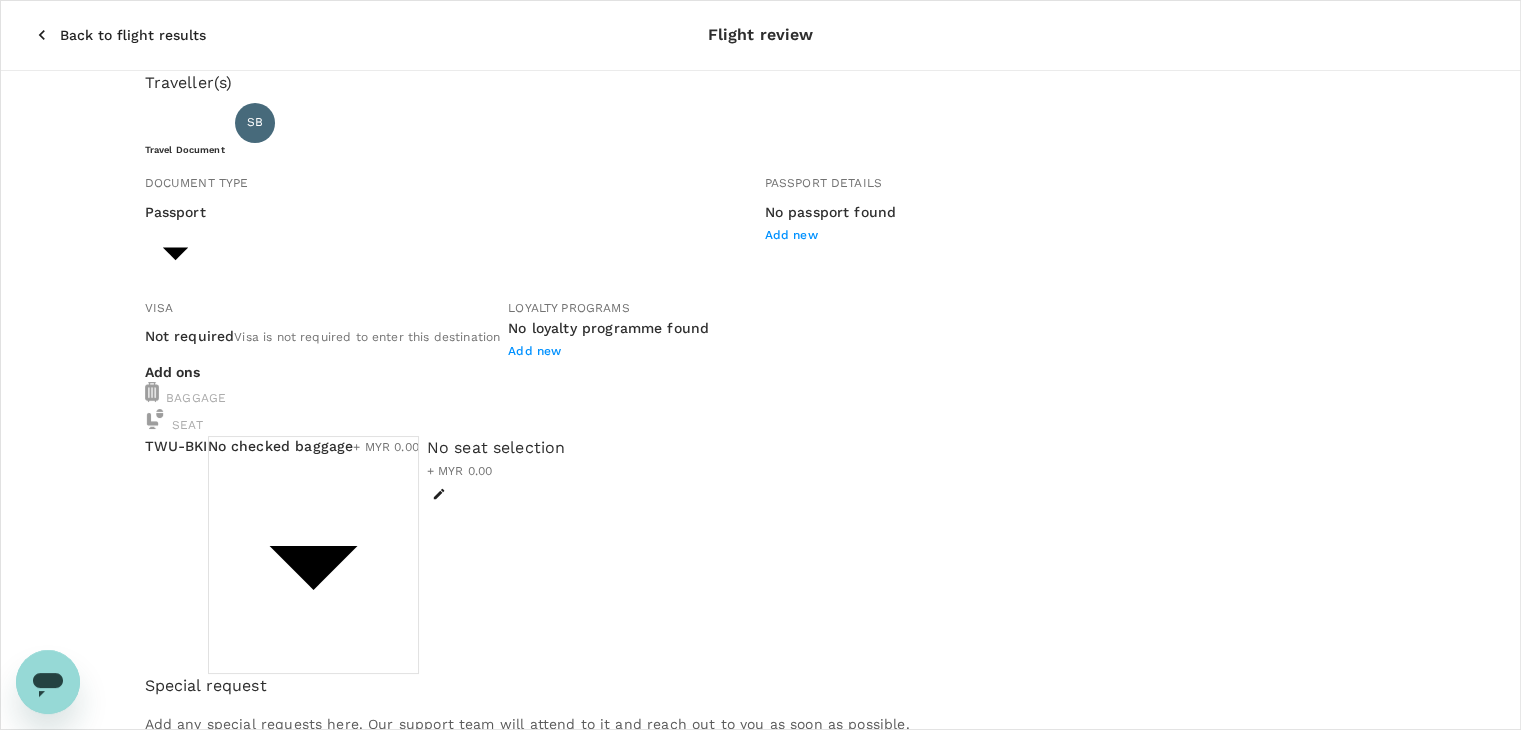 click on "Back to flight results Flight review Traveller(s) Traveller   1 : SB Syaharizan   Binti Abu Hanipah Travel Document Document type Passport Passport ​ Passport details No passport found Add new Visa Not required Visa is not required to enter this destination Loyalty programs No loyalty programme found Add new Add ons Baggage Seat TWU  -  BKI No checked baggage + MYR 0.00 ​ No seat selection + MYR 0.00 Special request Add any special requests here. Our support team will attend to it and reach out to you as soon as possible. Add request You've selected [DATE] 10:20 11:10 TWU Direct ,  0h 50min BKI View flight details Price summary Total fare (1 traveller(s)) MYR 155.54 Air fare MYR 155.54 Baggage fee MYR 0.00 Seat fee MYR 0.00 Service fee MYR 10.00 Total MYR 165.54 Continue to payment details Some travellers require a valid travel document to proceed with this booking by TruTrip  ( 3.46.3   ) View details Edit Add new" at bounding box center (760, 699) 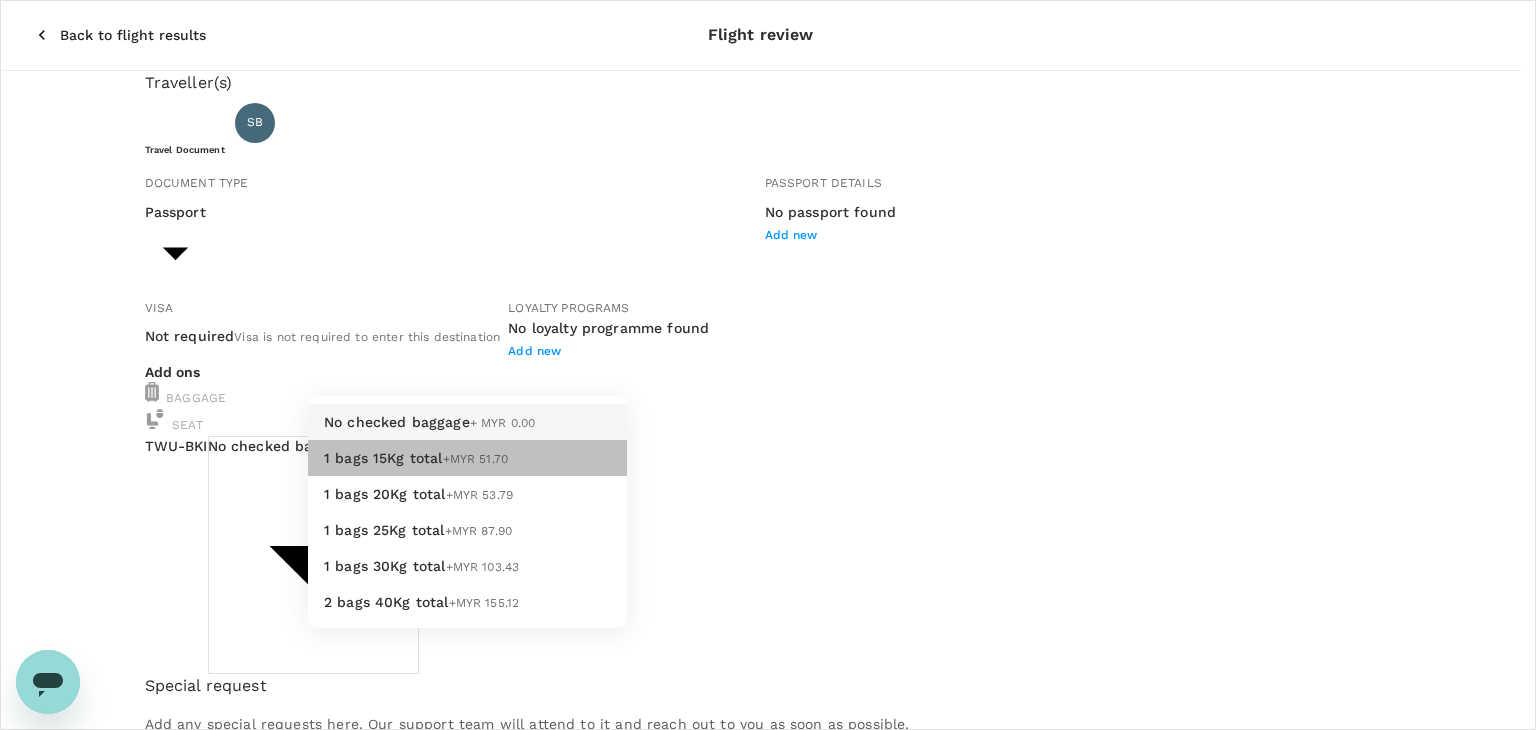 click on "+MYR 51.70" at bounding box center (476, 459) 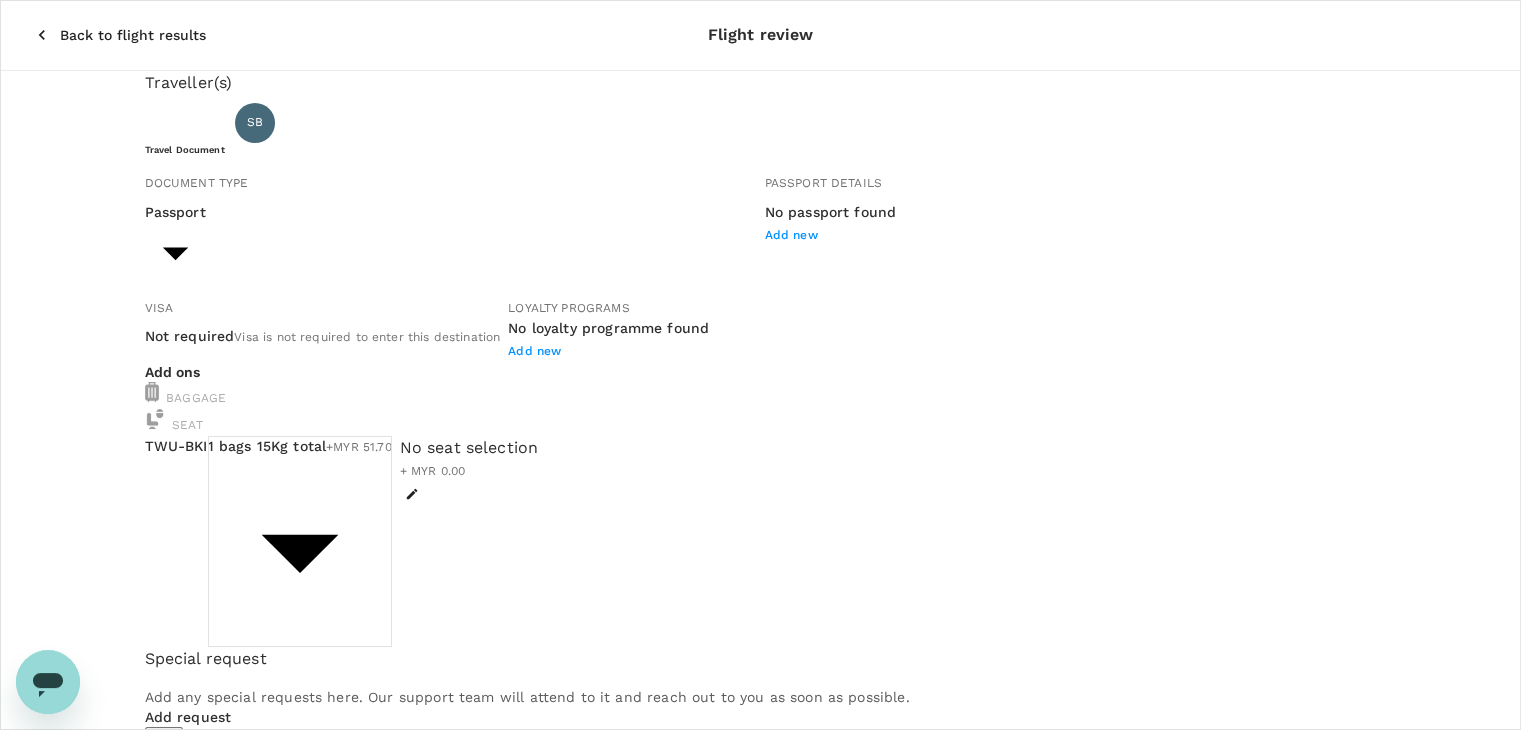 click on "Back to flight results" at bounding box center (133, 35) 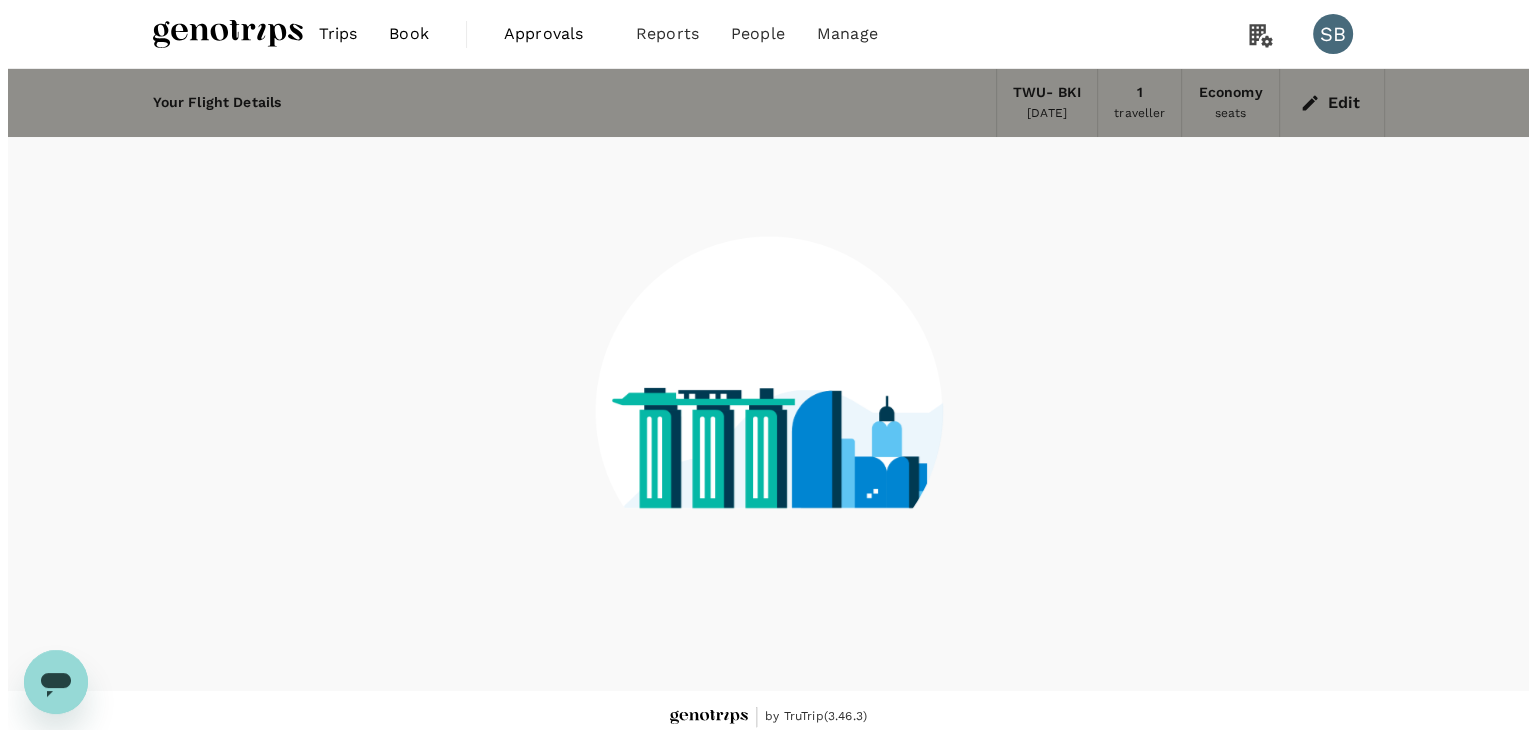 scroll, scrollTop: 13, scrollLeft: 0, axis: vertical 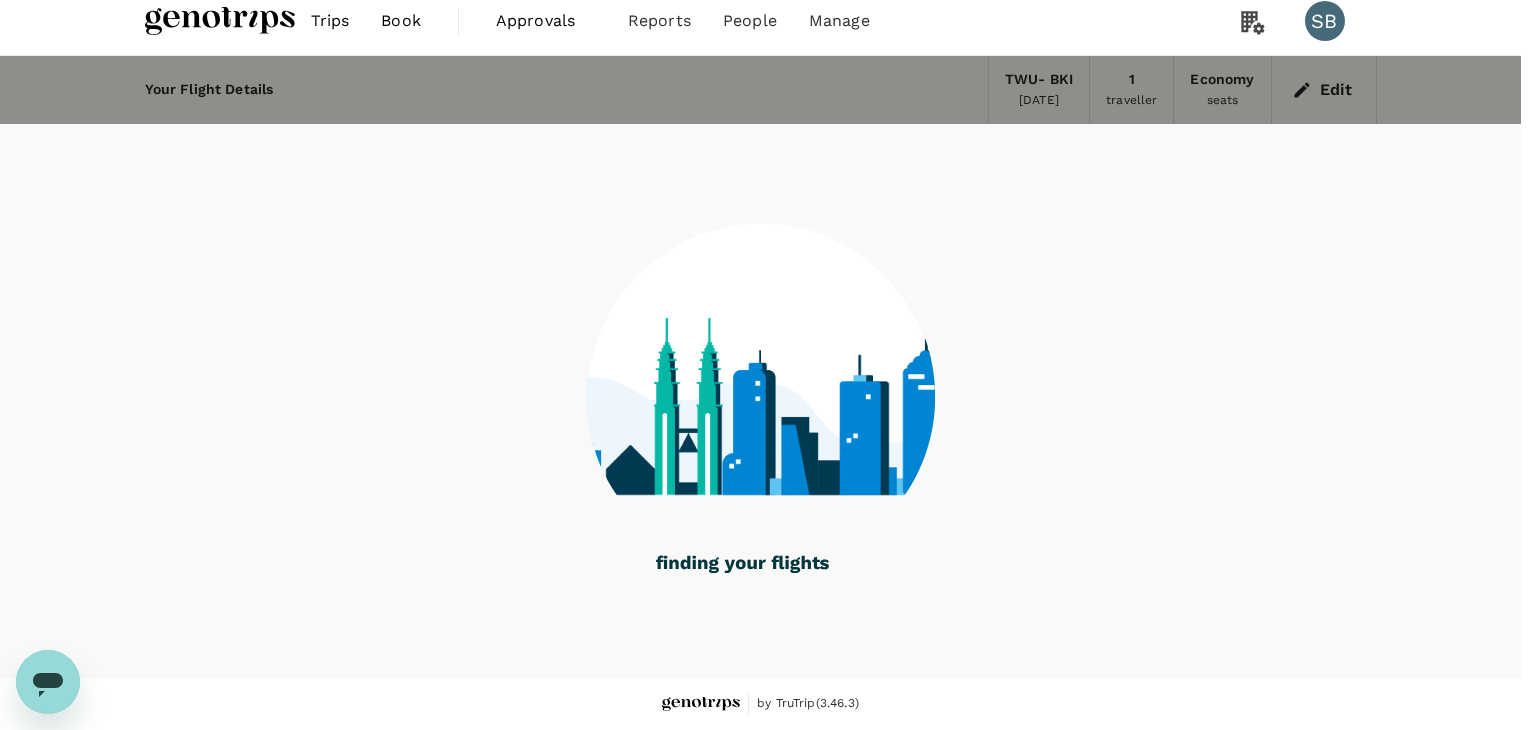 click on "Refresh Search" at bounding box center [48, 881] 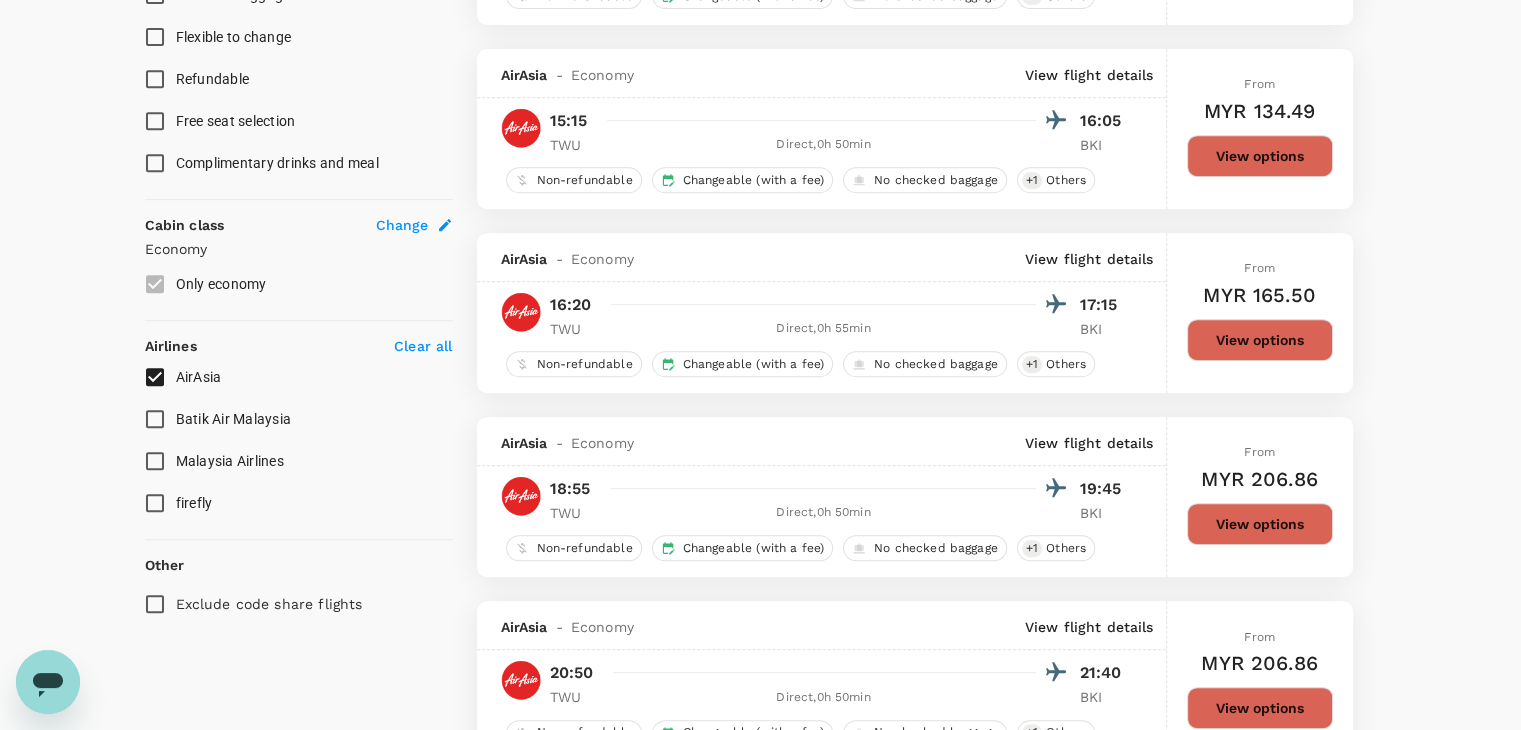 scroll, scrollTop: 900, scrollLeft: 0, axis: vertical 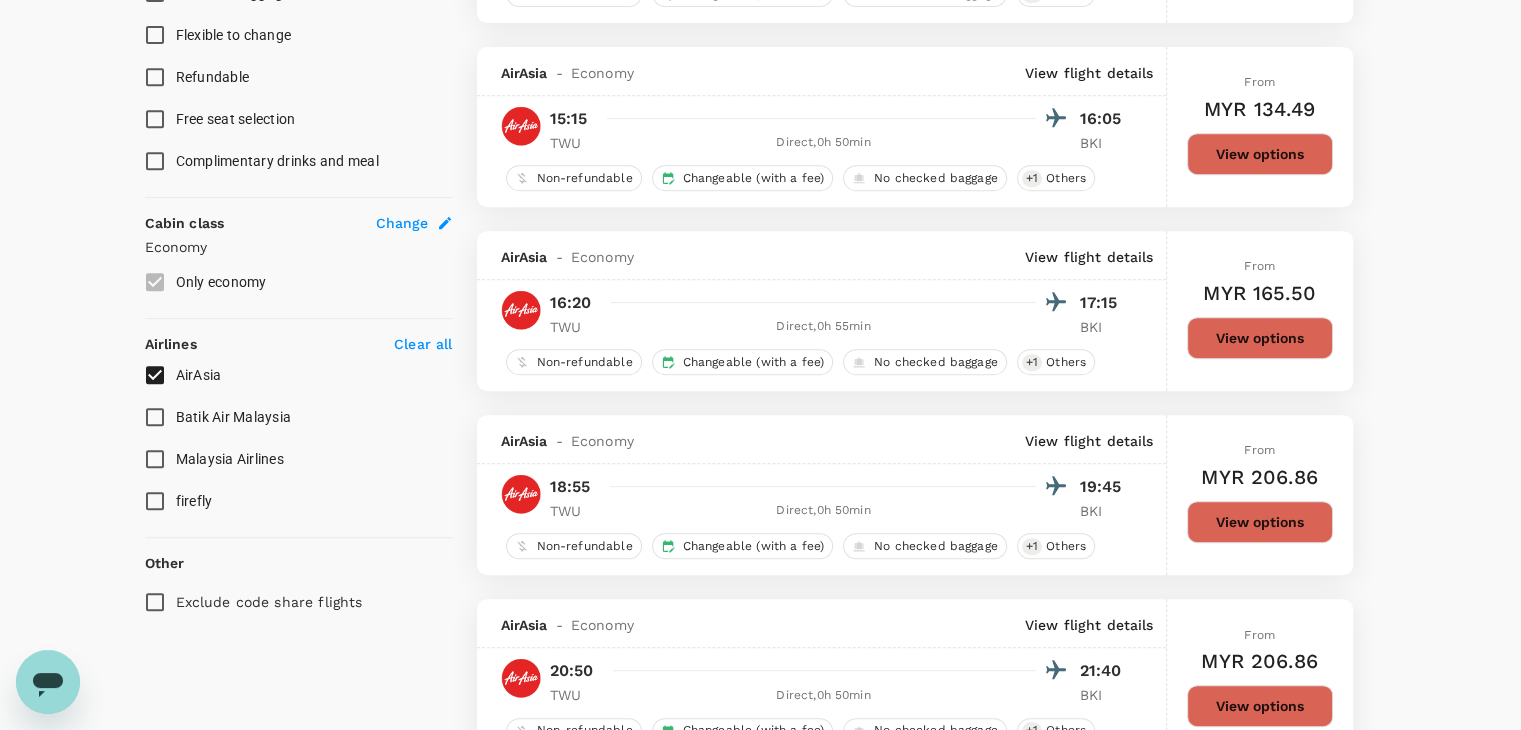 click on "Batik Air Malaysia" at bounding box center (155, 417) 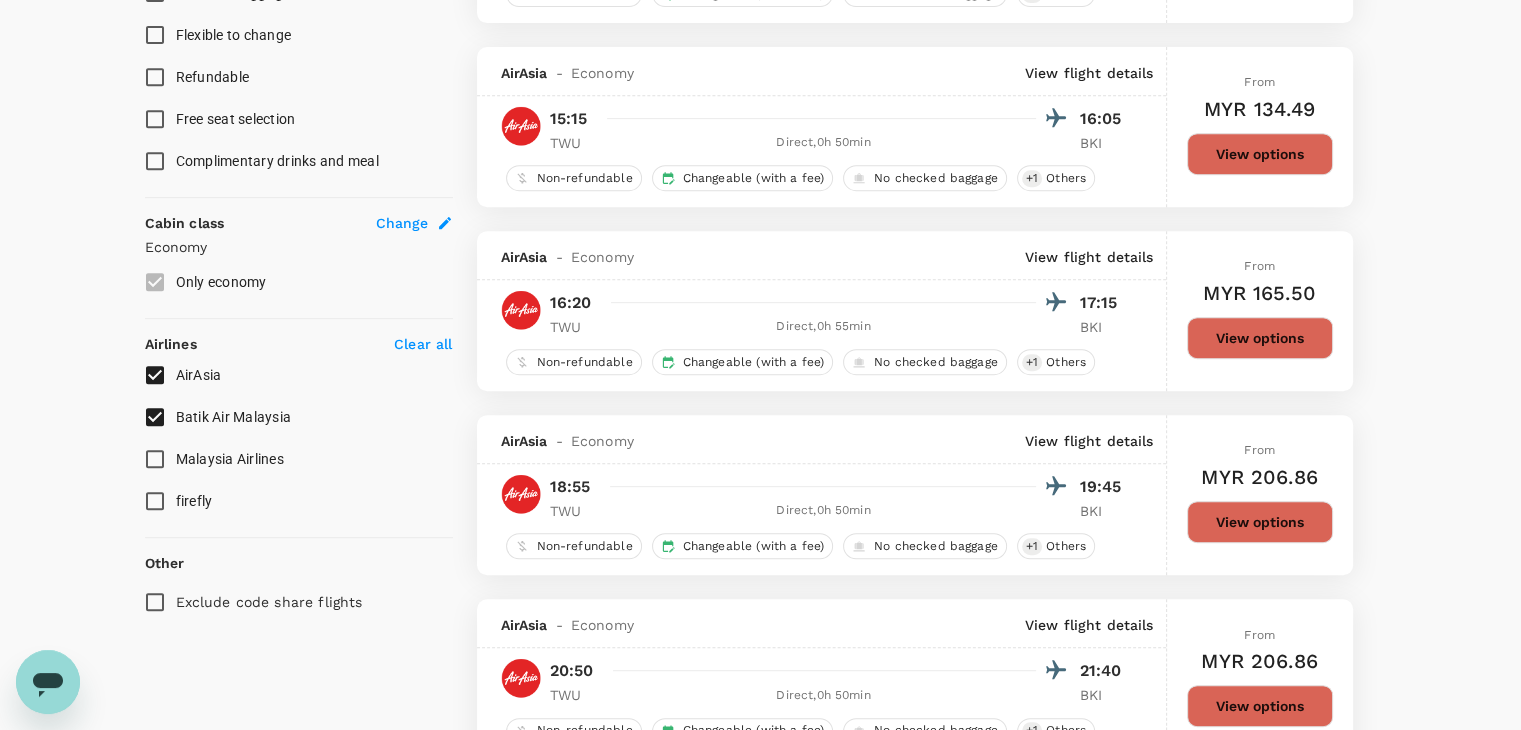 click on "Policy Show flights that are hidden by company policy Stops Direct 1 stop 2+ stops Time Reset TWU - BKI Take off time 00:00 - 24:00 Landing time 00:00 - 24:00 Duration 8.5 hours Business trip essentials Clear all Cabin baggage Checked baggage Flexible to change Refundable Free seat selection Complimentary drinks and meal Cabin class Change Economy Only economy Airlines Clear all AirAsia Batik Air Malaysia Malaysia Airlines firefly Other Exclude code share flights" at bounding box center (299, -53) 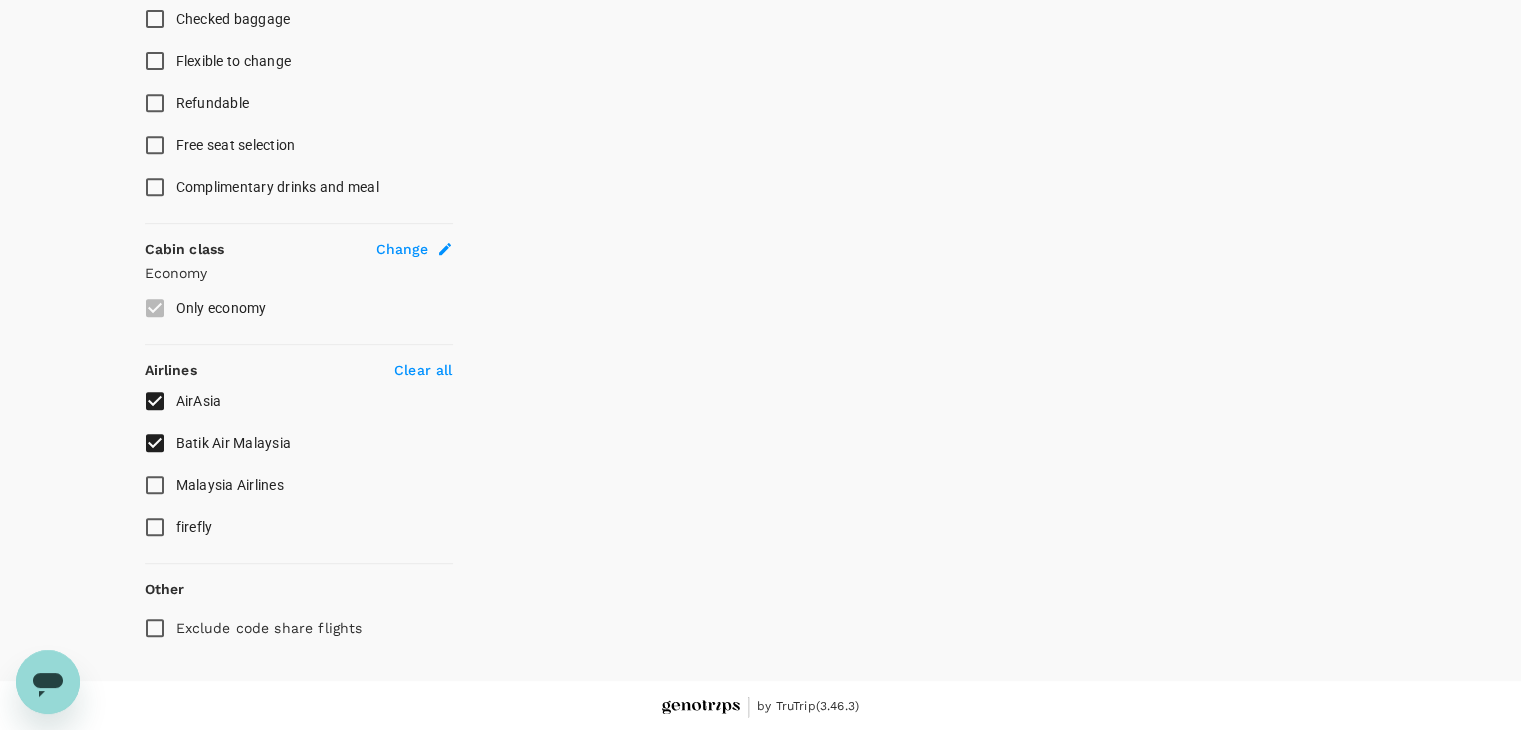 click on "AirAsia Batik Air Malaysia Malaysia Airlines firefly" at bounding box center (299, 464) 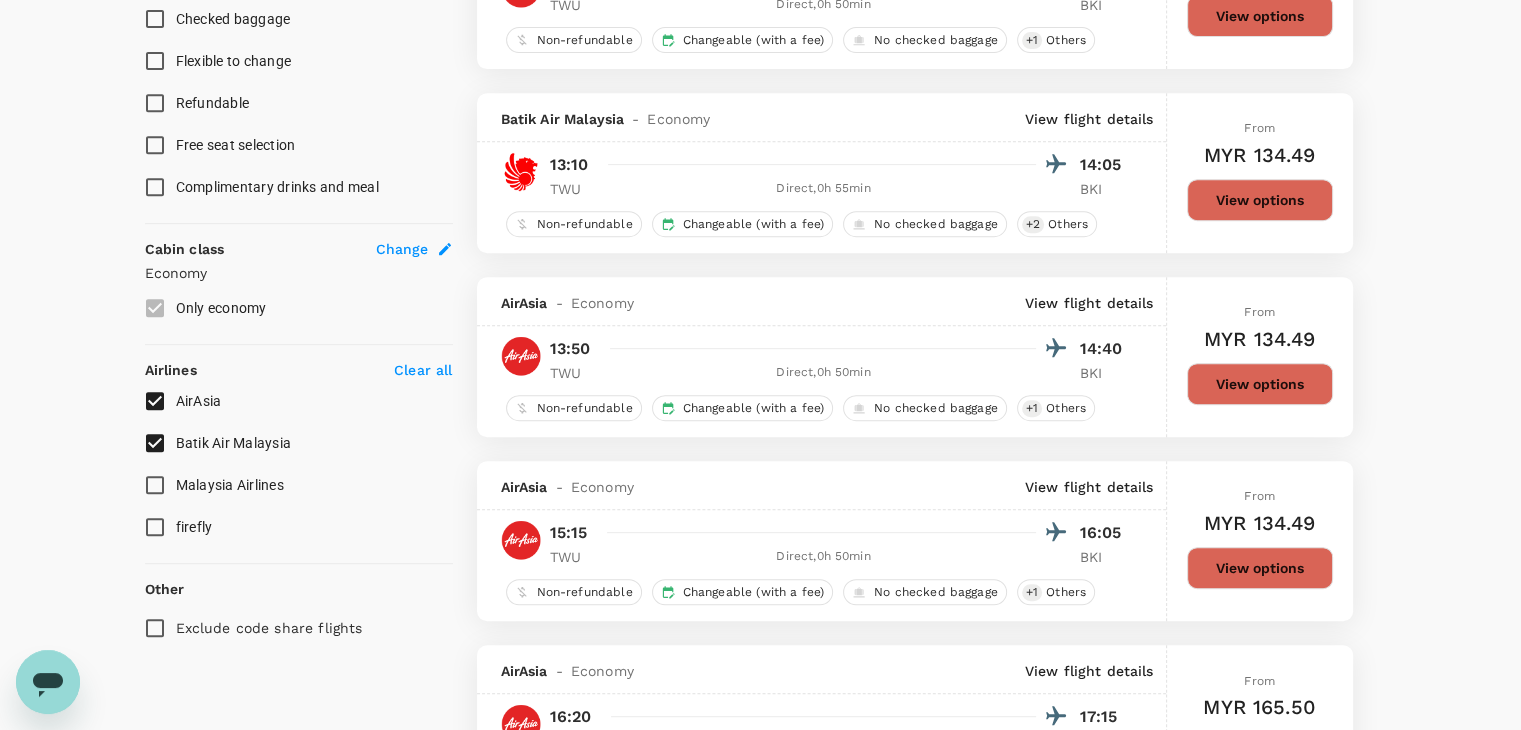 scroll, scrollTop: 900, scrollLeft: 0, axis: vertical 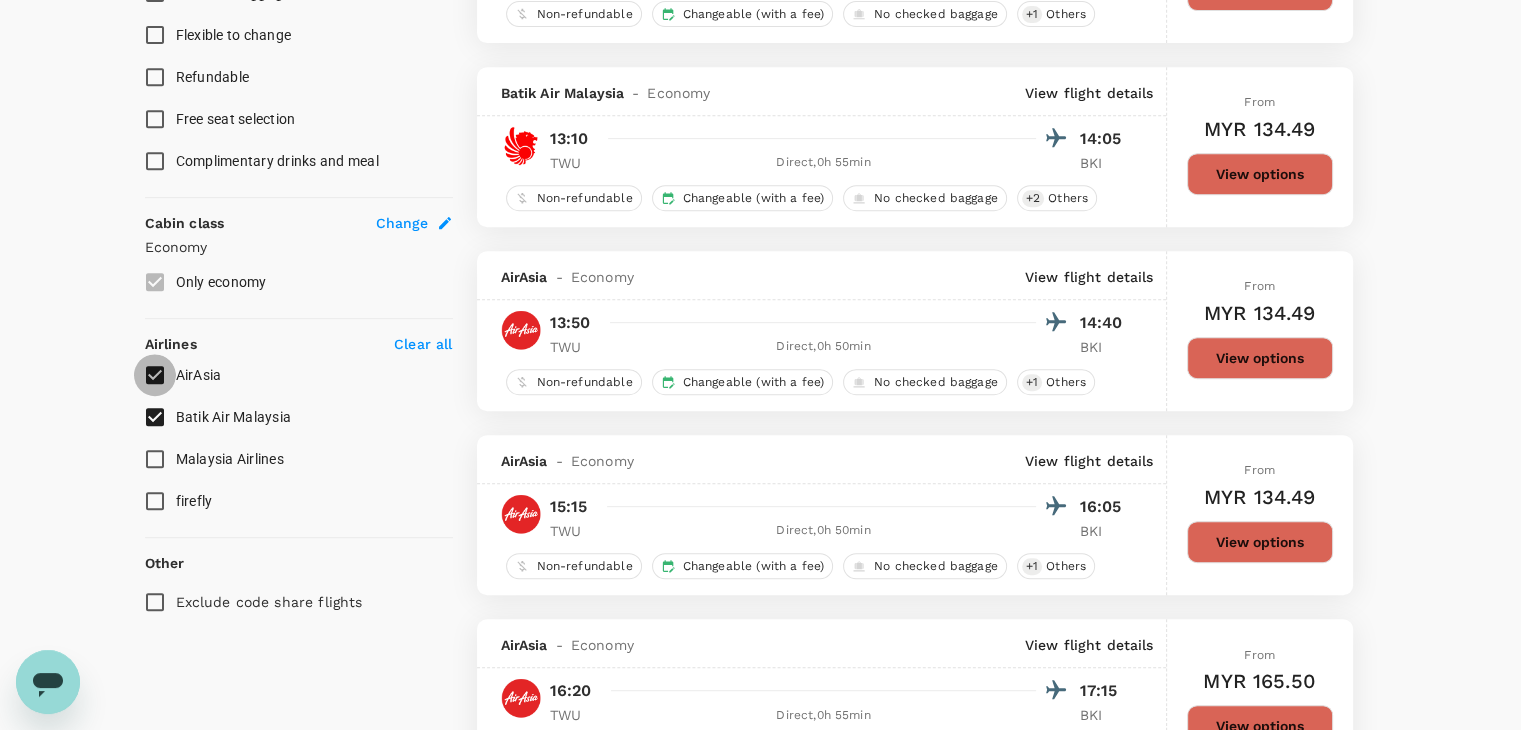click on "AirAsia" at bounding box center (155, 375) 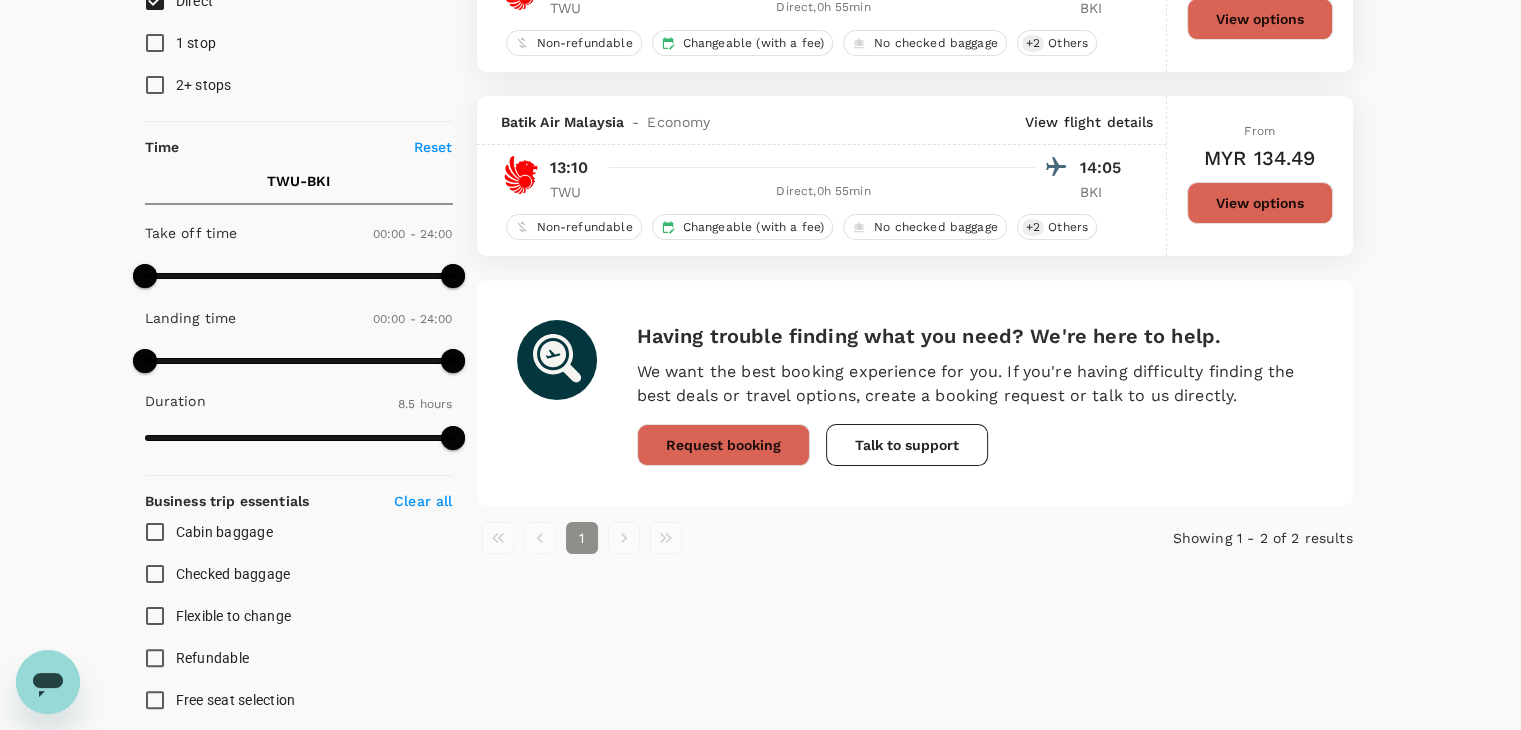 scroll, scrollTop: 174, scrollLeft: 0, axis: vertical 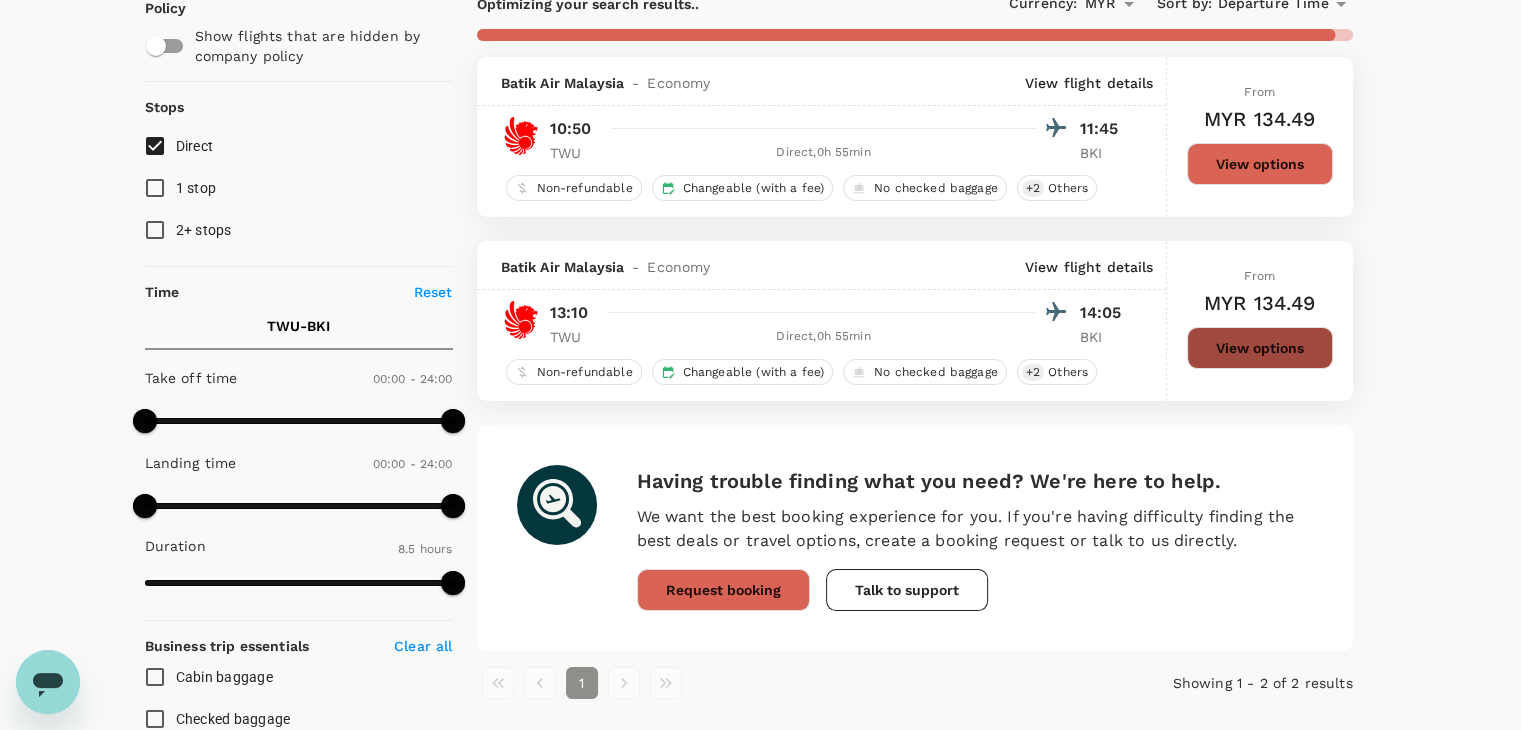 click on "View options" at bounding box center (1260, 348) 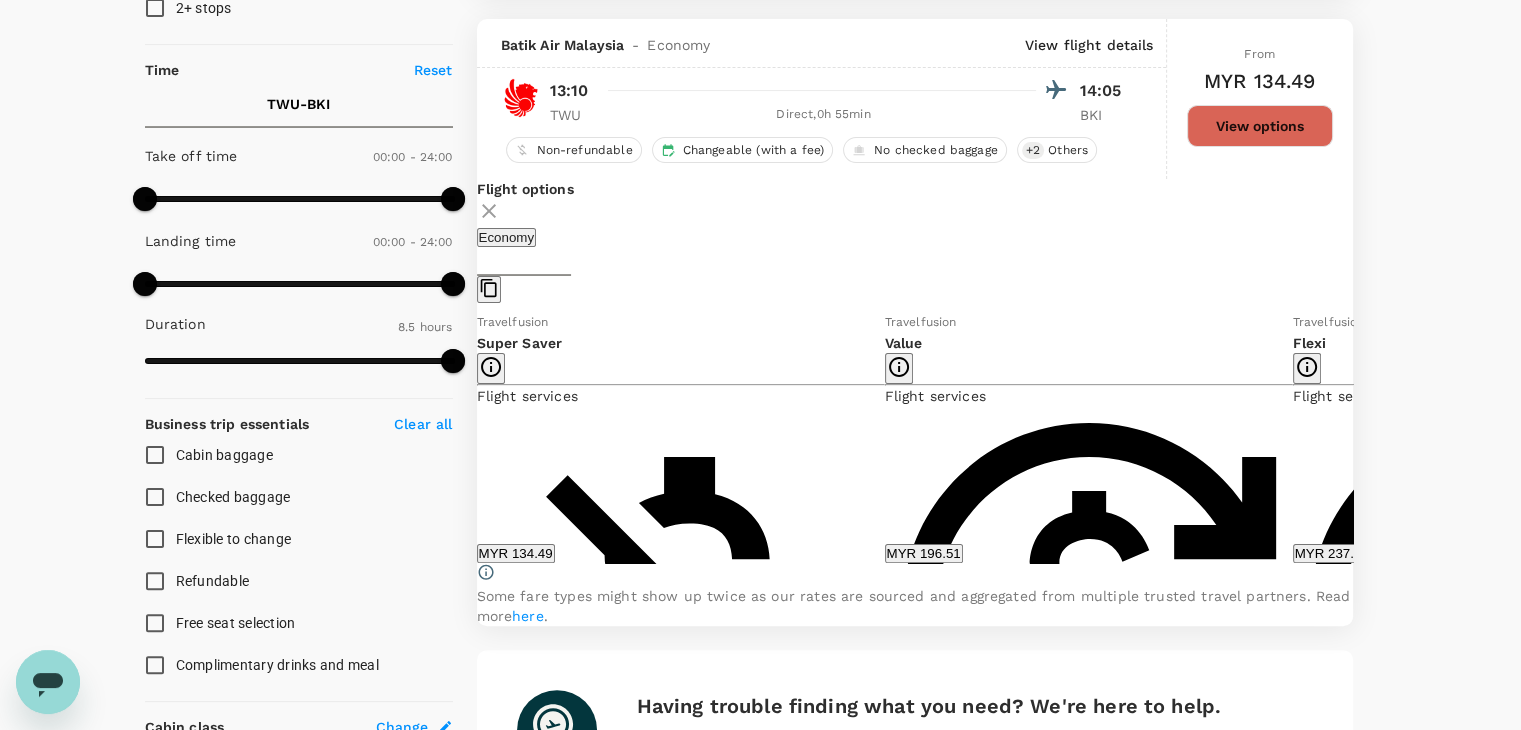 scroll, scrollTop: 415, scrollLeft: 0, axis: vertical 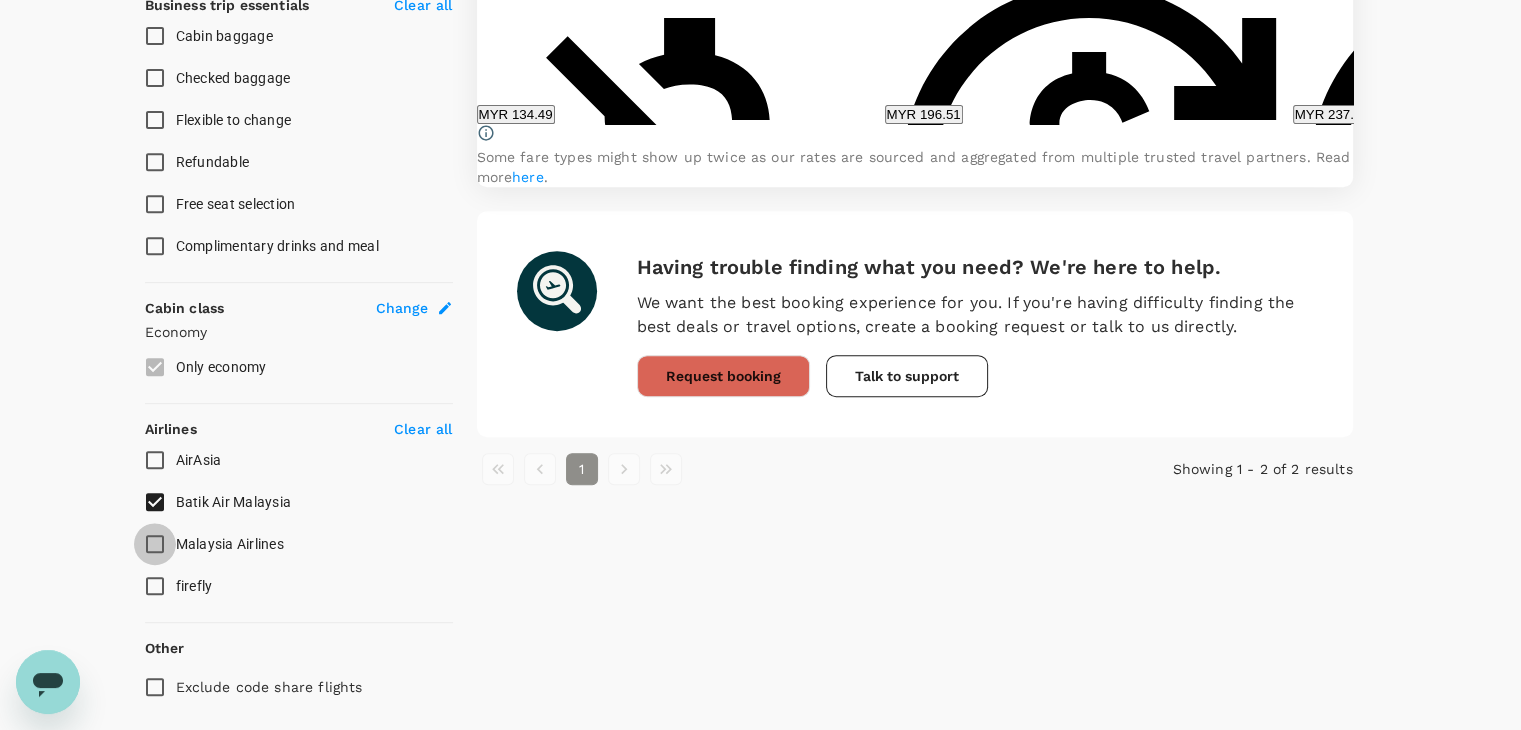 click on "Malaysia Airlines" at bounding box center (155, 544) 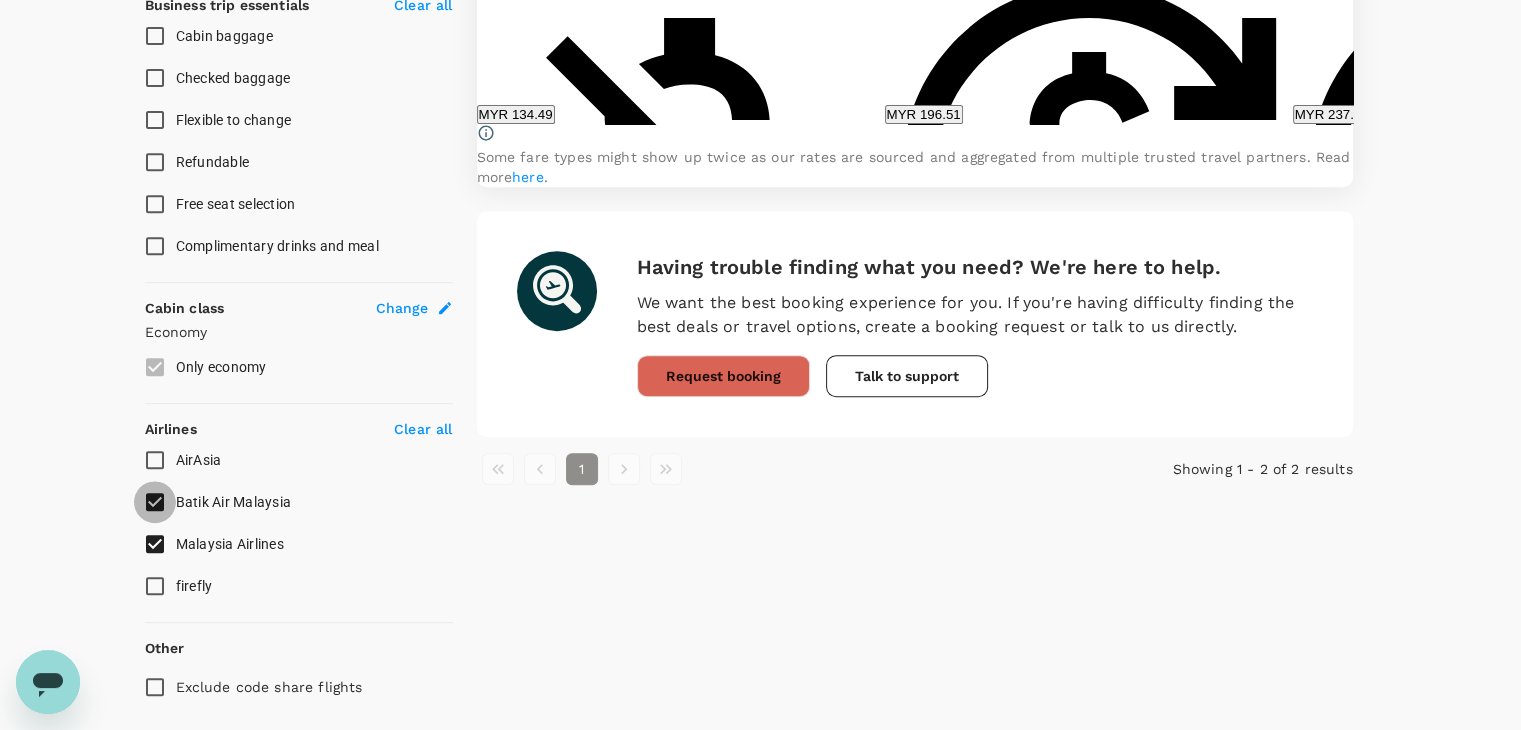 click on "Batik Air Malaysia" at bounding box center (155, 502) 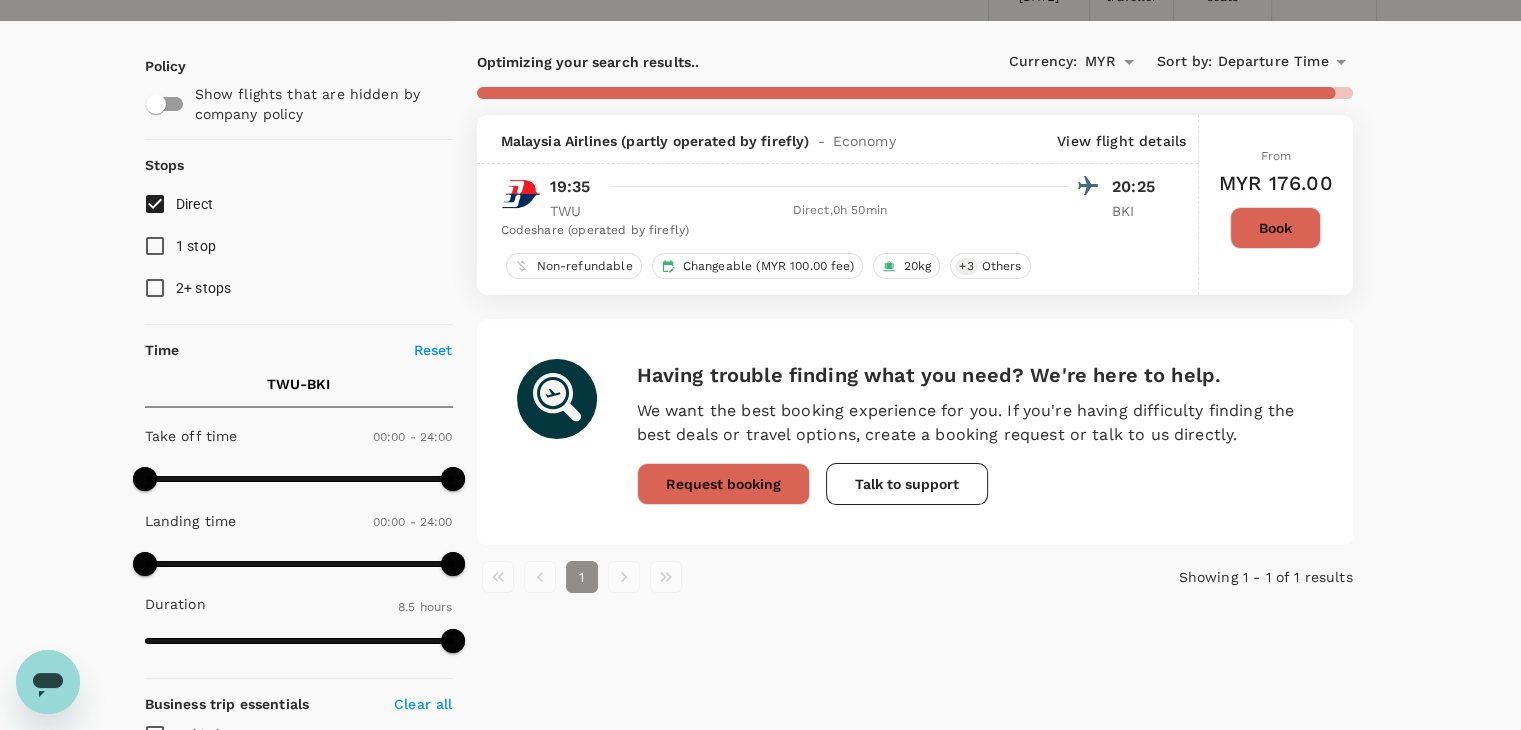scroll, scrollTop: 115, scrollLeft: 0, axis: vertical 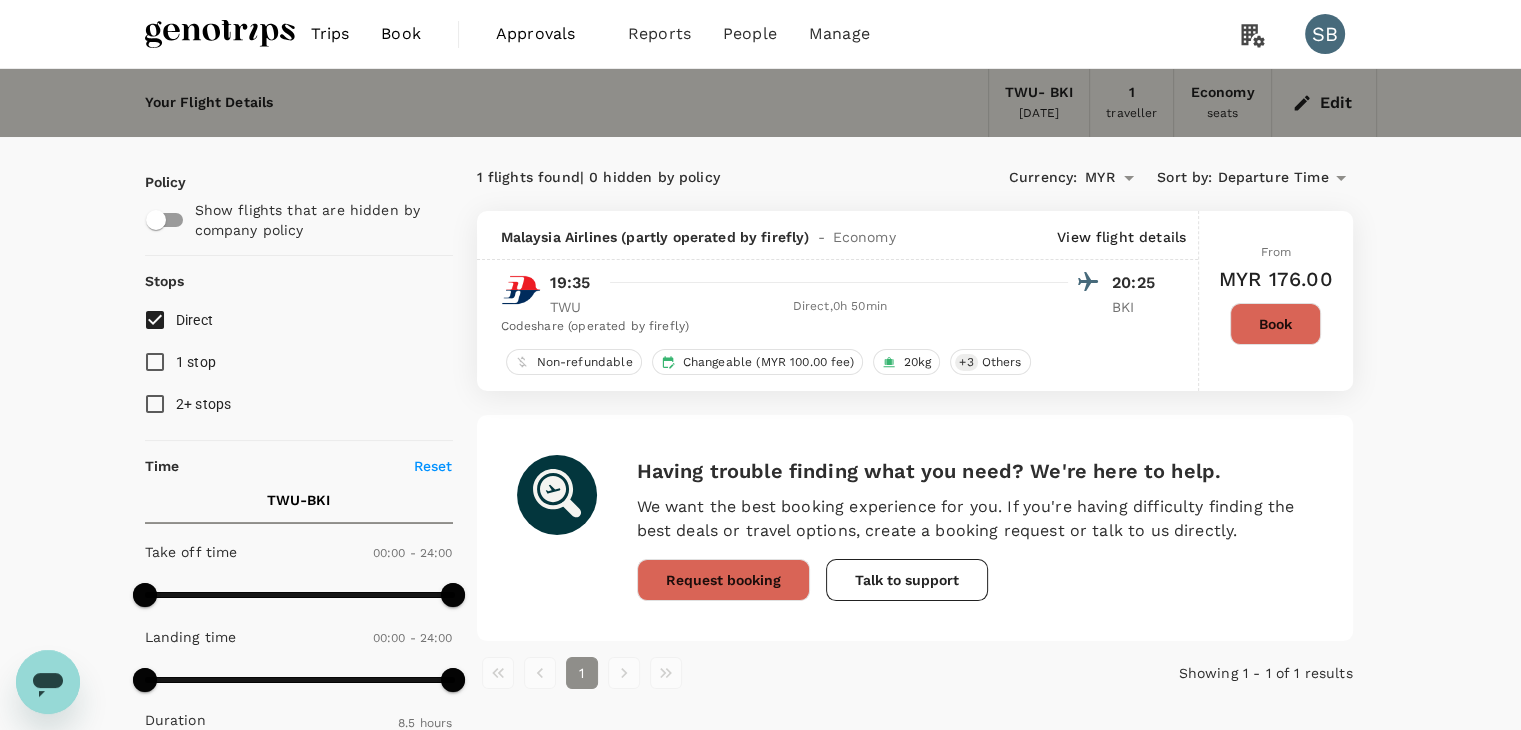 click at bounding box center (220, 34) 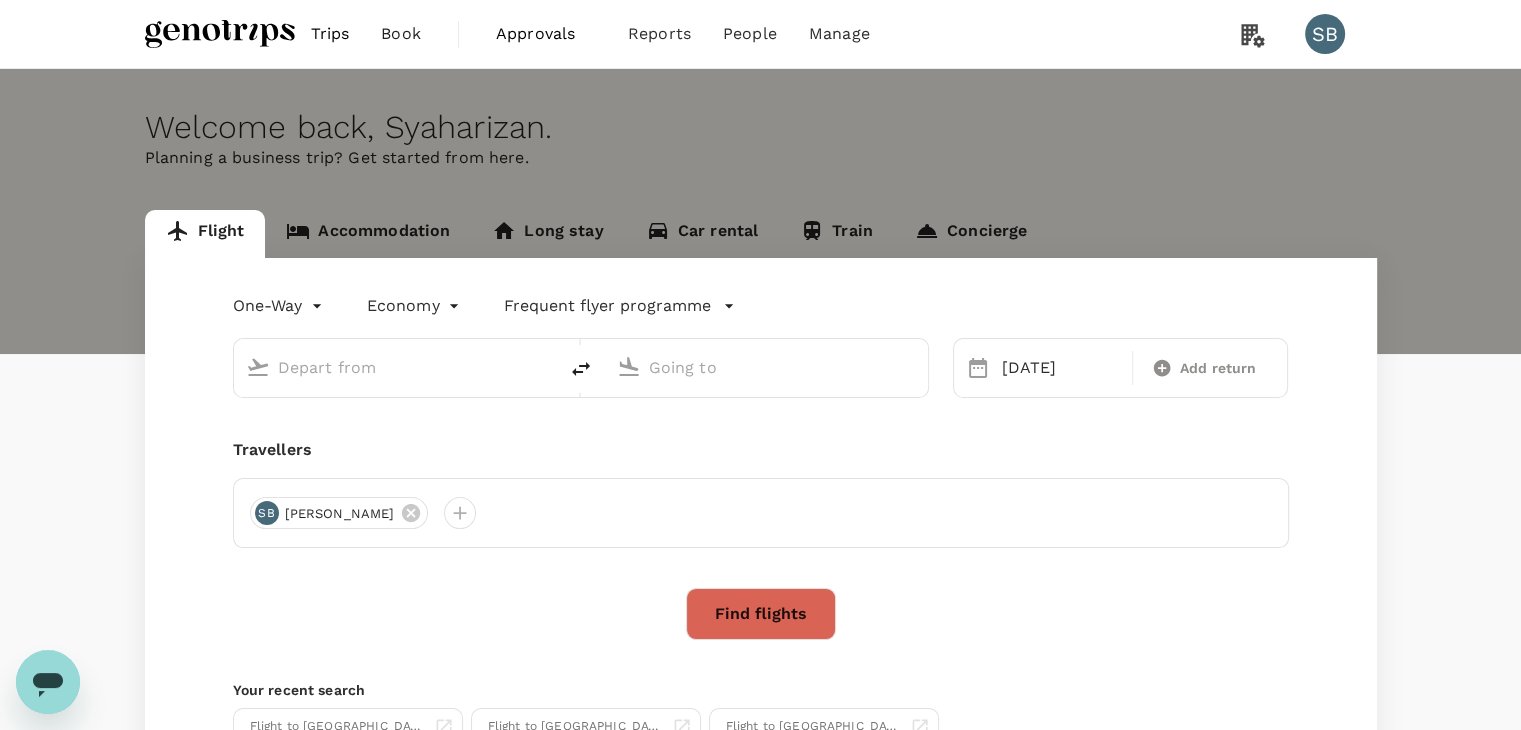 type on "Tawau (TWU)" 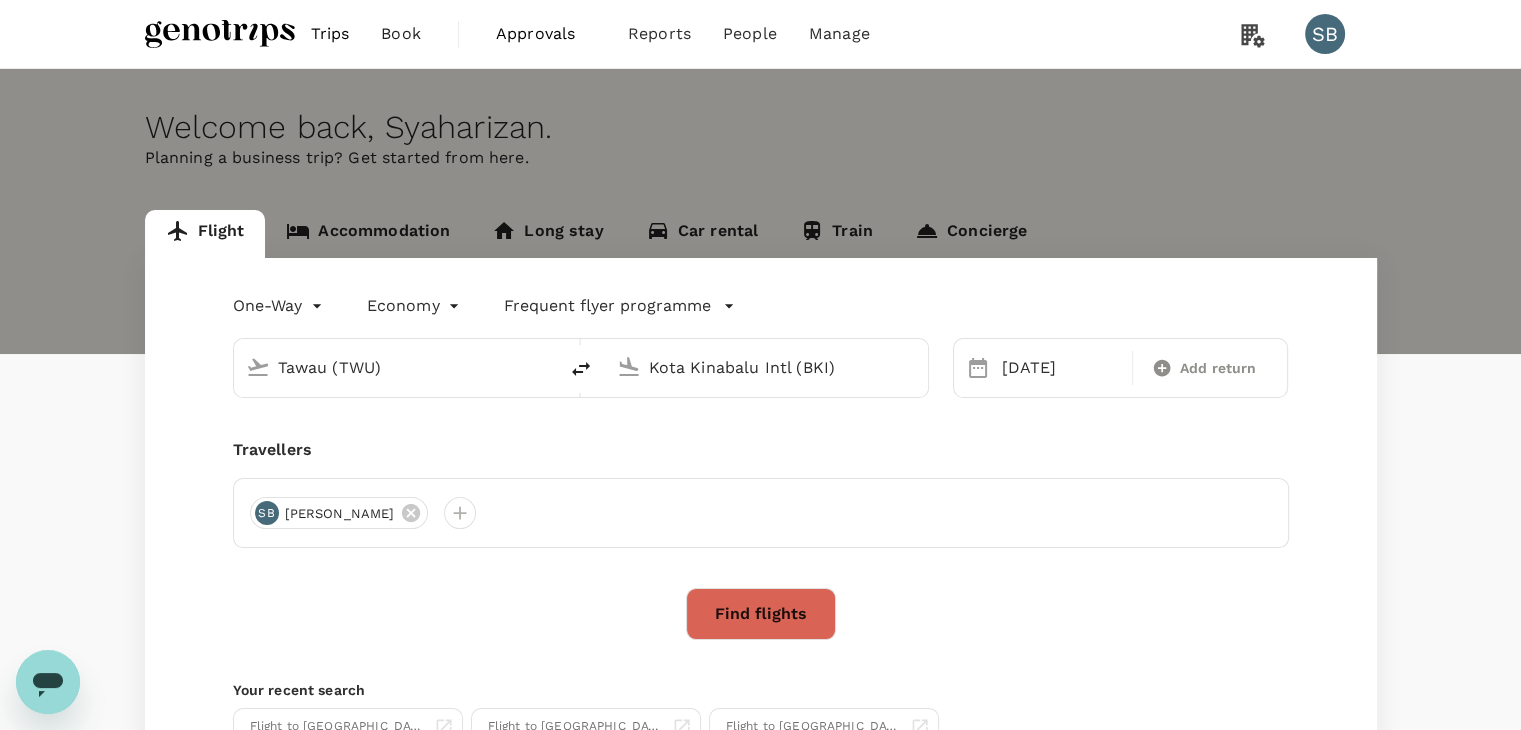 type 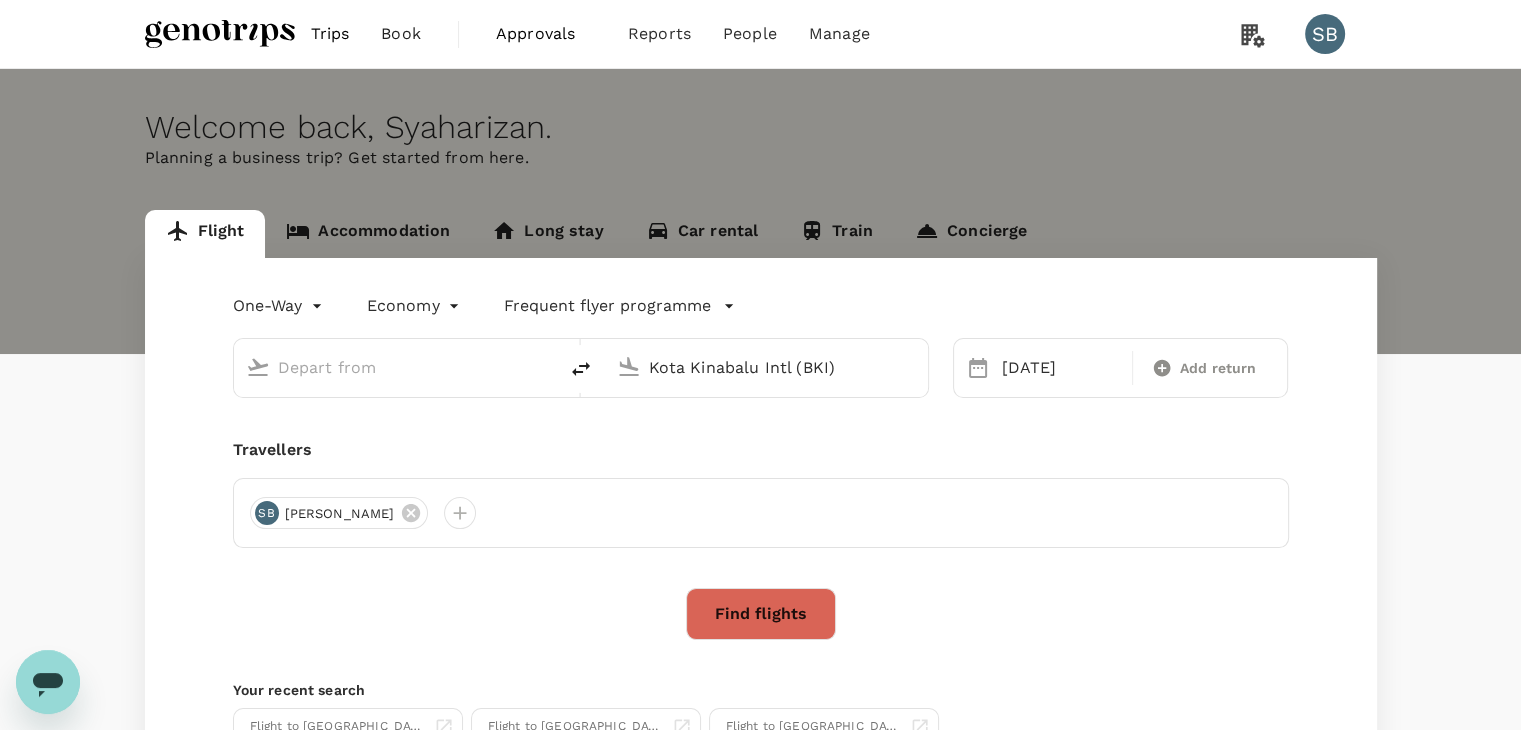 type 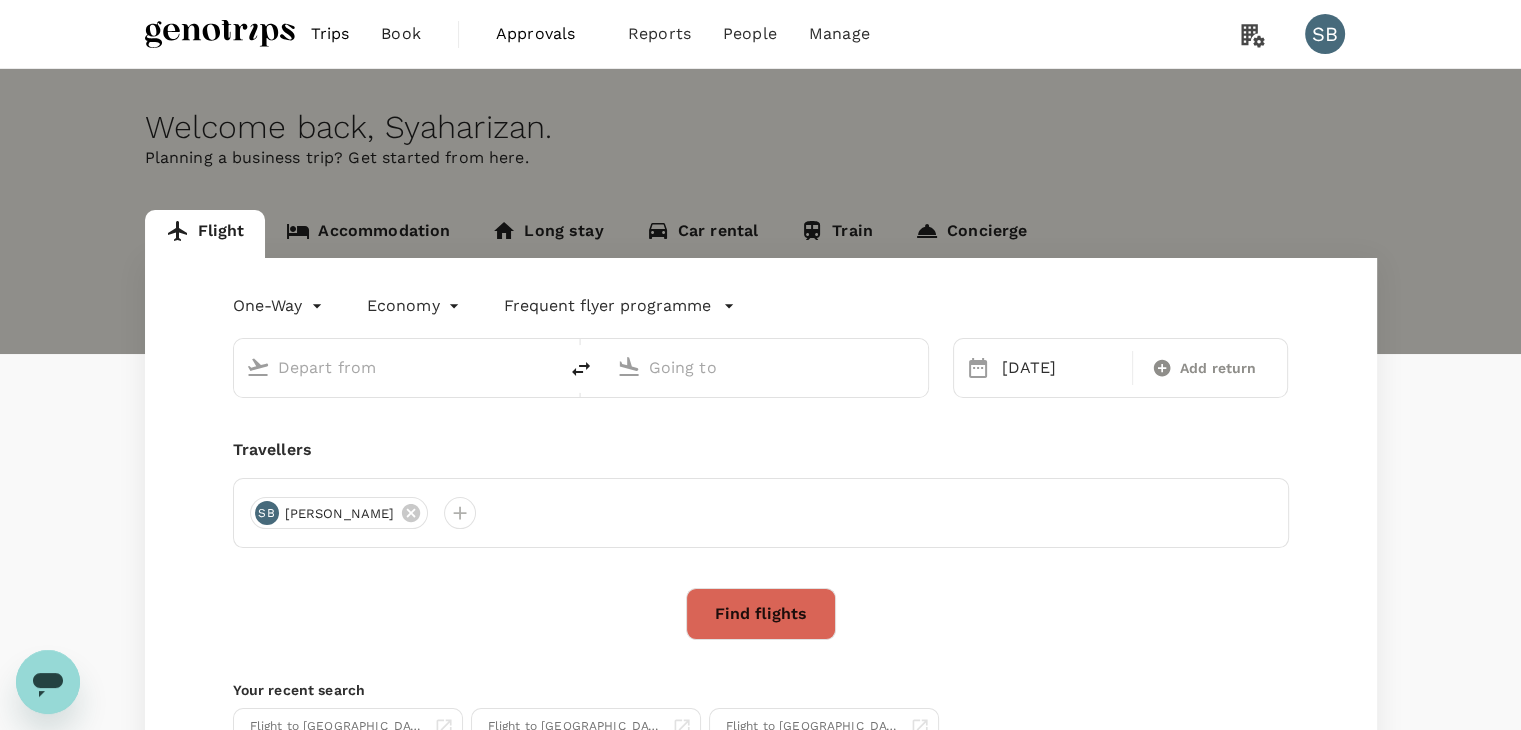 type on "Tawau (TWU)" 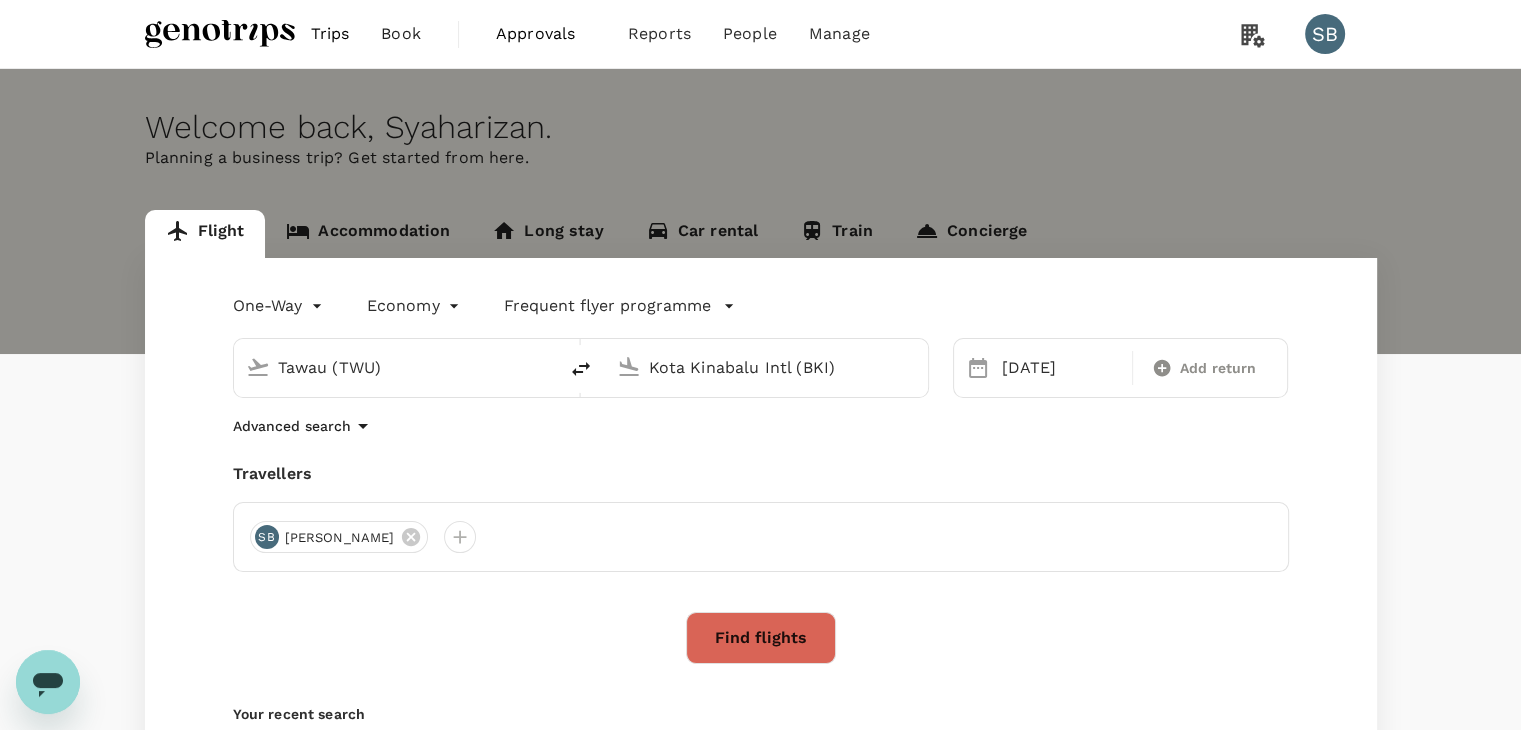 click on "Tawau (TWU)" at bounding box center (396, 367) 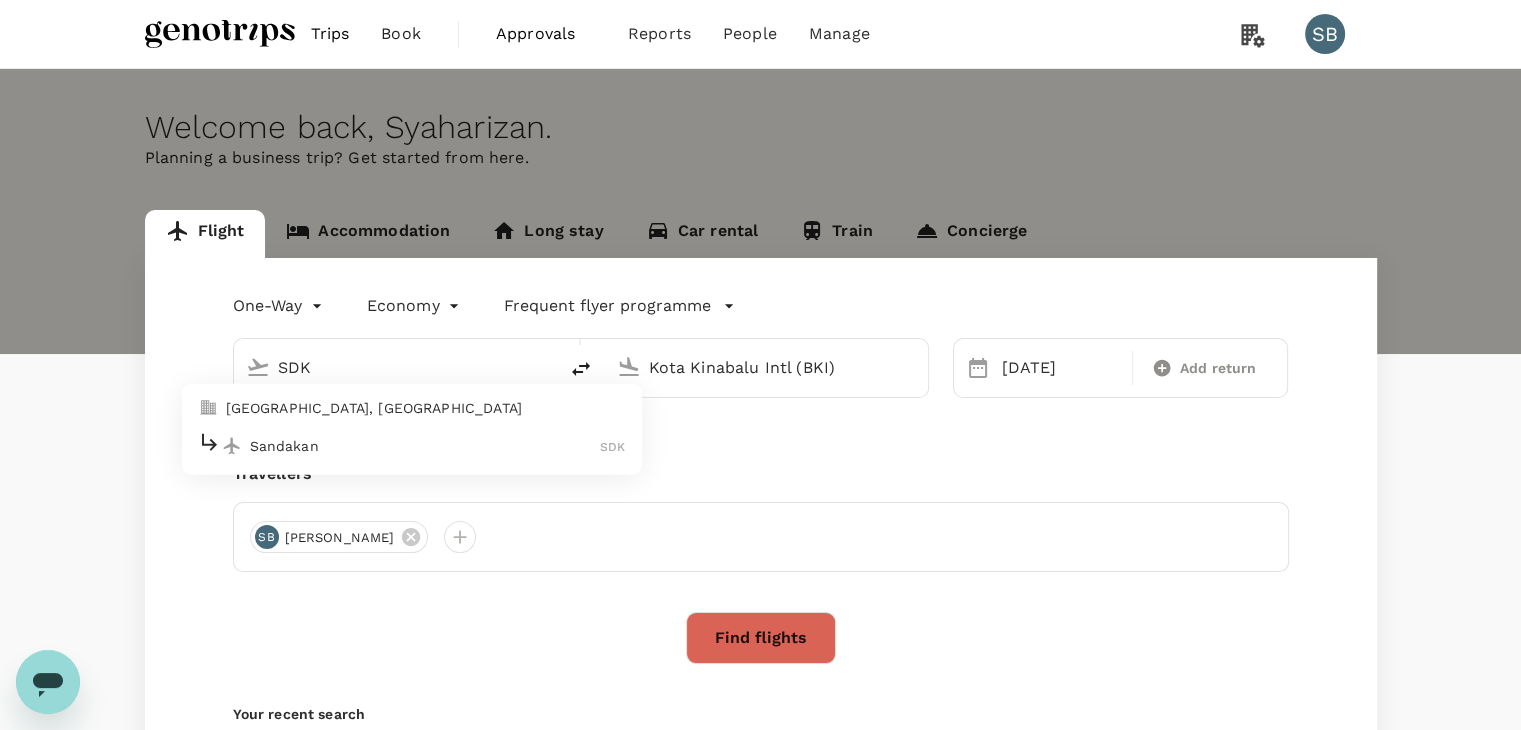 click on "Sandakan SDK" at bounding box center [412, 445] 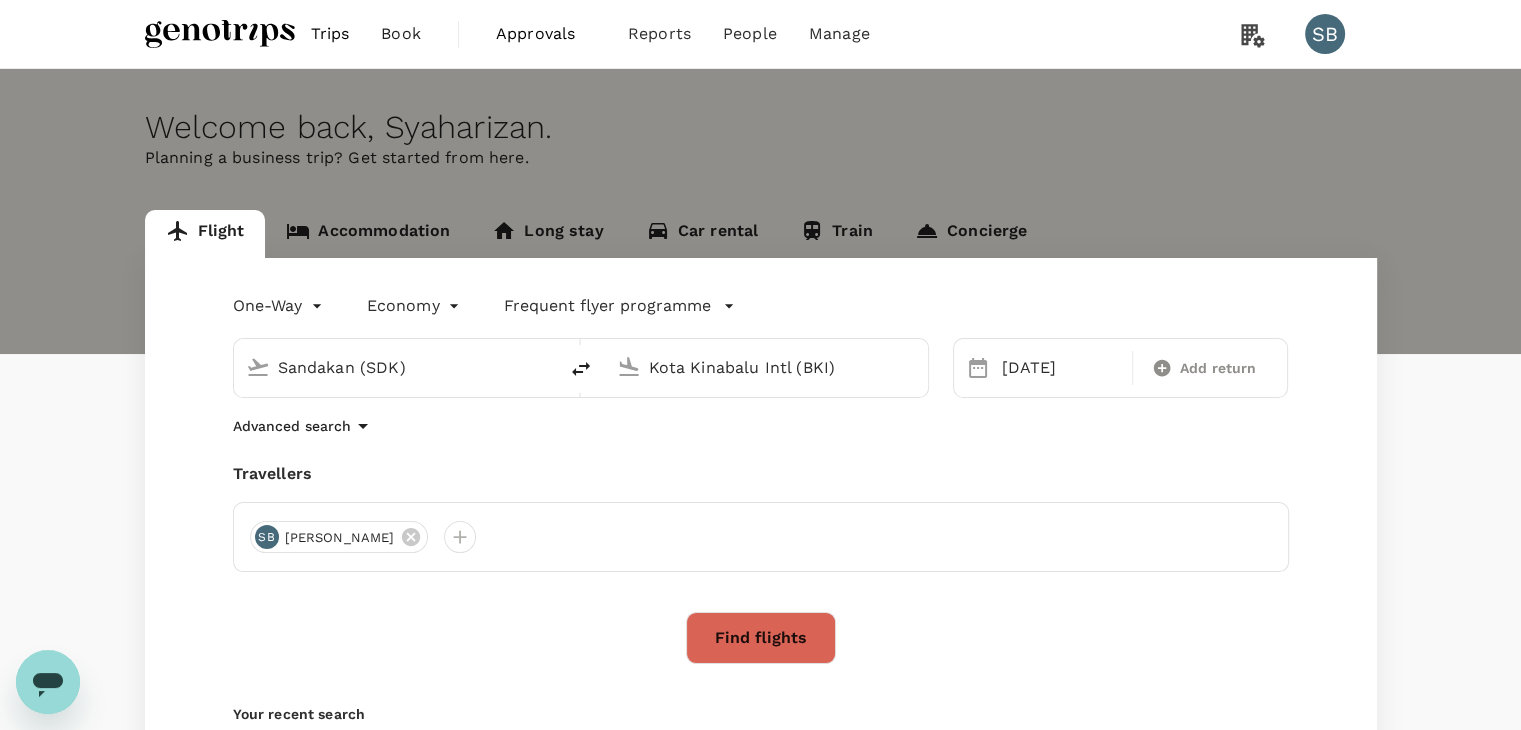 click on "Find flights" at bounding box center [761, 638] 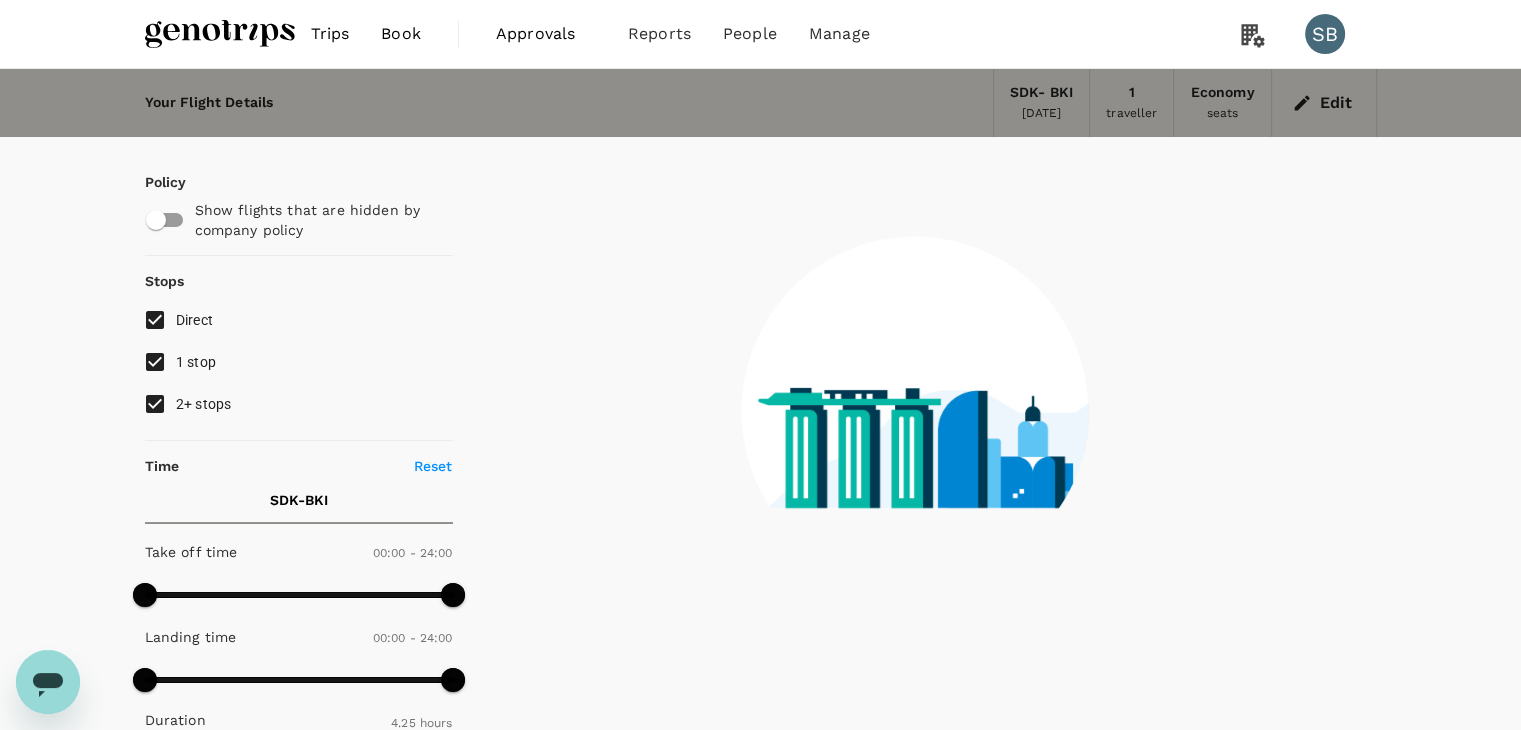 type on "445" 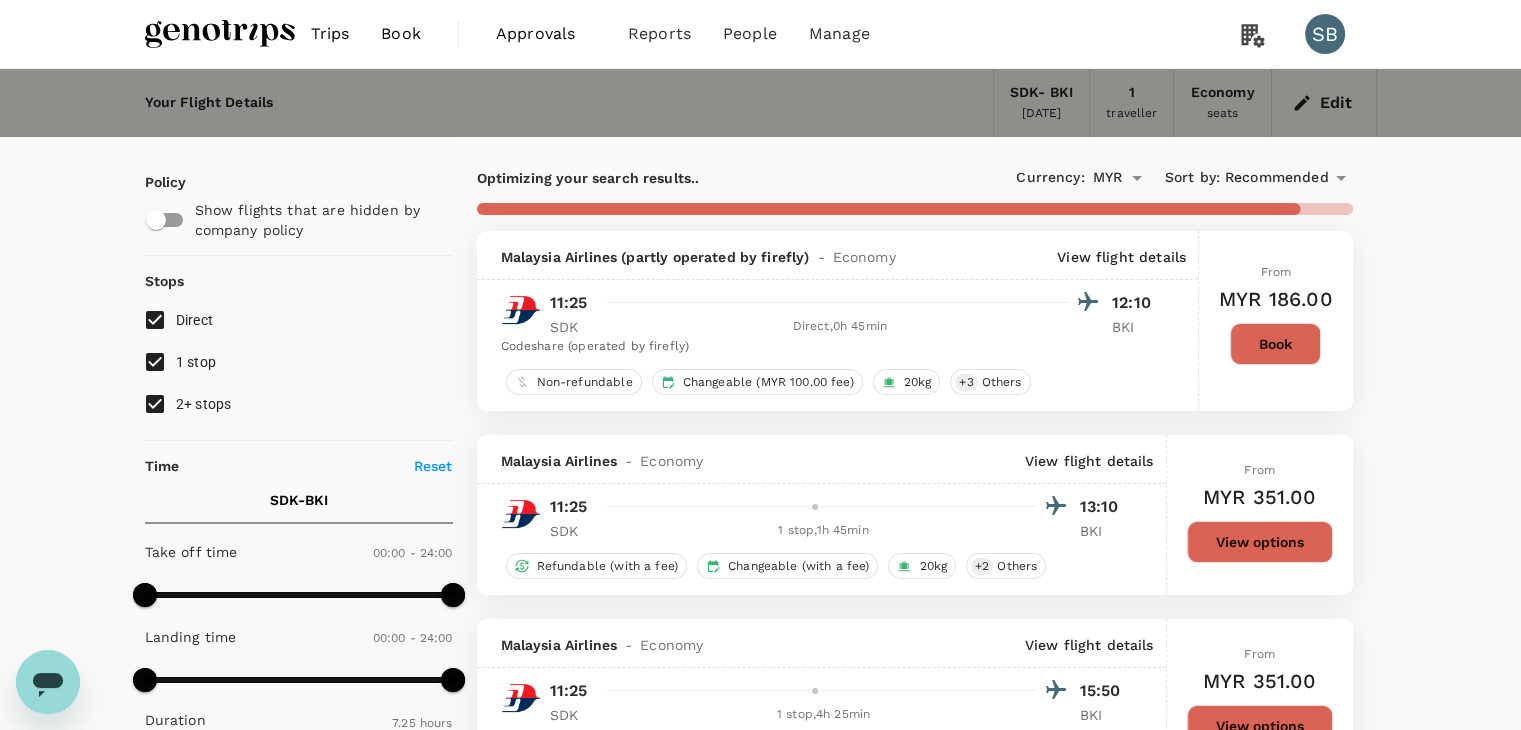 checkbox on "false" 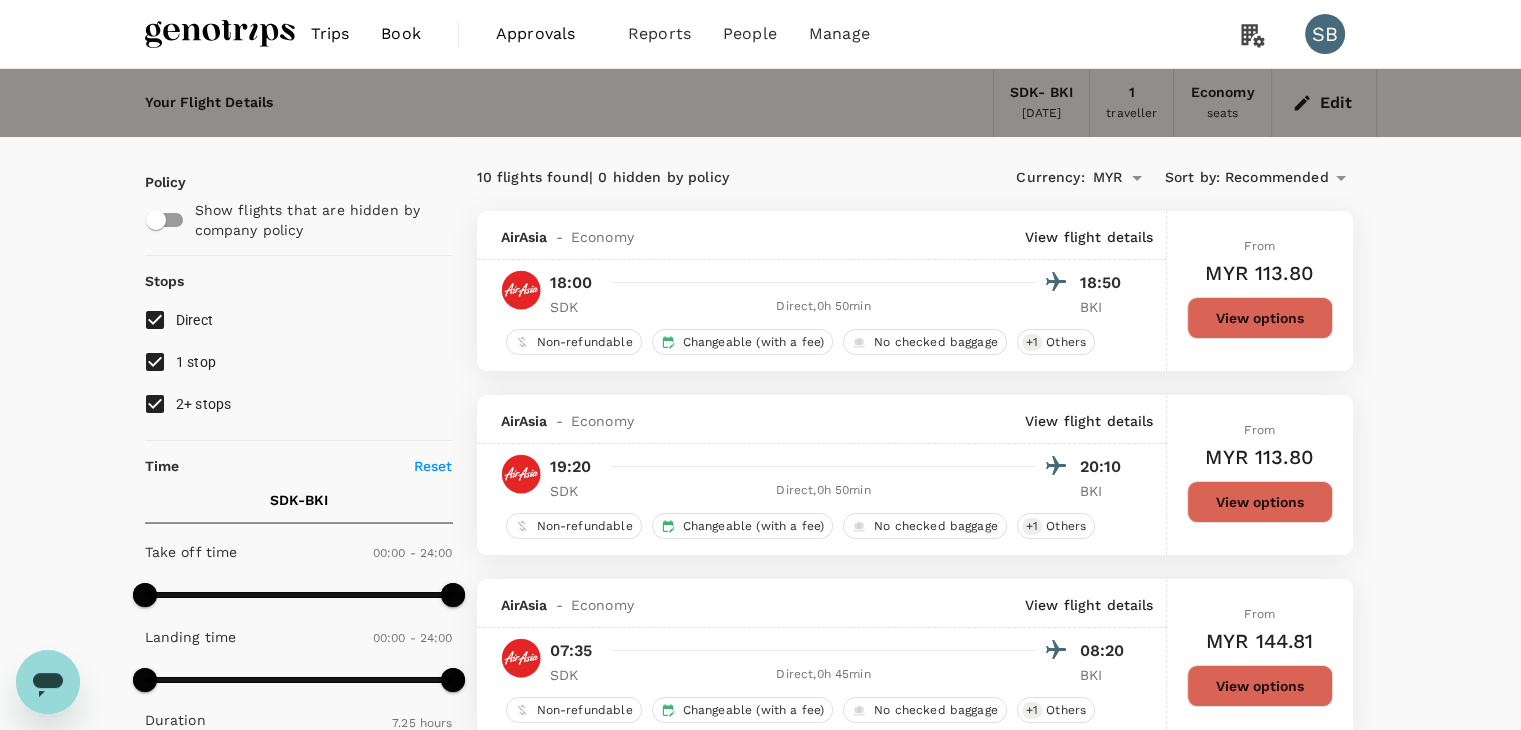 click on "2+ stops" at bounding box center (155, 404) 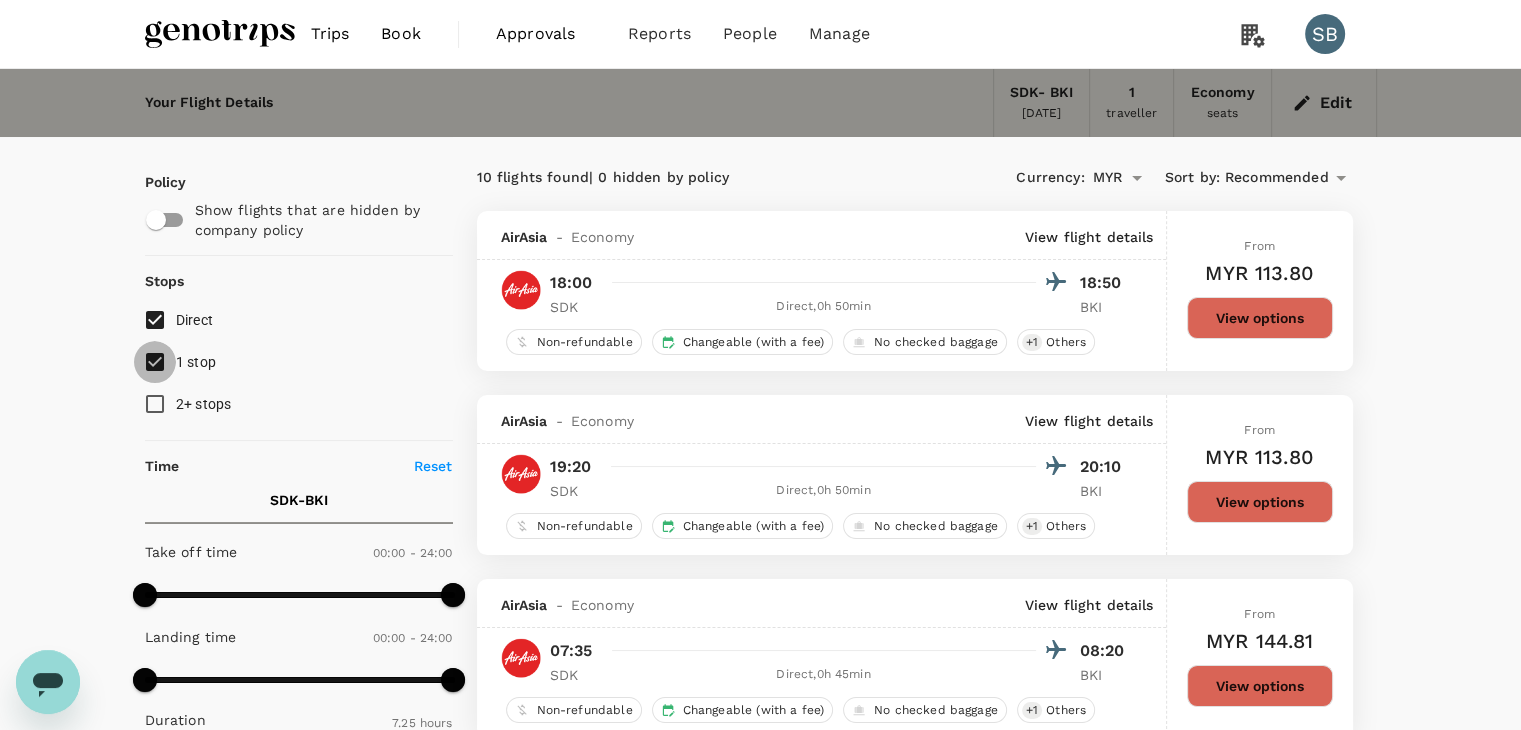 click on "1 stop" at bounding box center (155, 362) 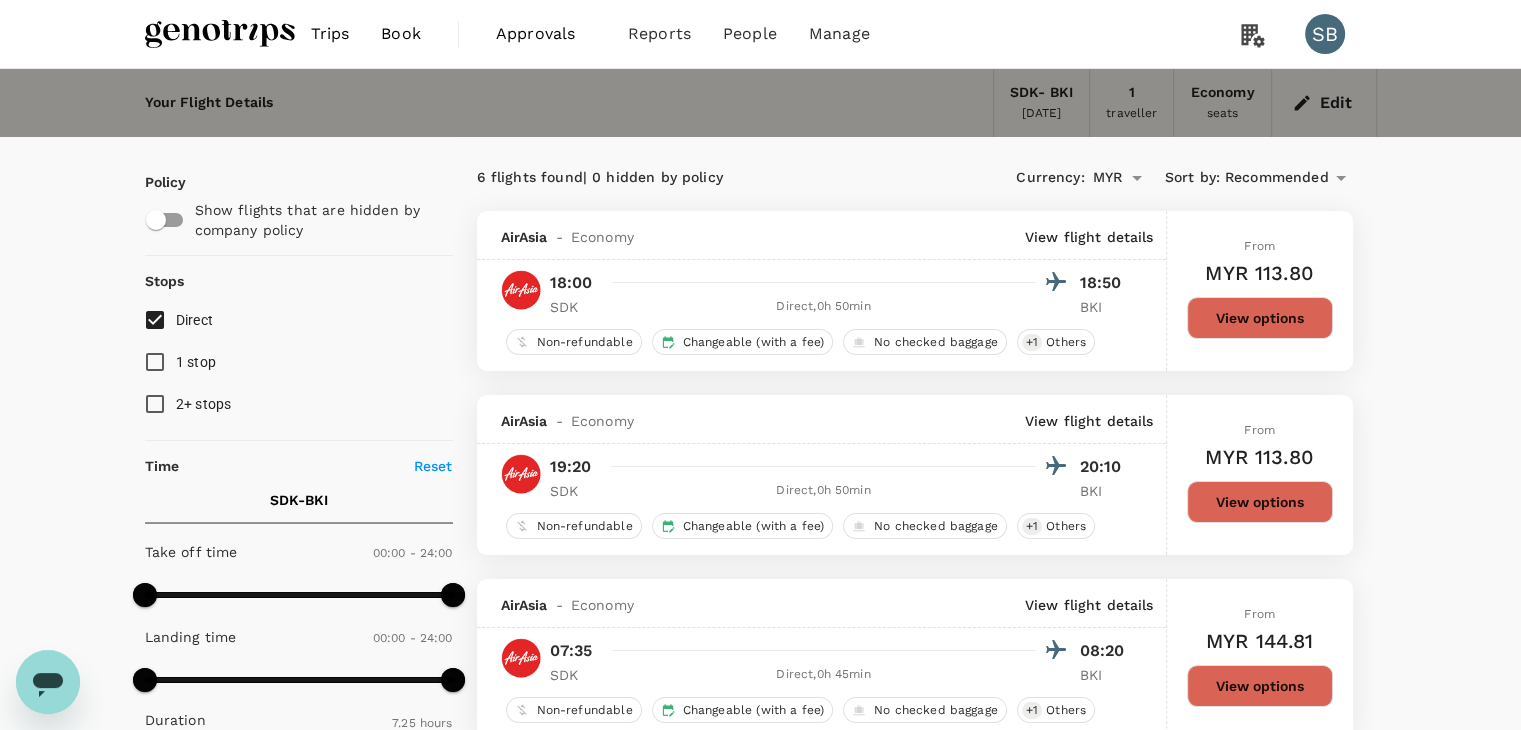 click on "Recommended" at bounding box center (1277, 178) 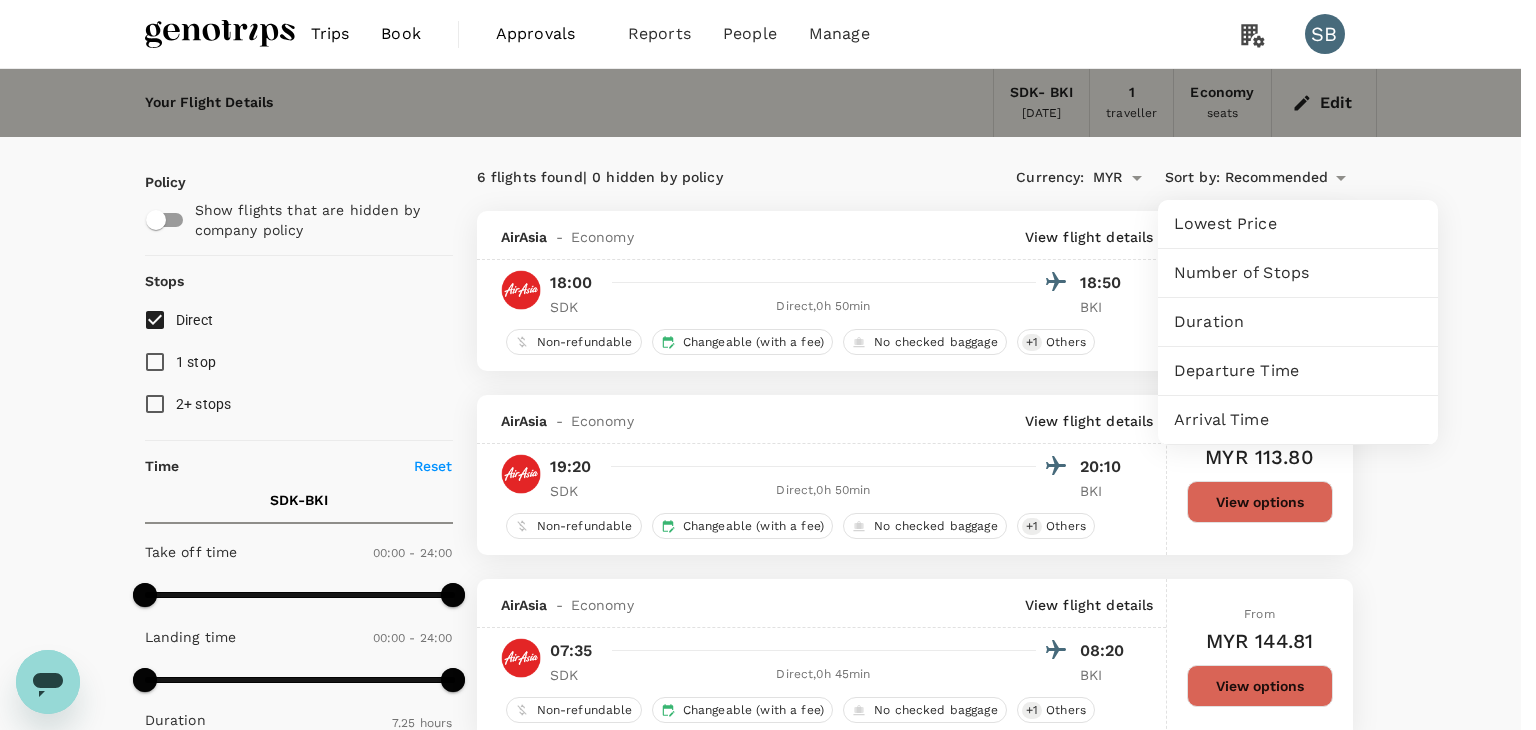 click on "Departure Time" at bounding box center (1298, 371) 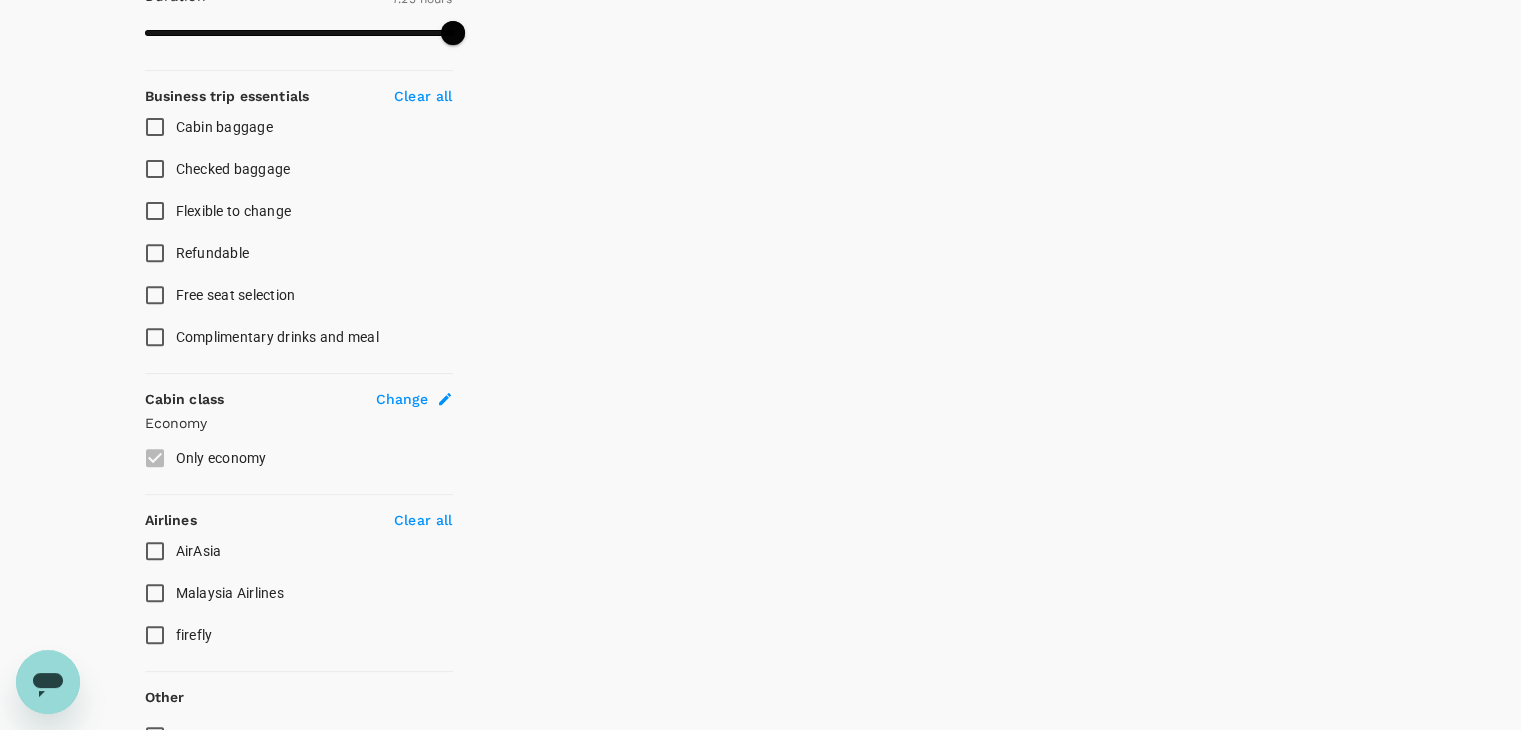 scroll, scrollTop: 832, scrollLeft: 0, axis: vertical 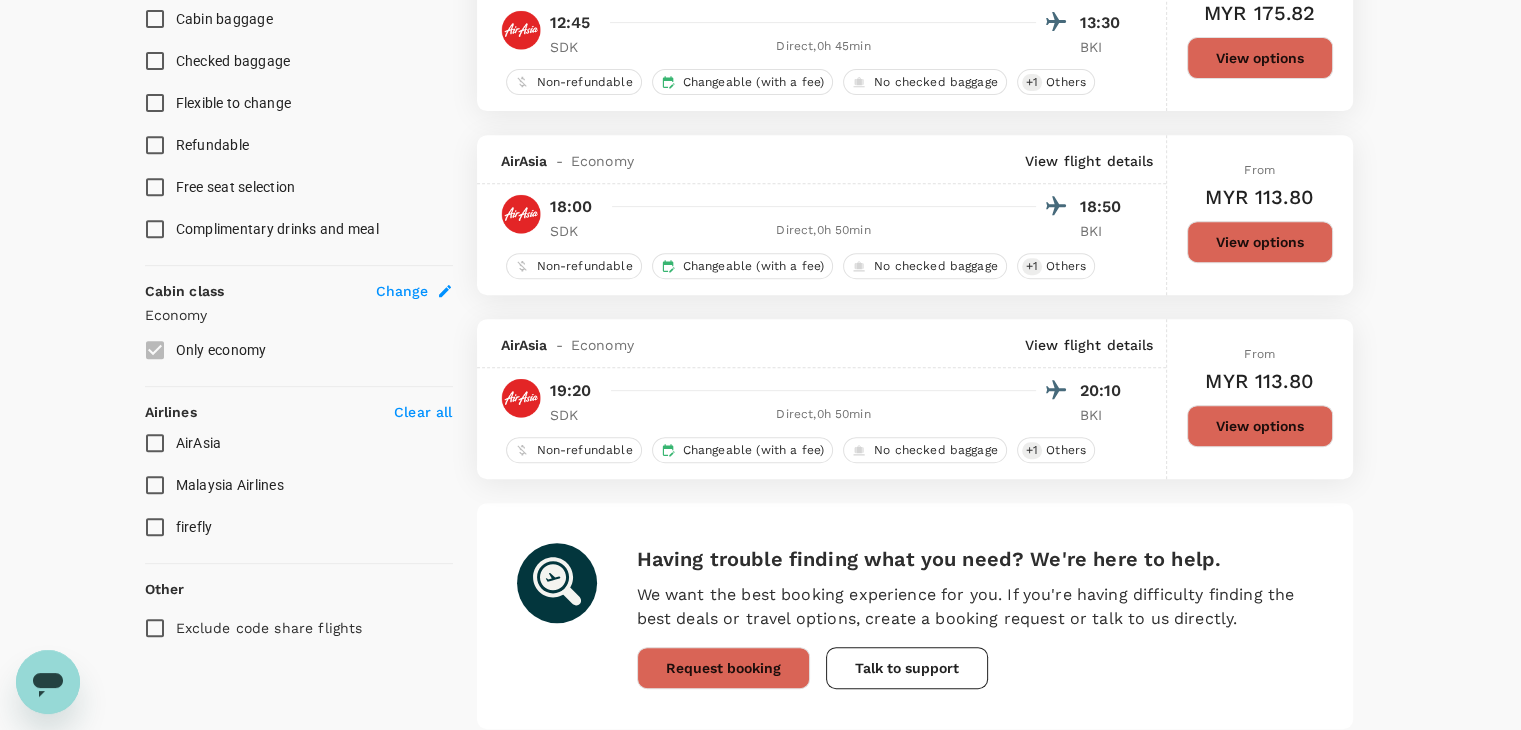 click on "Malaysia Airlines" at bounding box center (155, 485) 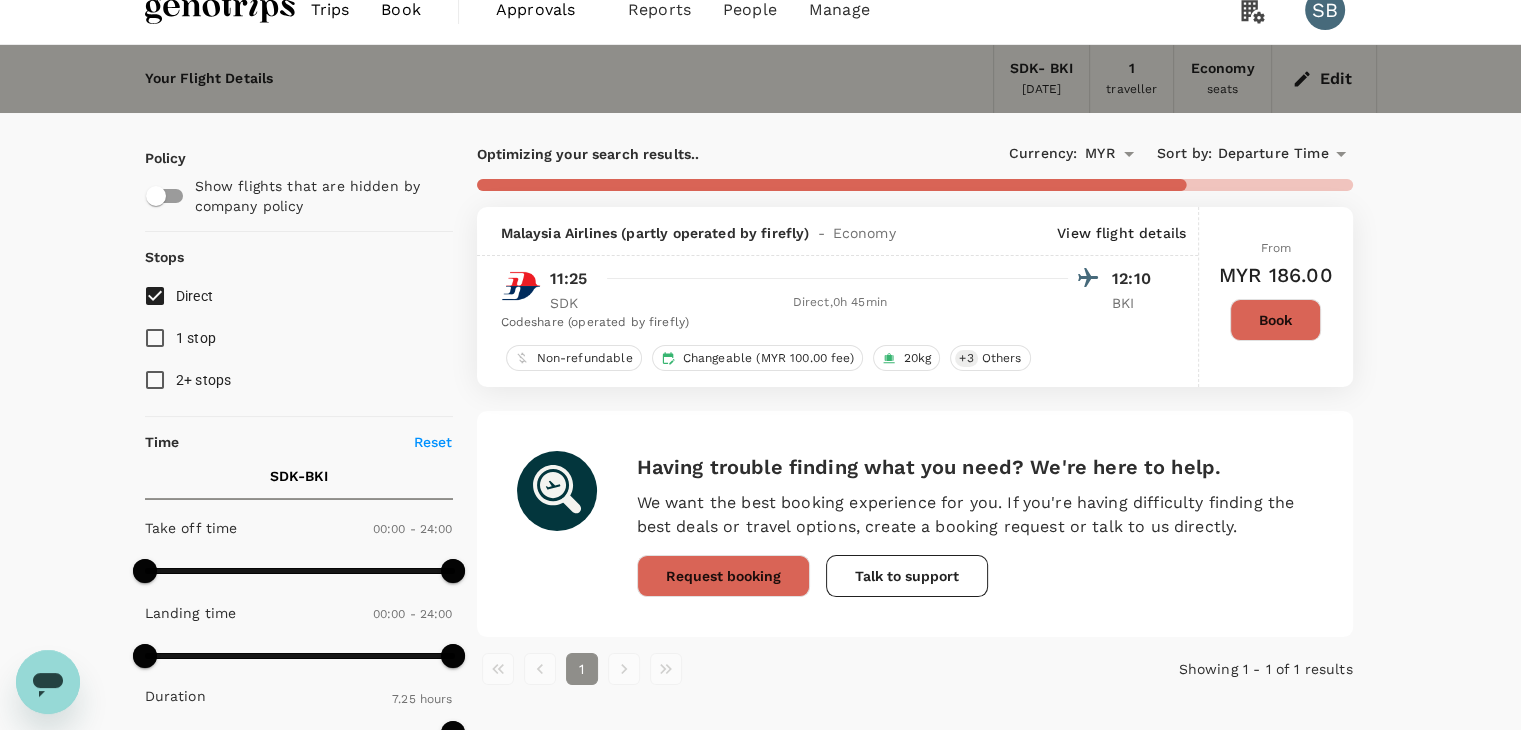 scroll, scrollTop: 0, scrollLeft: 0, axis: both 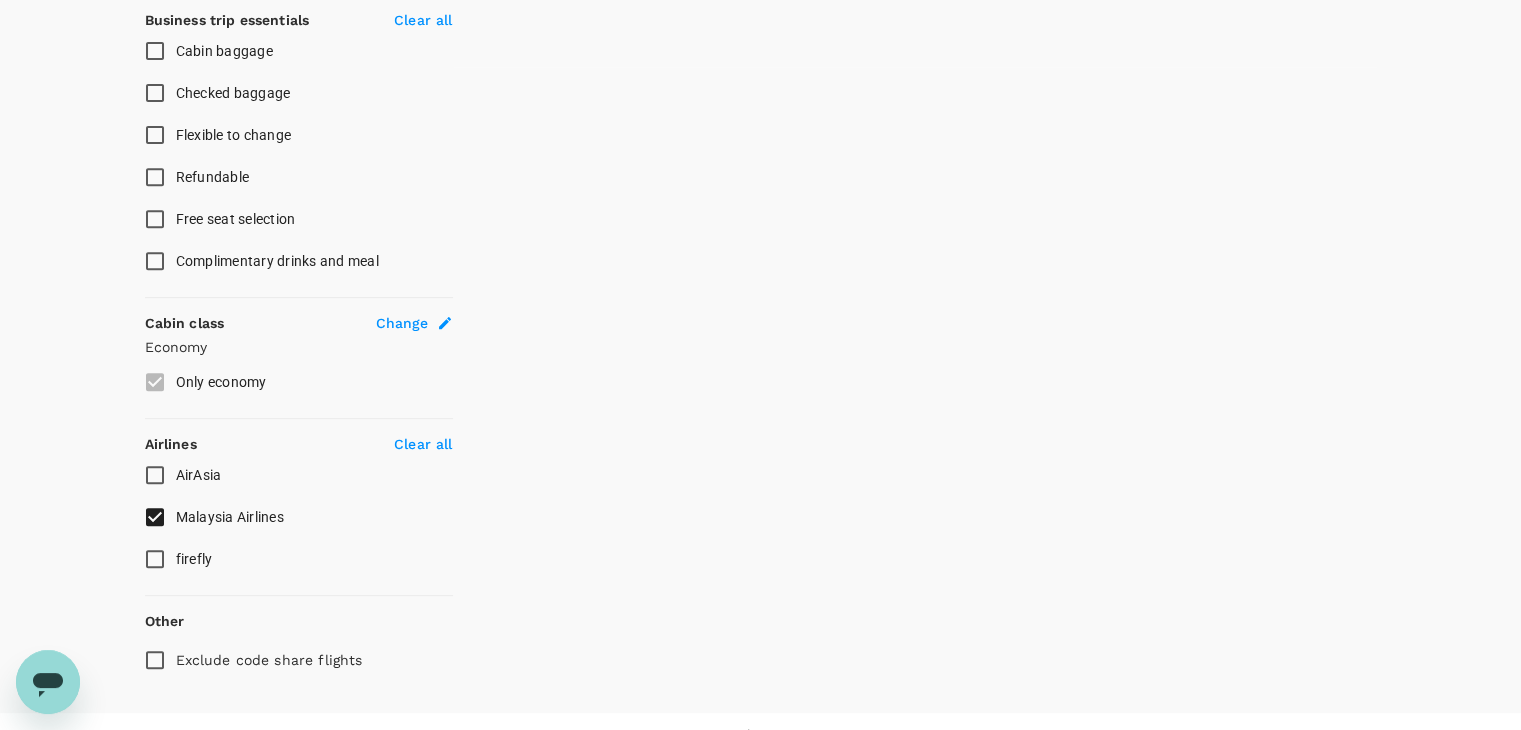 click on "AirAsia" at bounding box center (155, 475) 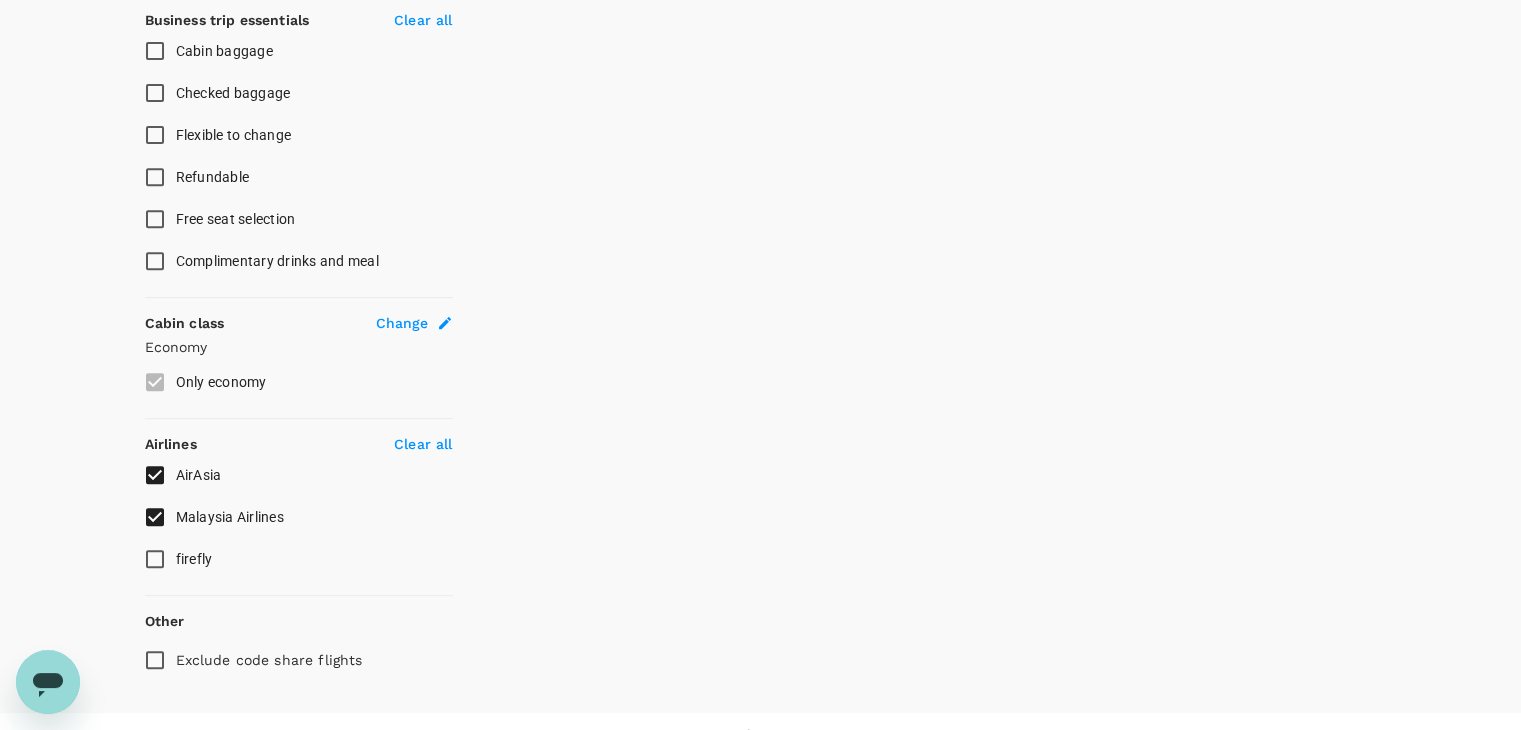 click on "Malaysia Airlines" at bounding box center (155, 517) 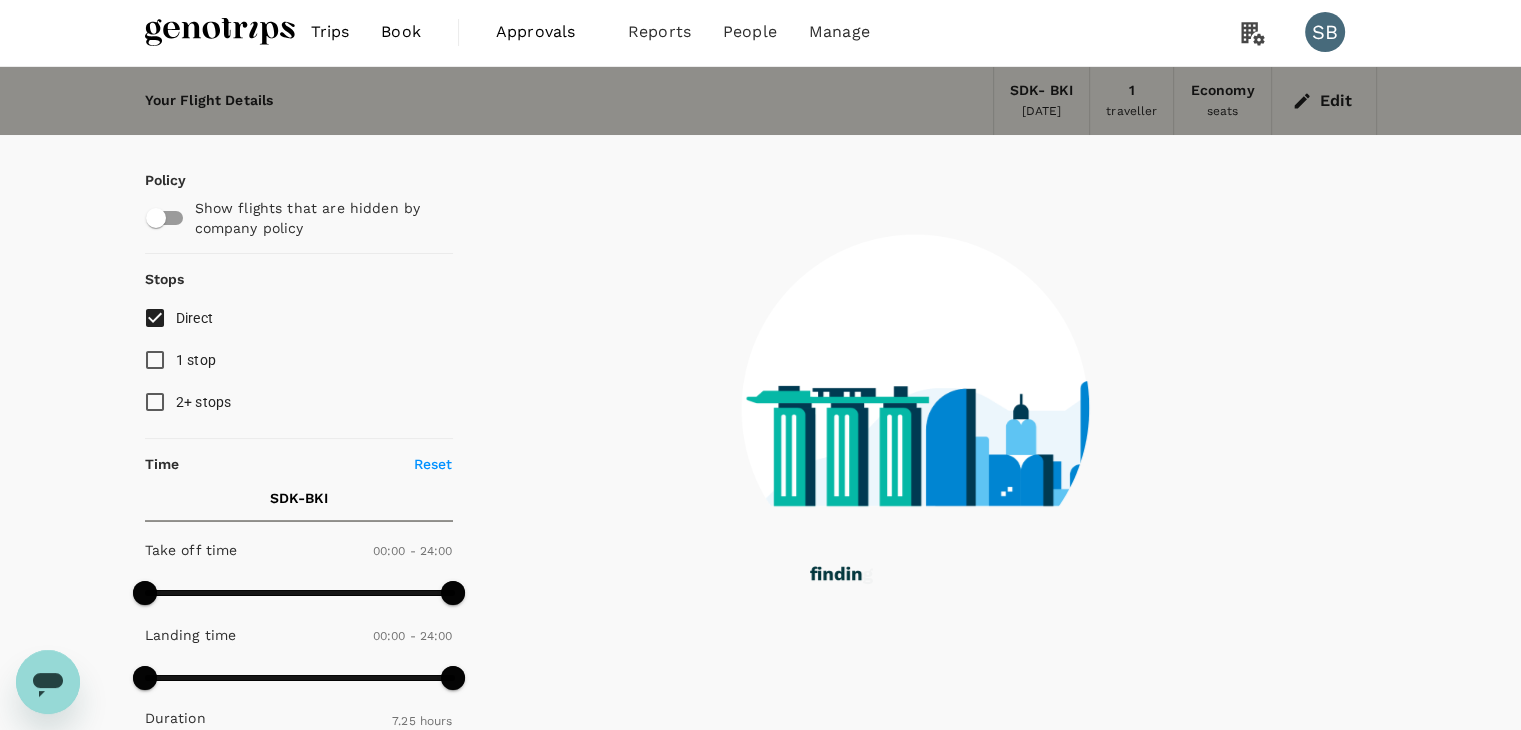 scroll, scrollTop: 0, scrollLeft: 0, axis: both 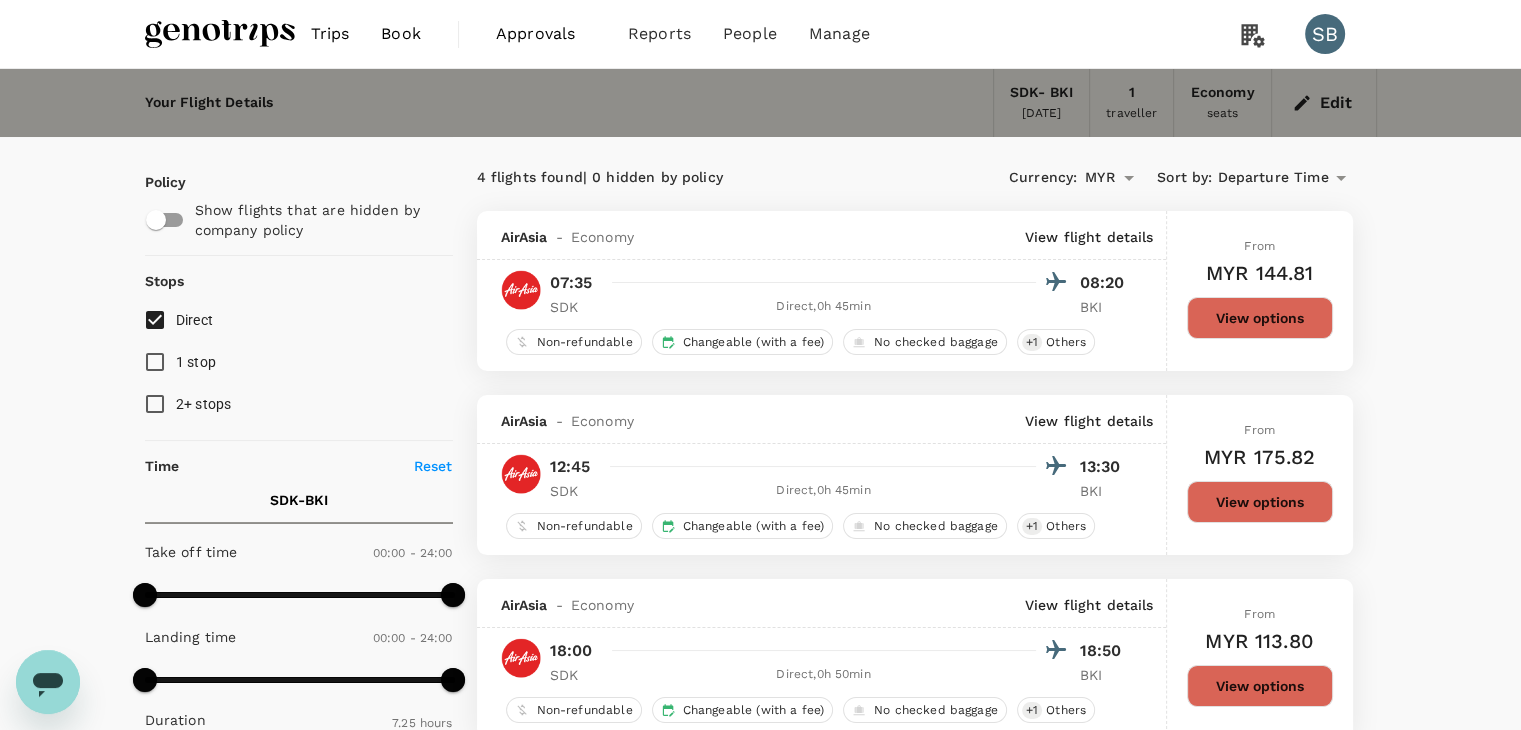 click on "View options" at bounding box center (1260, 502) 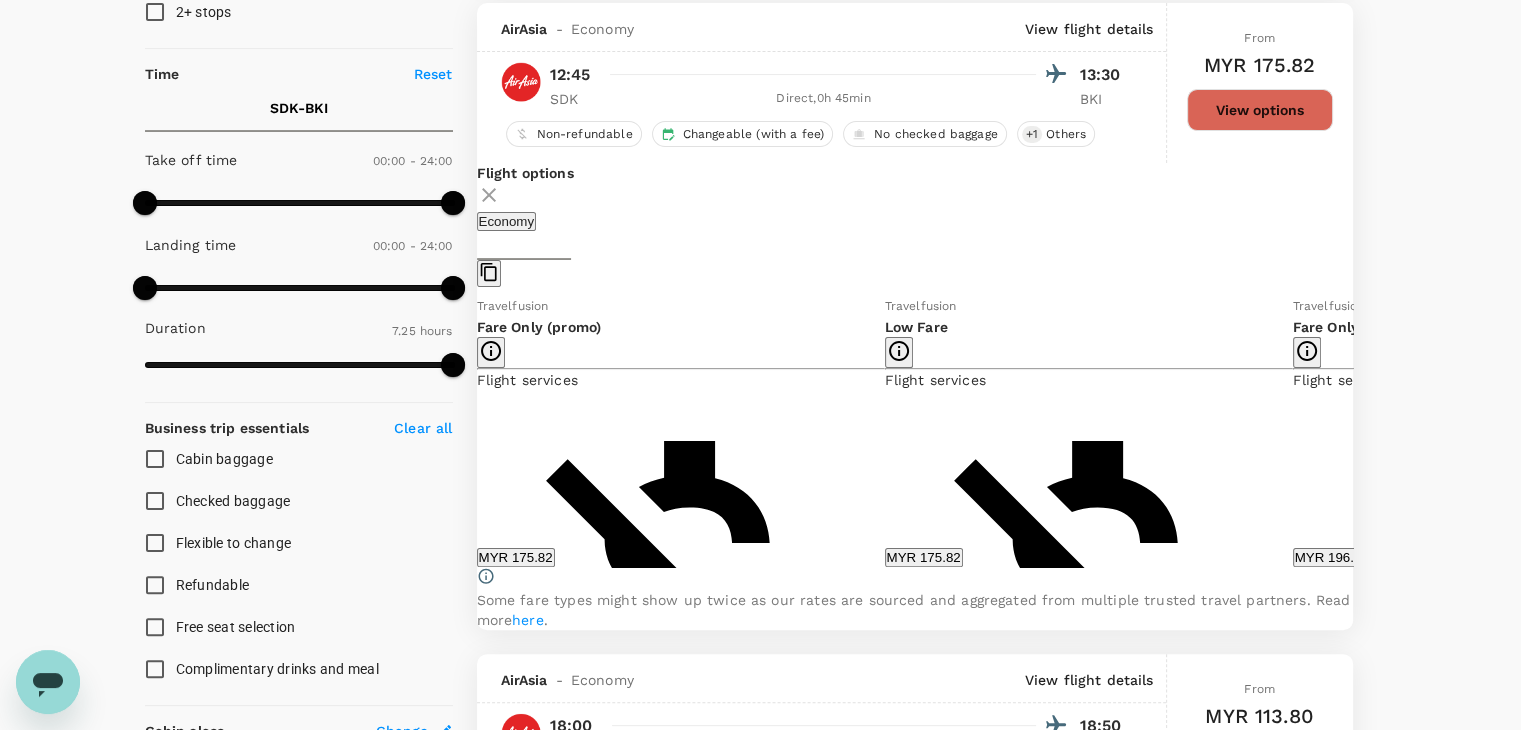 scroll, scrollTop: 395, scrollLeft: 0, axis: vertical 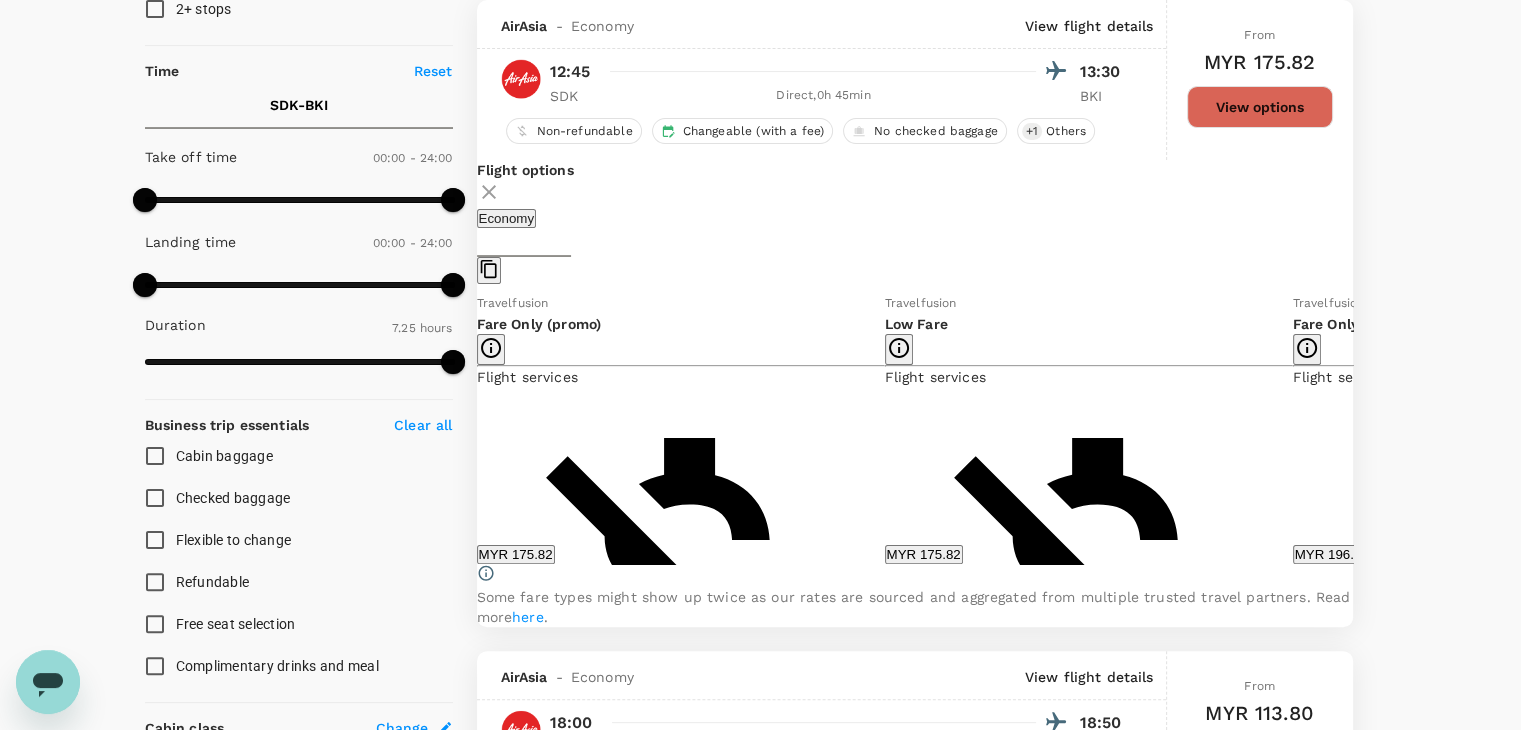 click on "MYR 175.82" at bounding box center [924, 554] 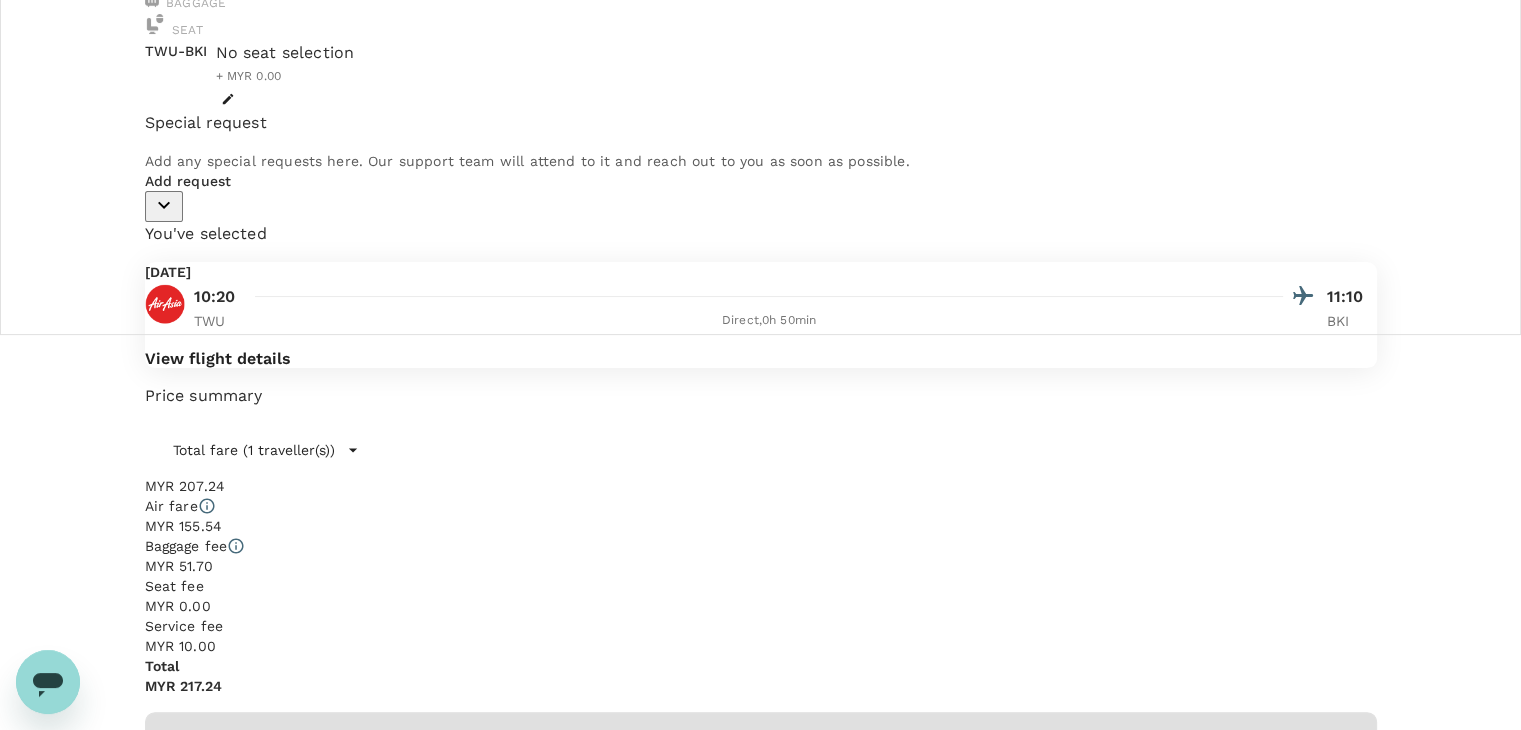 scroll, scrollTop: 0, scrollLeft: 0, axis: both 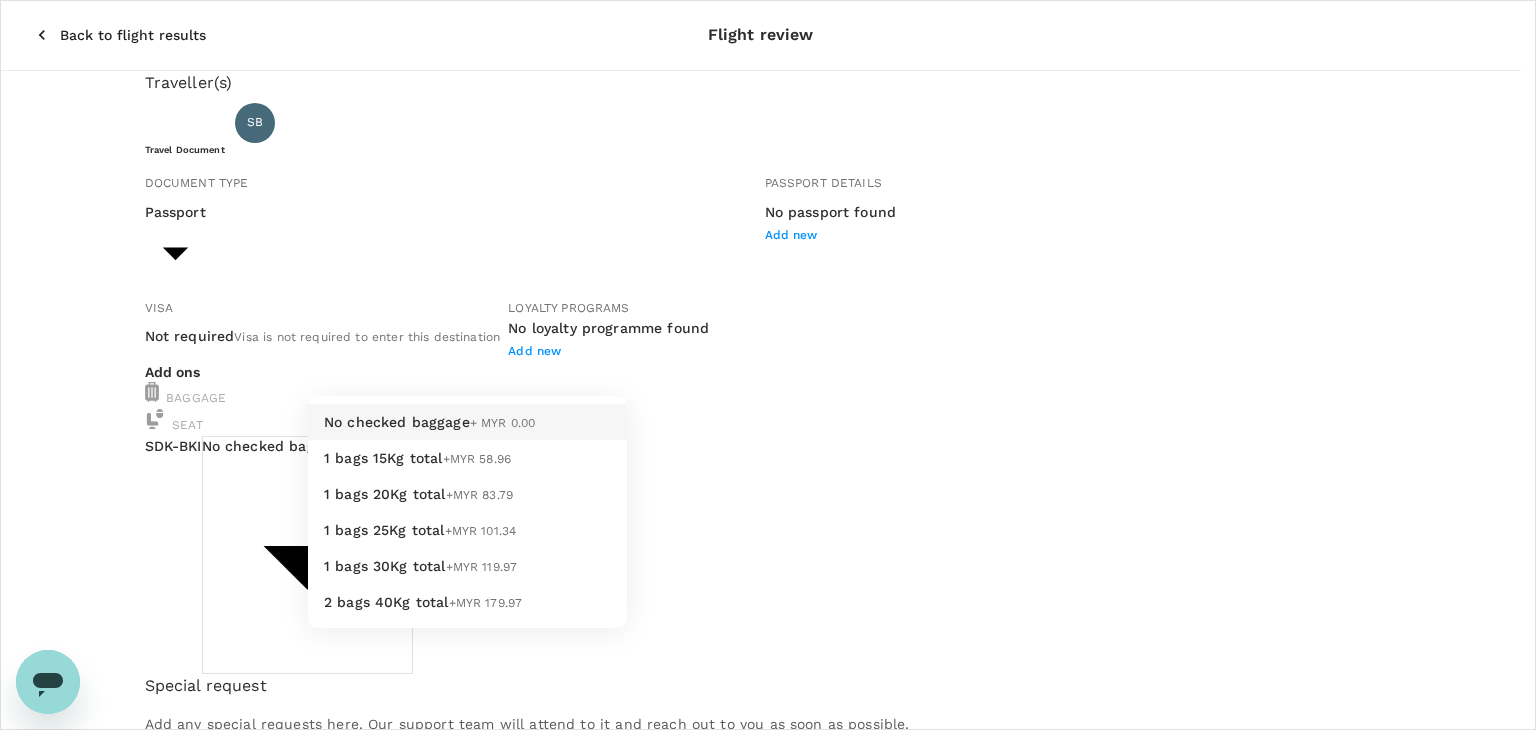 click on "Back to flight results Flight review Traveller(s) Traveller   1 : SB Syaharizan   Binti Abu Hanipah Travel Document Document type Passport Passport ​ Passport details No passport found Add new Visa Not required Visa is not required to enter this destination Loyalty programs No loyalty programme found Add new Add ons Baggage Seat SDK  -  BKI No checked baggage + MYR 0.00 ​ No seat selection + MYR 0.00 Special request Add any special requests here. Our support team will attend to it and reach out to you as soon as possible. Add request You've selected [DATE] 12:45 13:30 SDK Direct ,  0h 45min BKI View flight details Price summary Total fare (1 traveller(s)) MYR 165.82 Air fare MYR 165.82 Baggage fee MYR 0.00 Seat fee MYR 0.00 Service fee MYR 10.00 Total MYR 175.82 Continue to payment details Some travellers require a valid travel document to proceed with this booking by TruTrip  ( 3.46.3   ) View details Edit Add new No checked baggage + MYR 0.00 1 bags 15Kg total +MYR 58.96 1 bags 20Kg total" at bounding box center [768, 699] 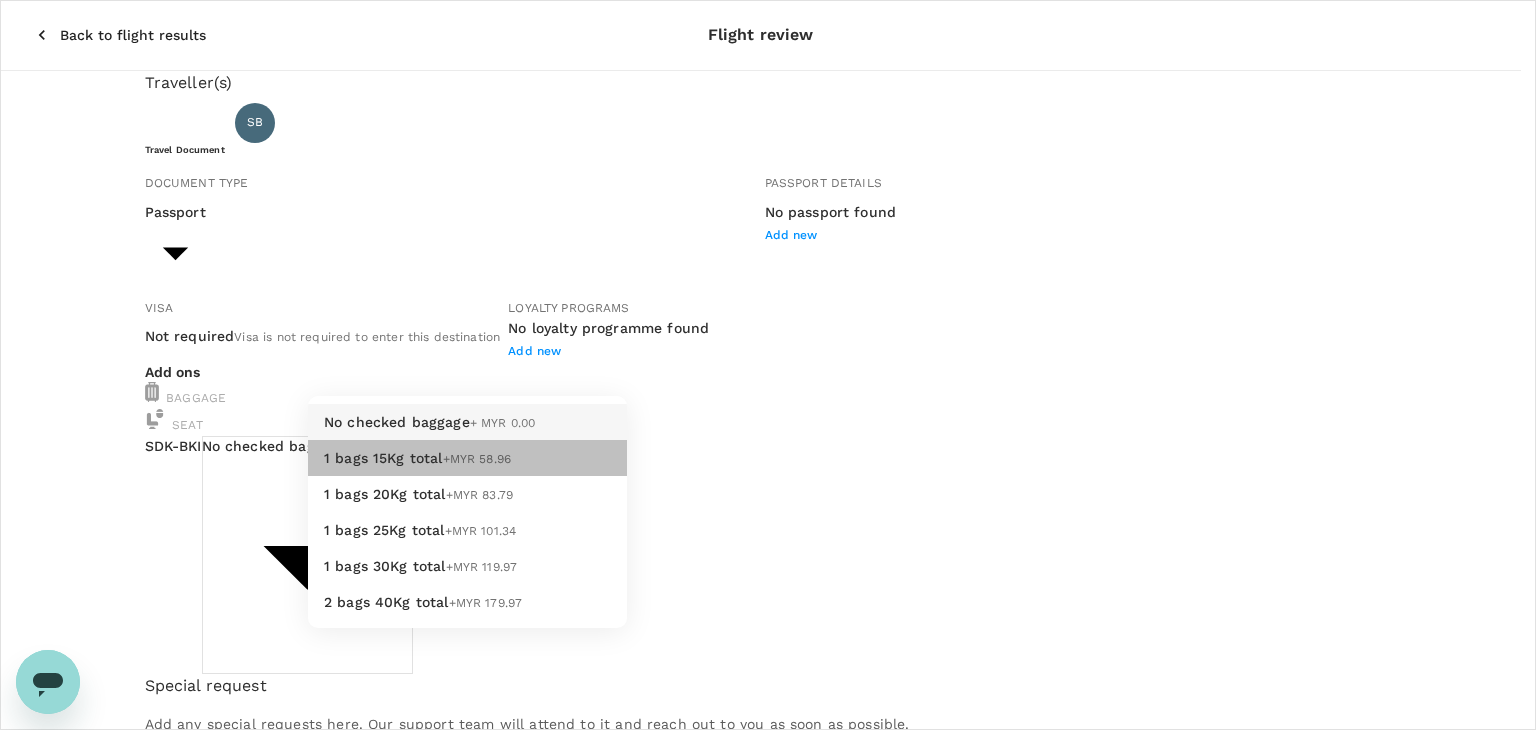 click on "1 bags 15Kg total +MYR 58.96" at bounding box center (467, 458) 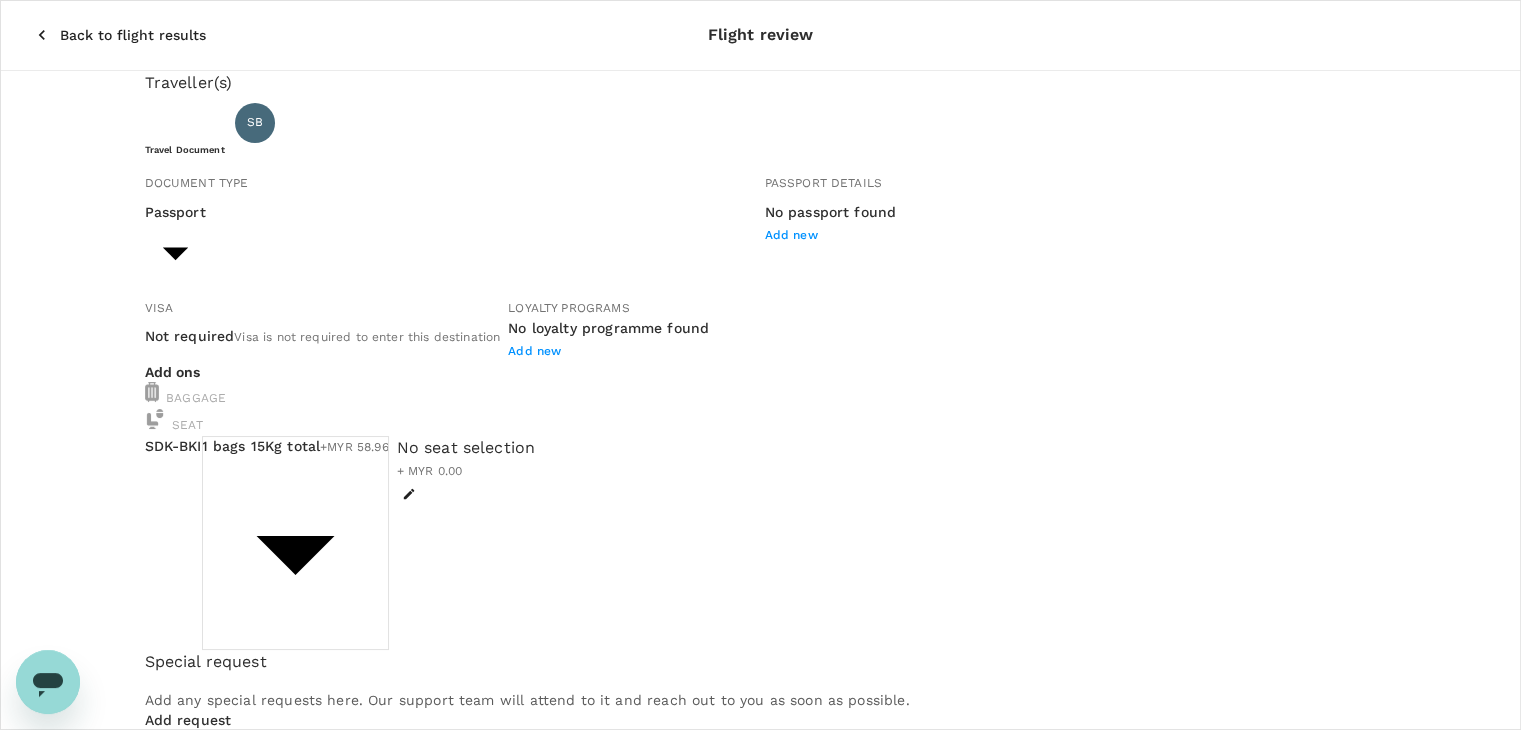 click on "Back to flight results" at bounding box center (121, 35) 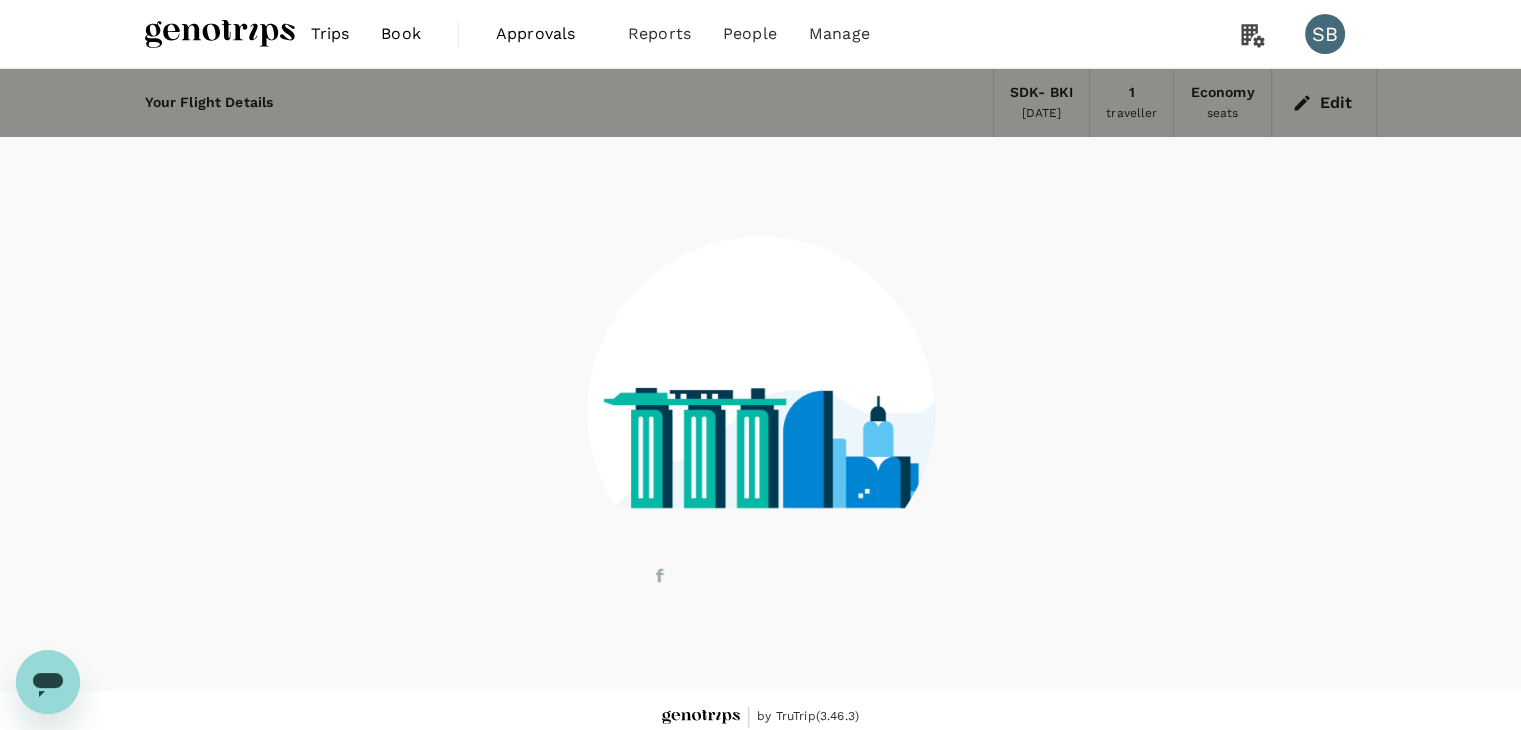 scroll, scrollTop: 13, scrollLeft: 0, axis: vertical 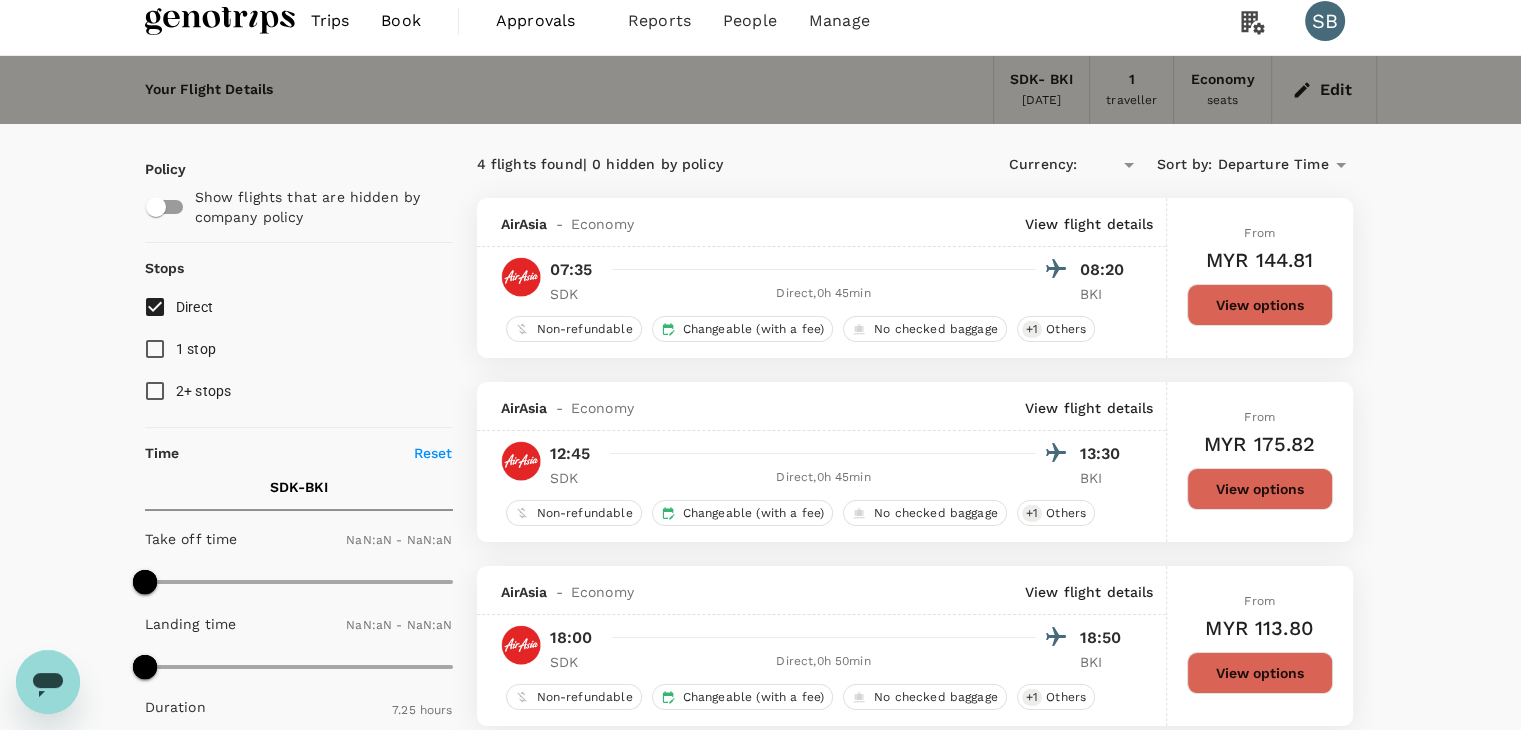 type on "MYR" 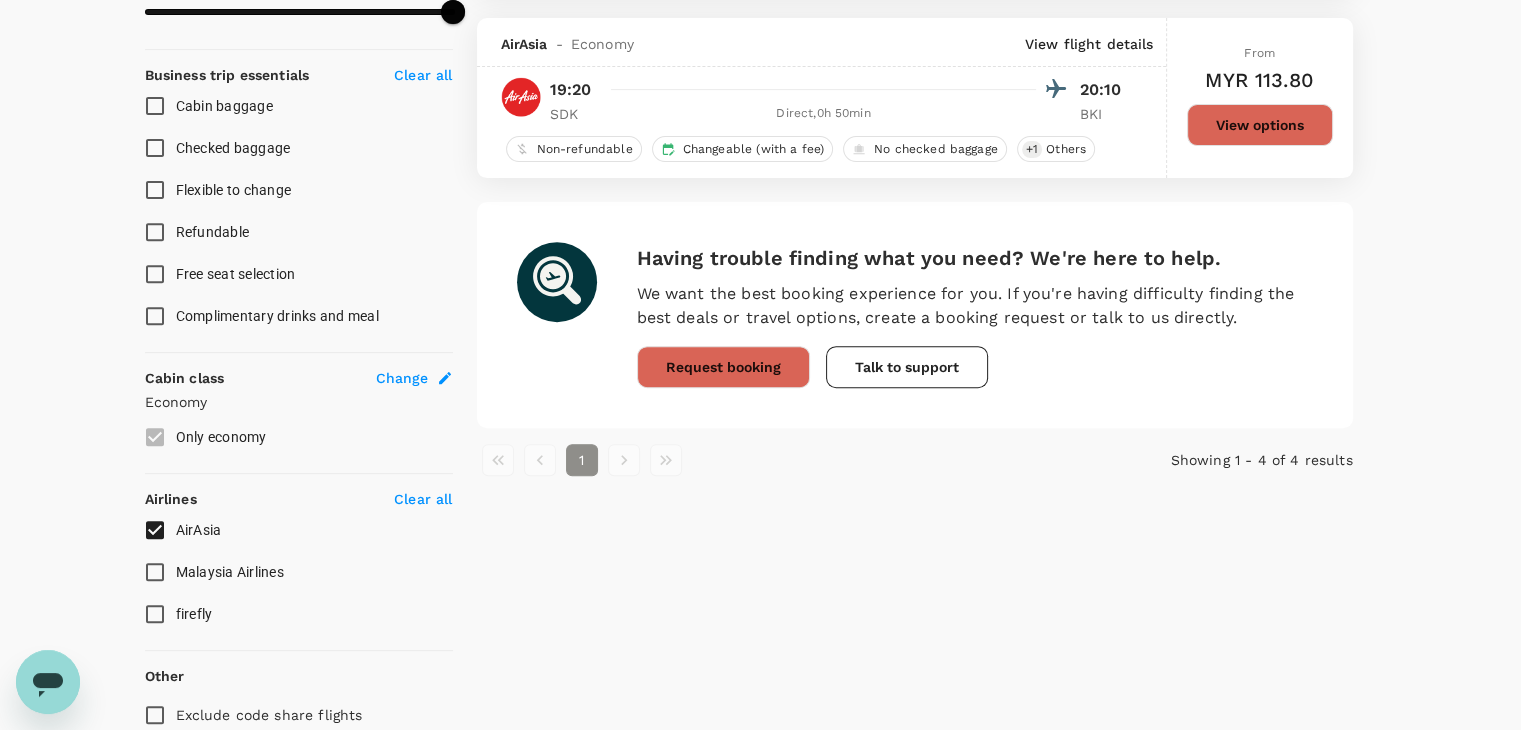 scroll, scrollTop: 813, scrollLeft: 0, axis: vertical 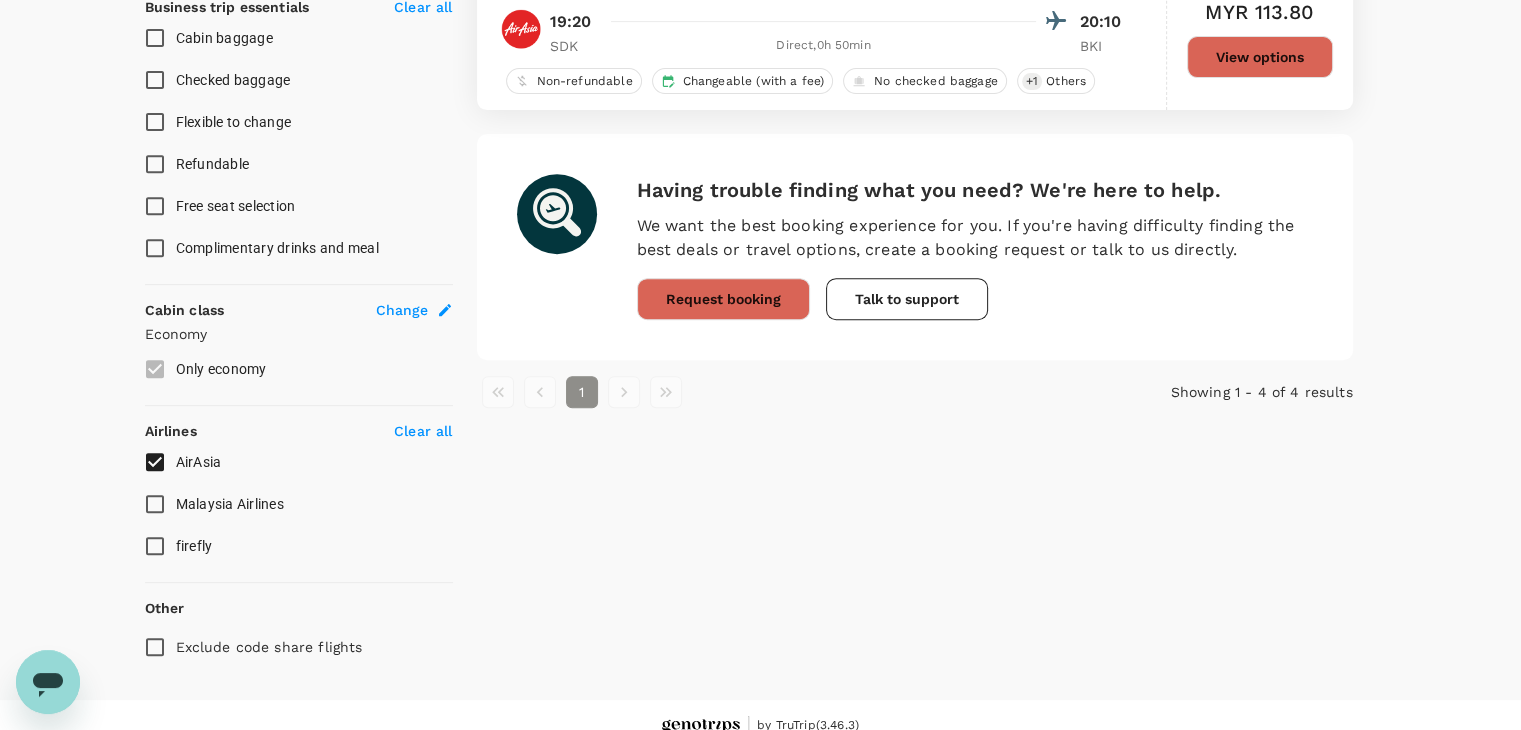 click on "firefly" at bounding box center (155, 546) 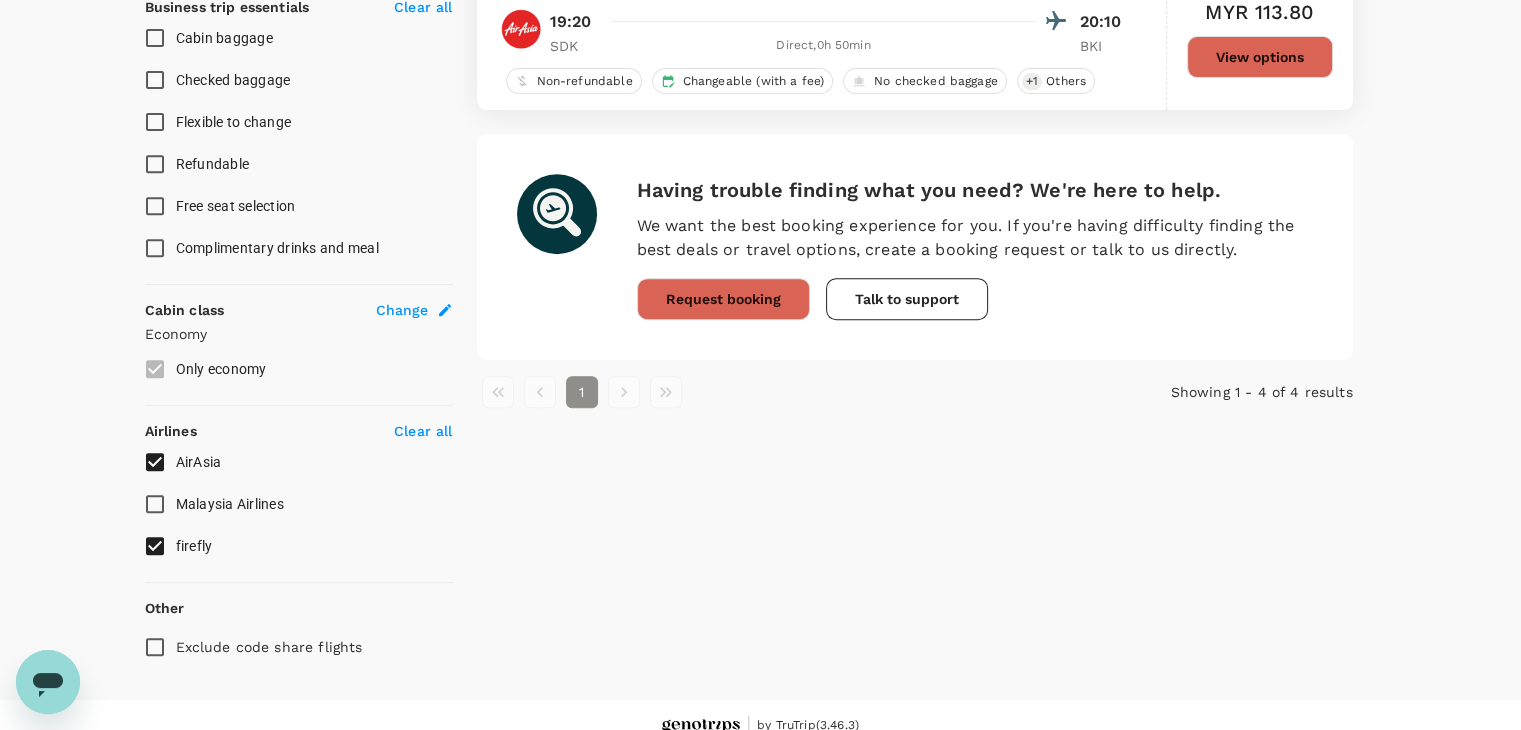 click on "AirAsia" at bounding box center (155, 462) 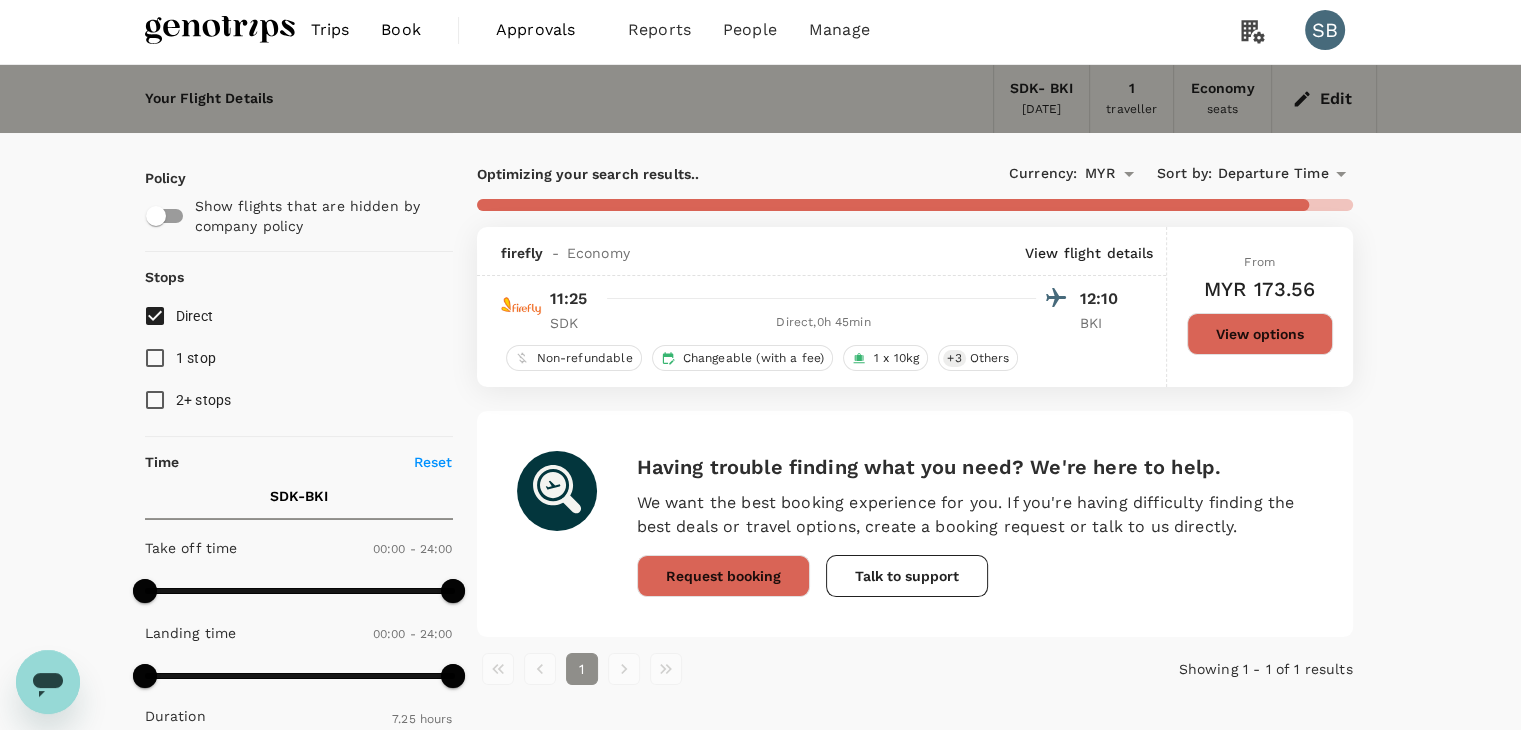 scroll, scrollTop: 0, scrollLeft: 0, axis: both 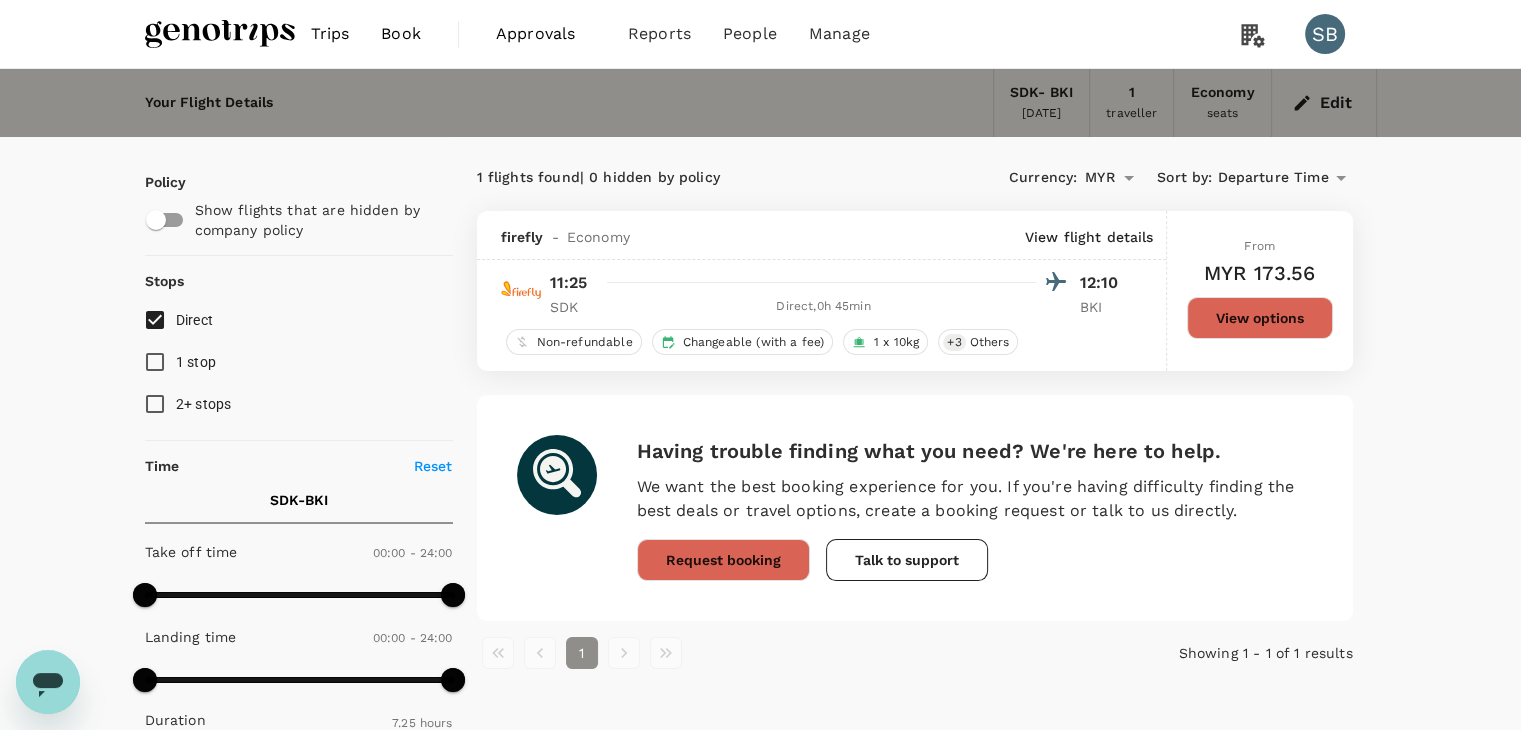 click on "View options" at bounding box center (1260, 318) 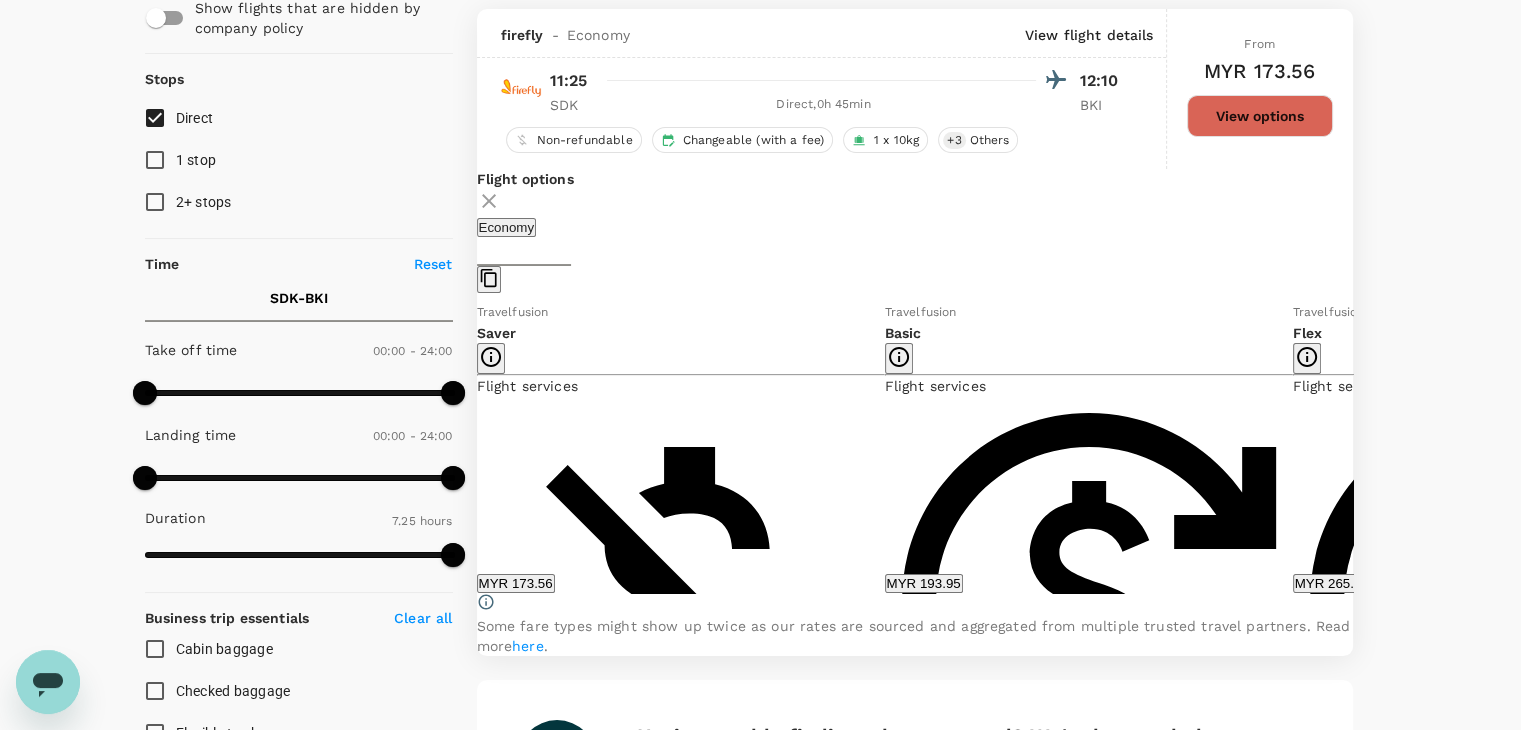 scroll, scrollTop: 211, scrollLeft: 0, axis: vertical 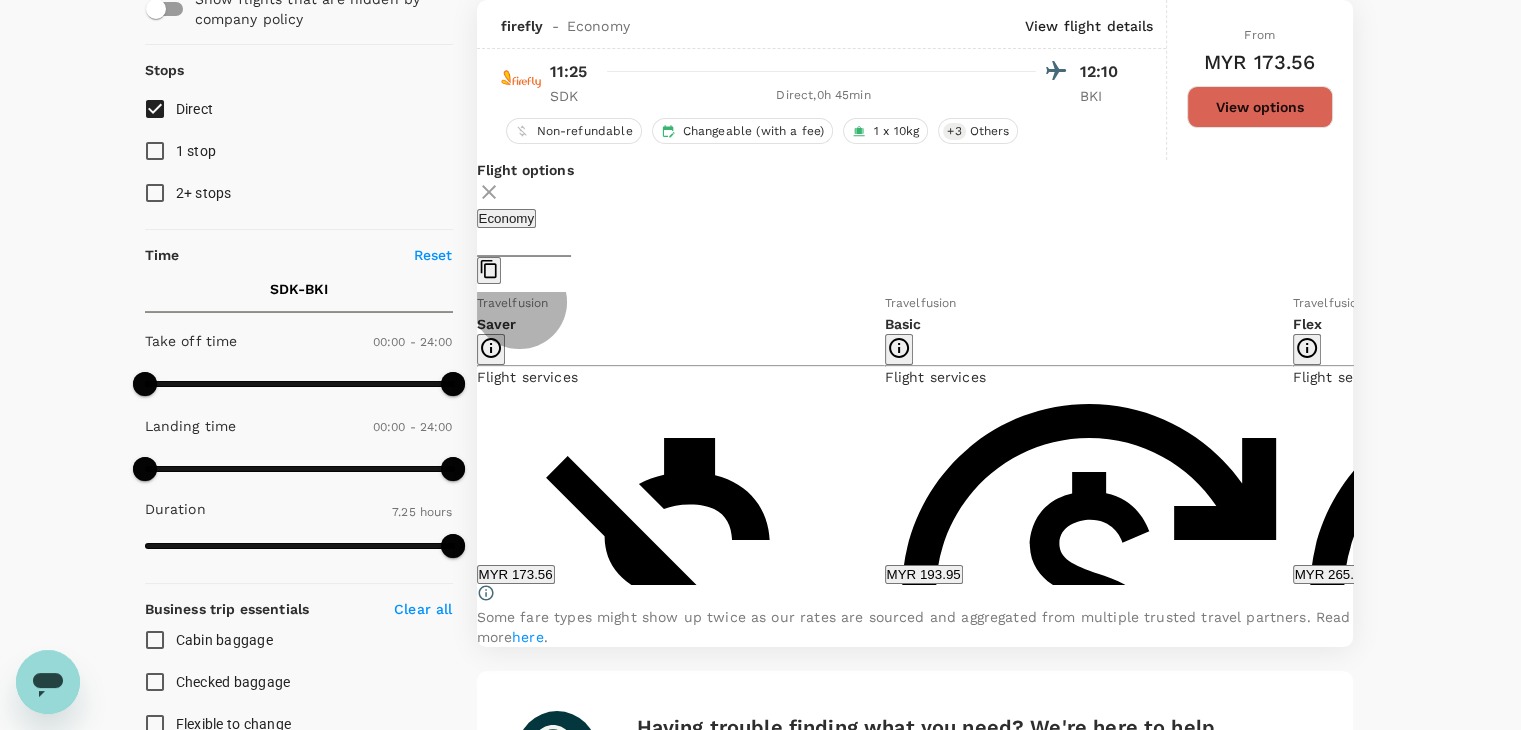 click on "Show more" at bounding box center (920, 1773) 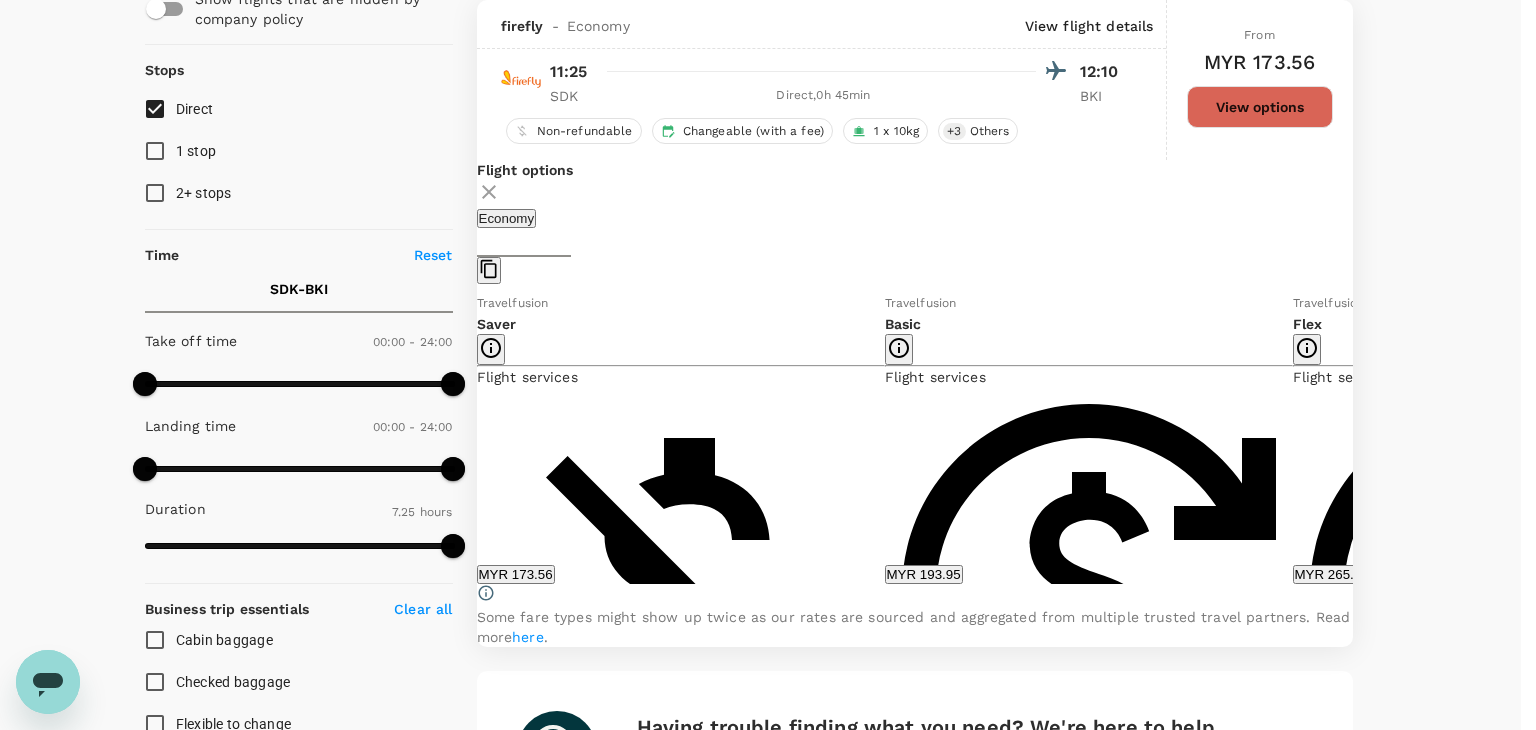 click 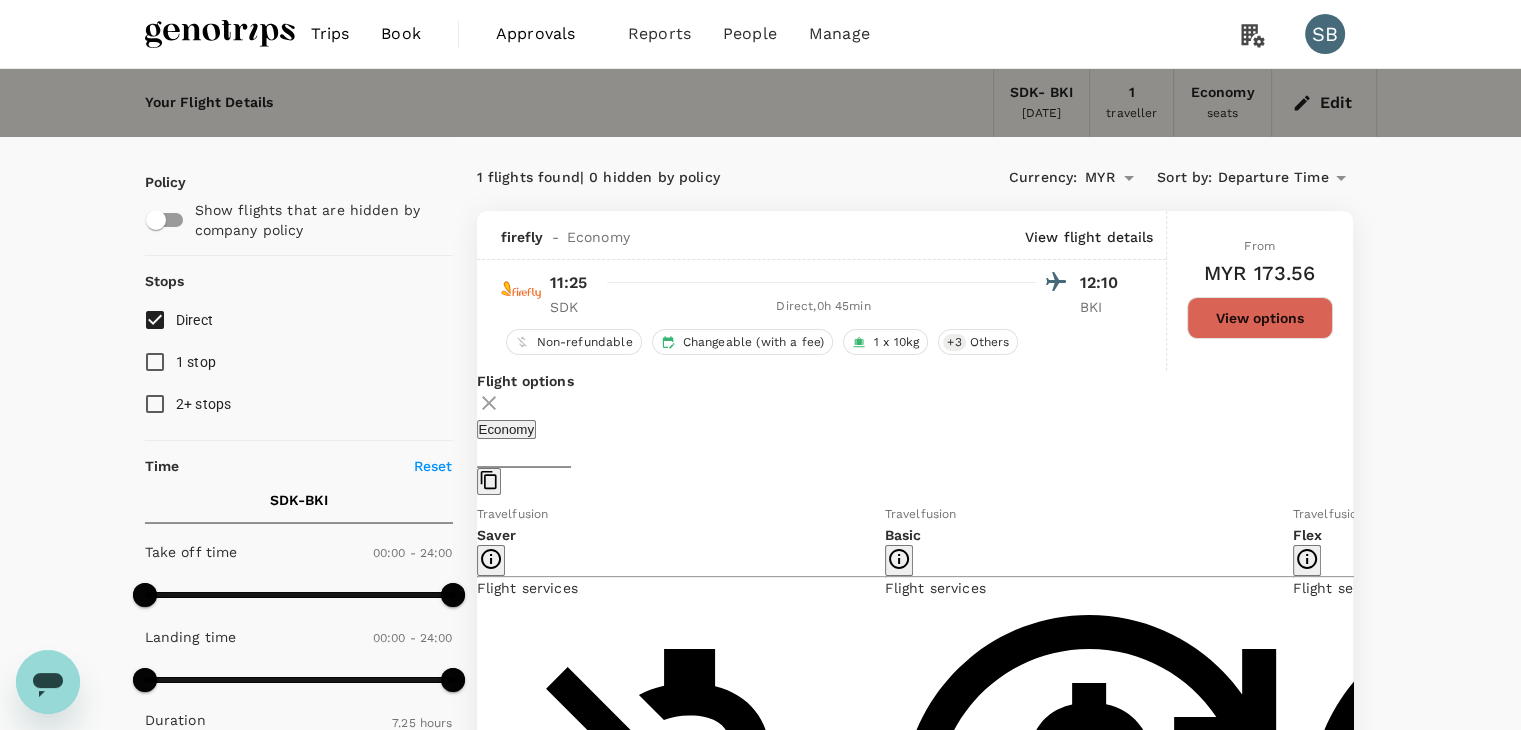 scroll, scrollTop: 0, scrollLeft: 0, axis: both 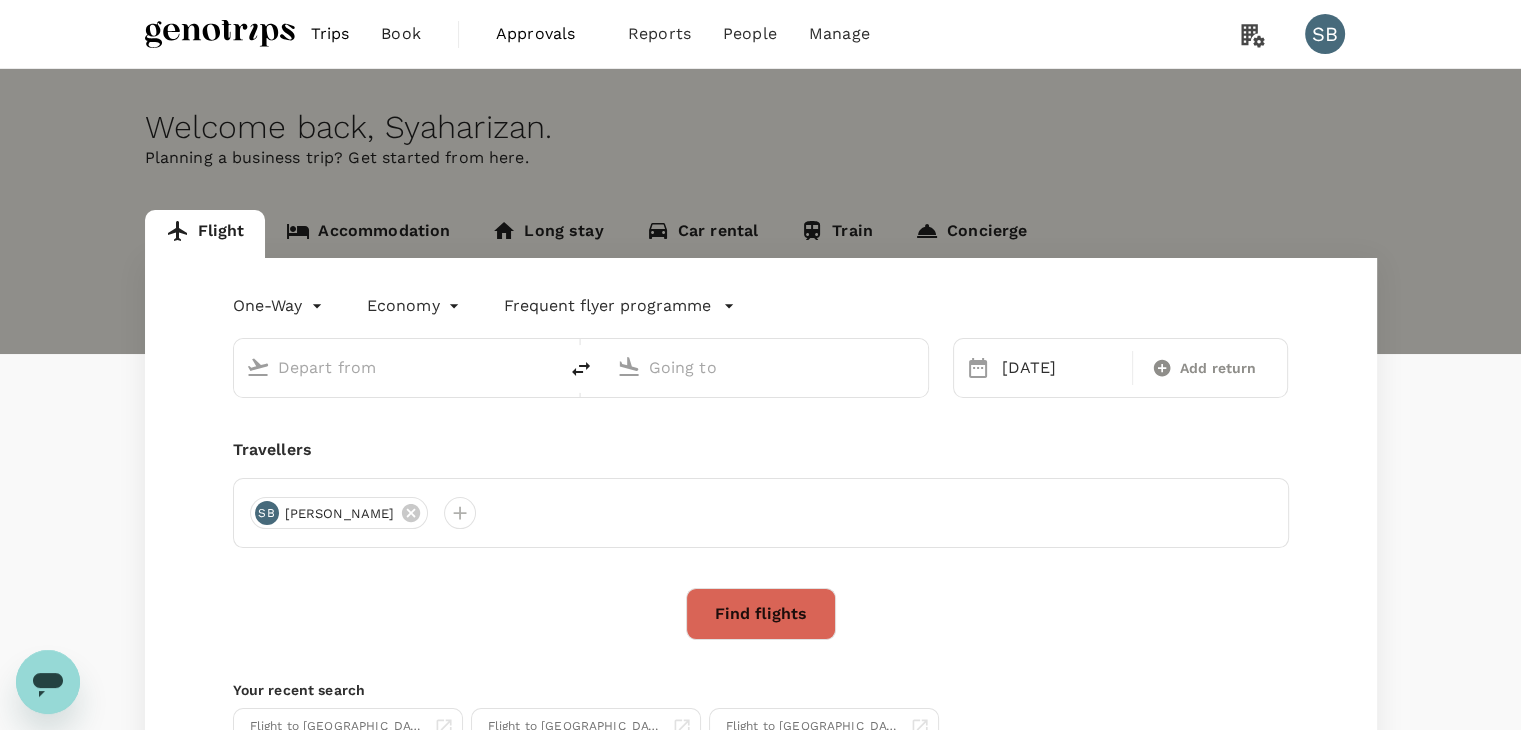 type on "Sandakan (SDK)" 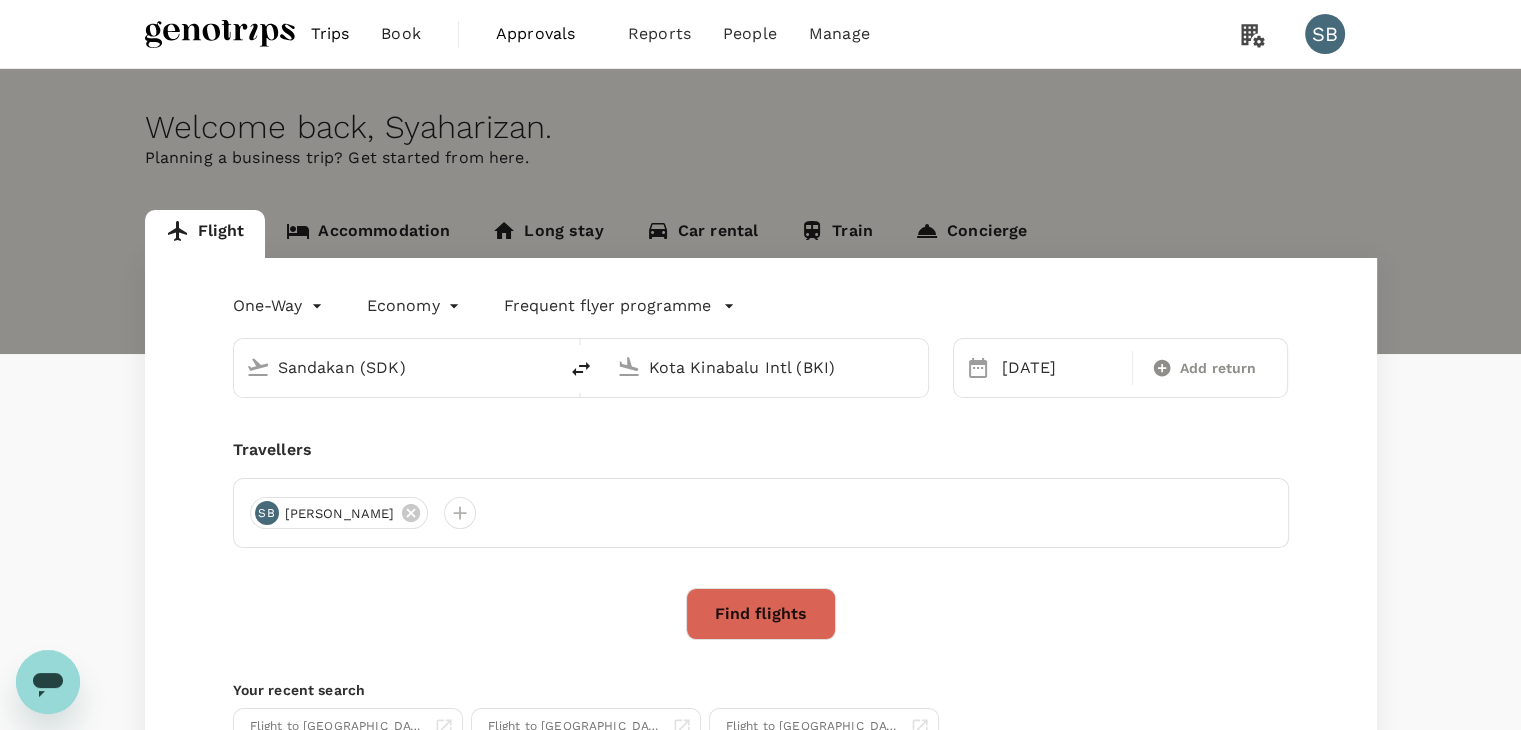 type 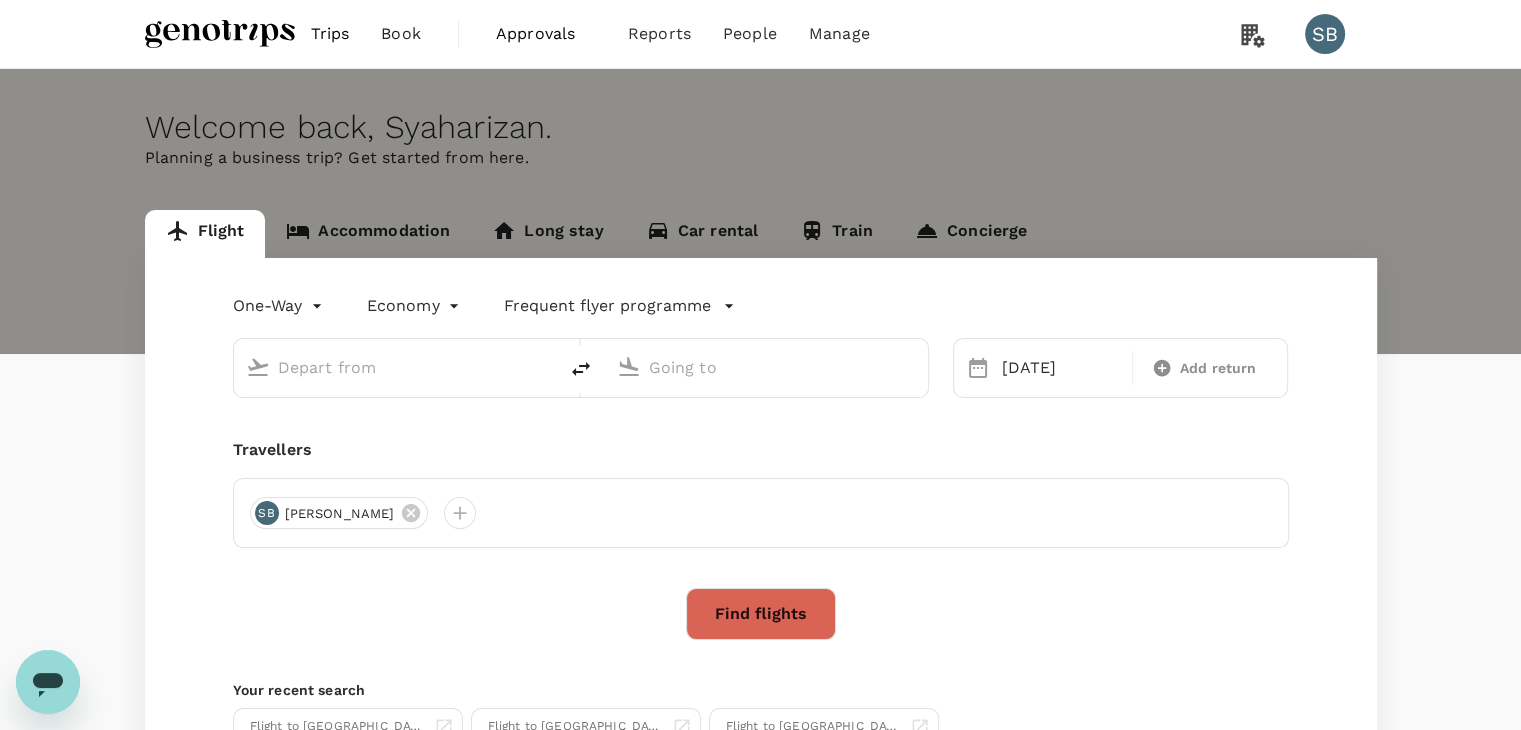 type on "Sandakan (SDK)" 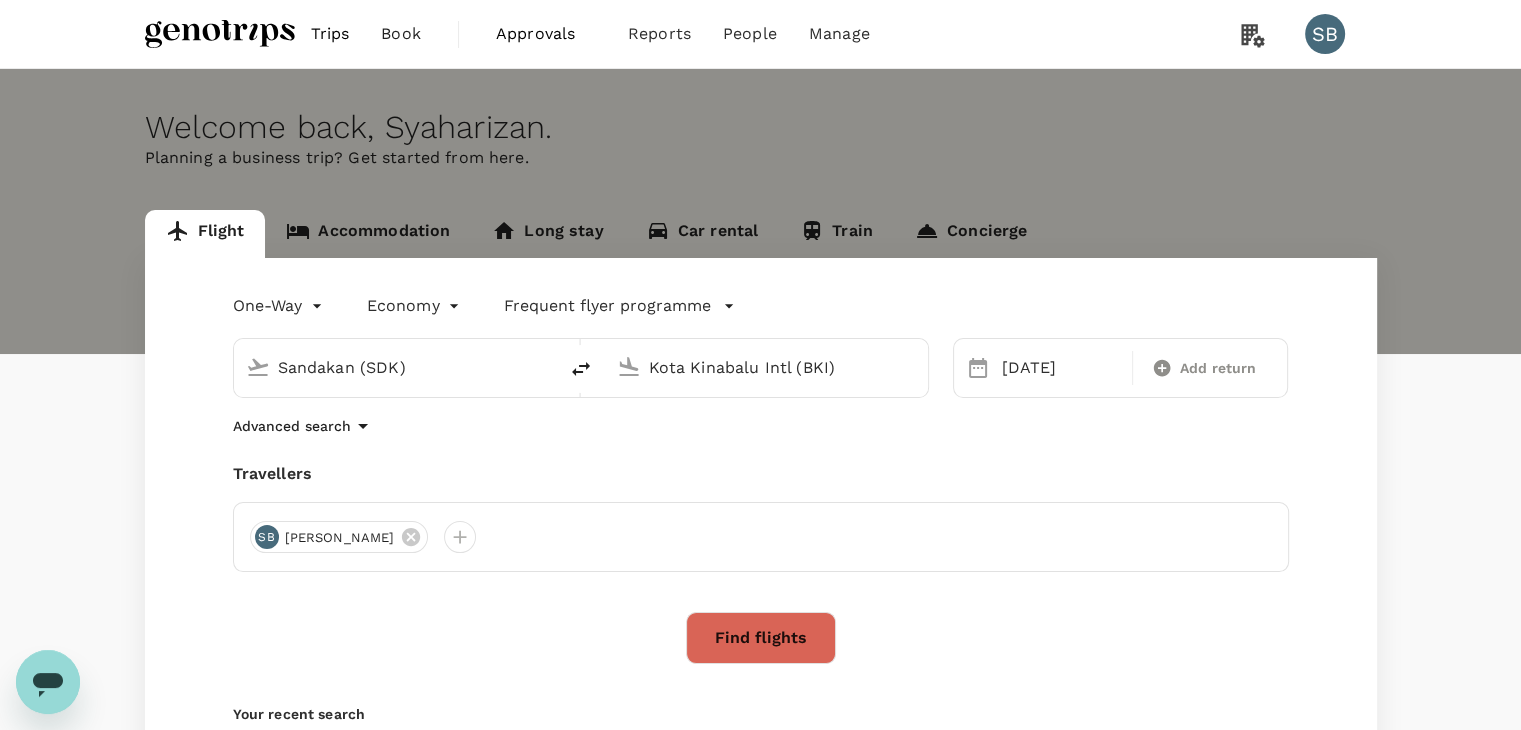 click on "Sandakan (SDK)" at bounding box center (396, 367) 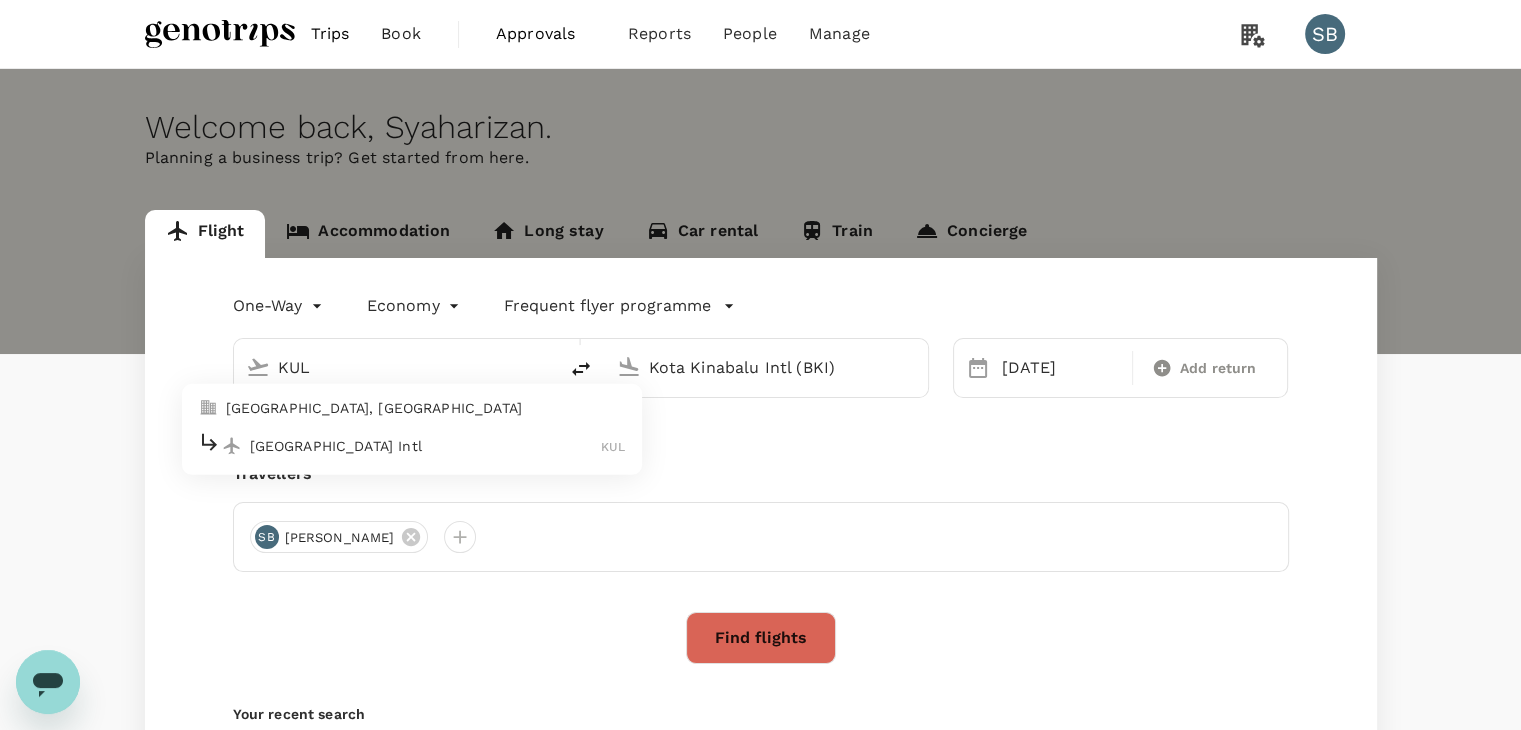 click on "[GEOGRAPHIC_DATA] Intl" at bounding box center [426, 446] 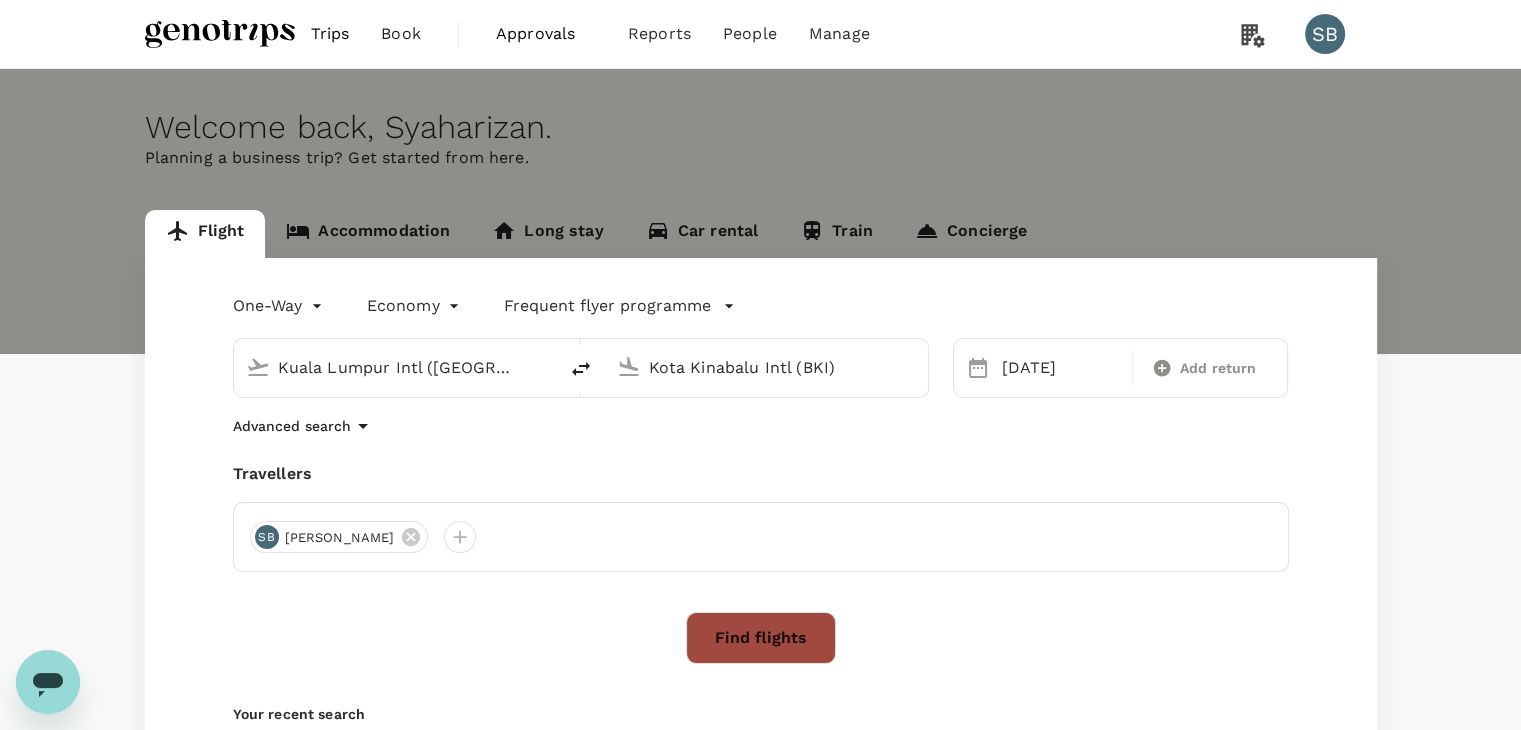 click on "Find flights" at bounding box center [761, 638] 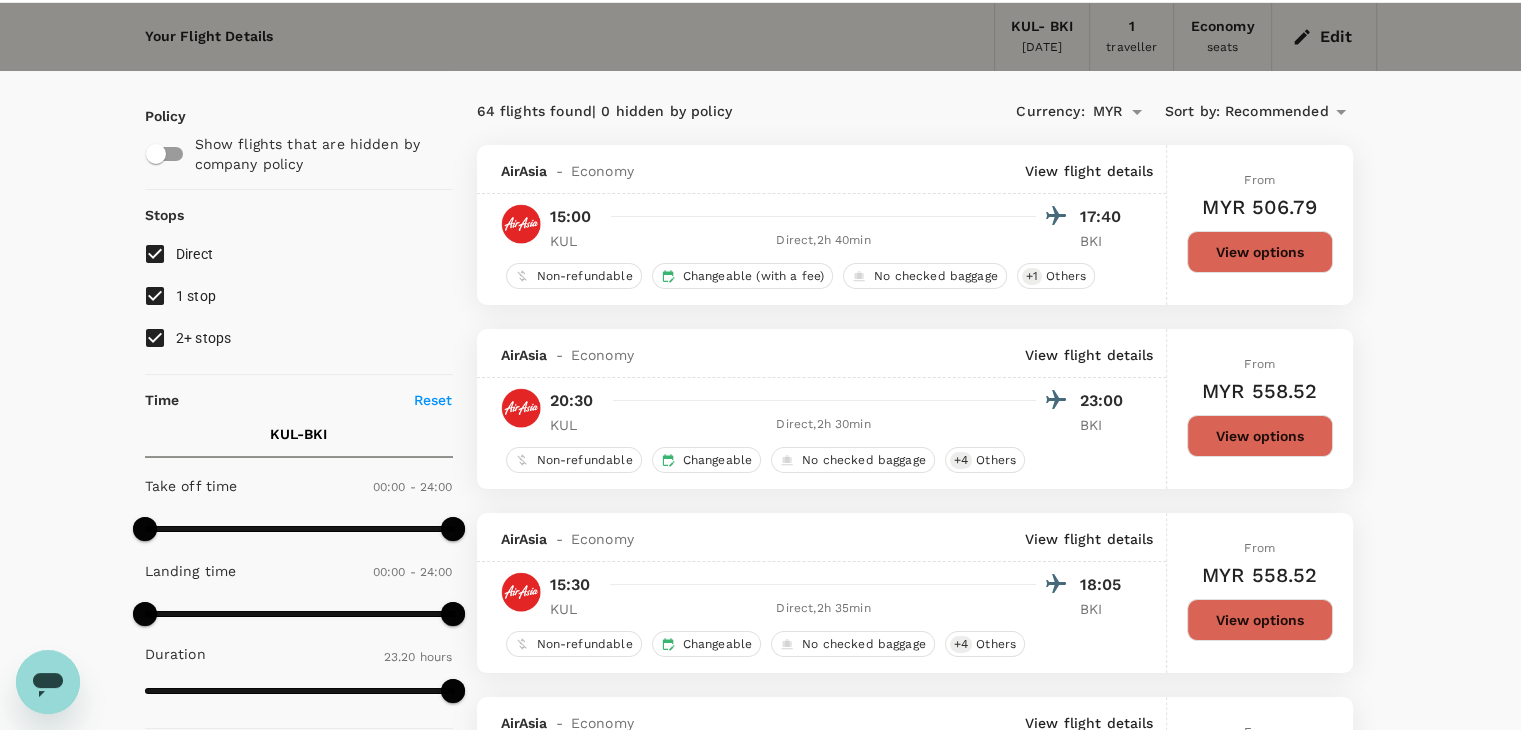 scroll, scrollTop: 100, scrollLeft: 0, axis: vertical 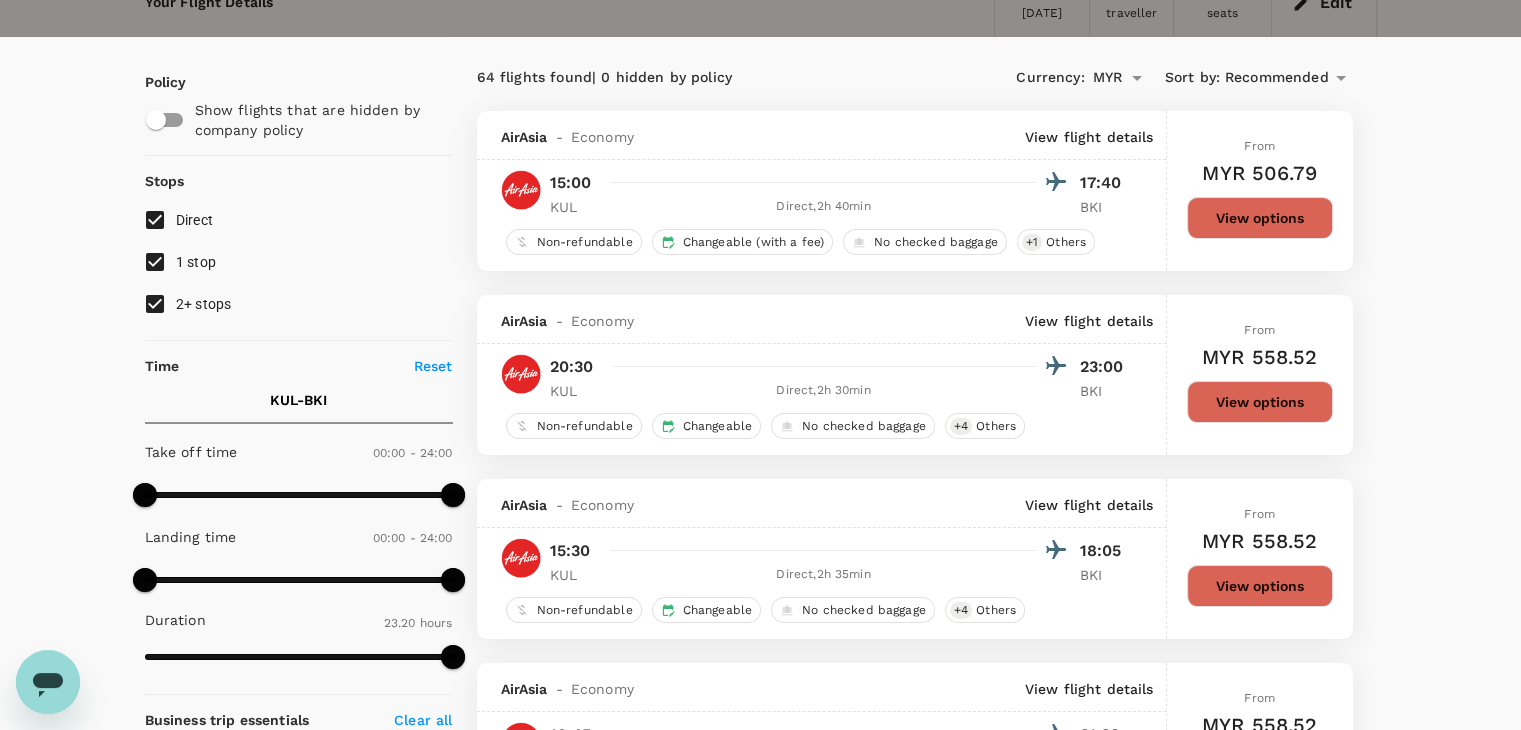 click on "Recommended" at bounding box center (1277, 78) 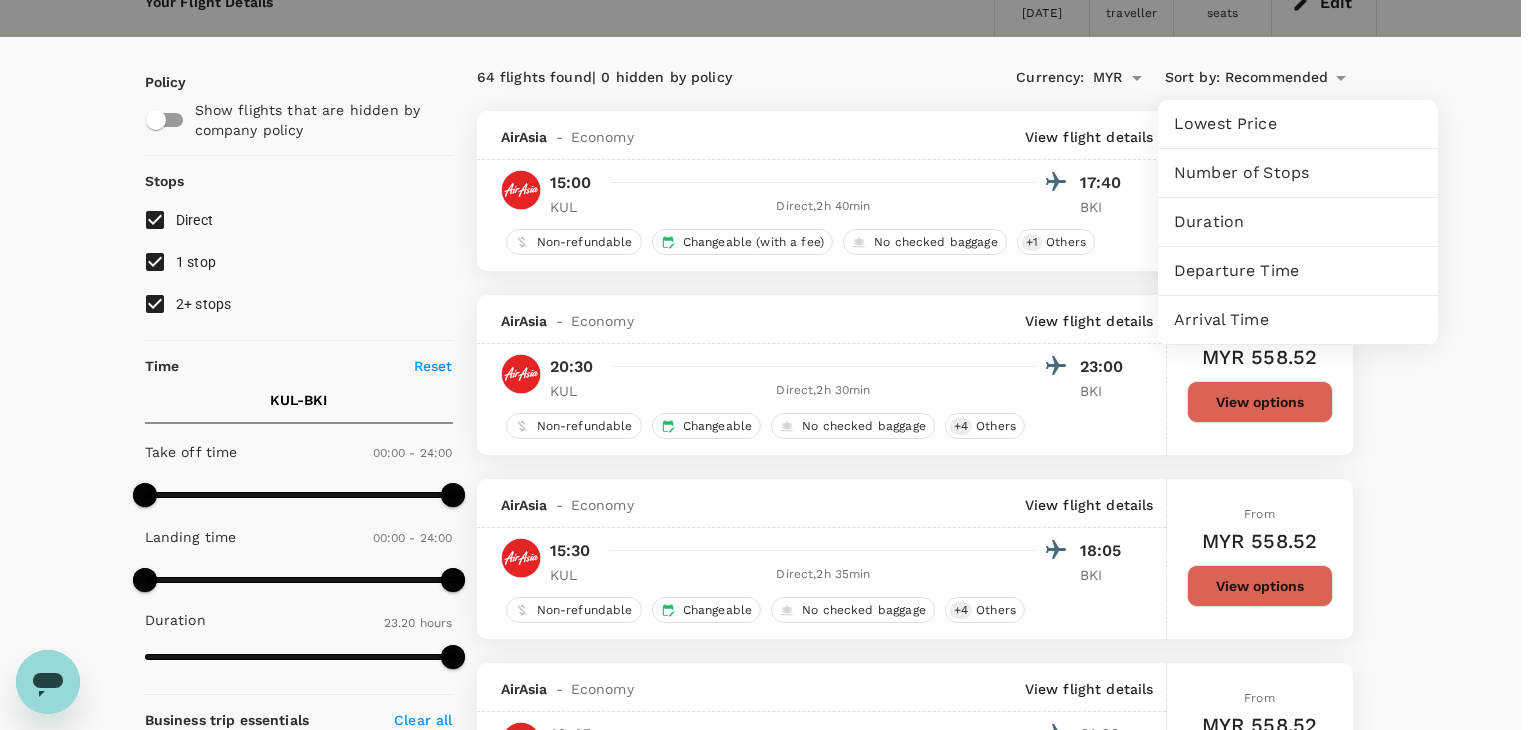 click on "Departure Time" at bounding box center (1298, 271) 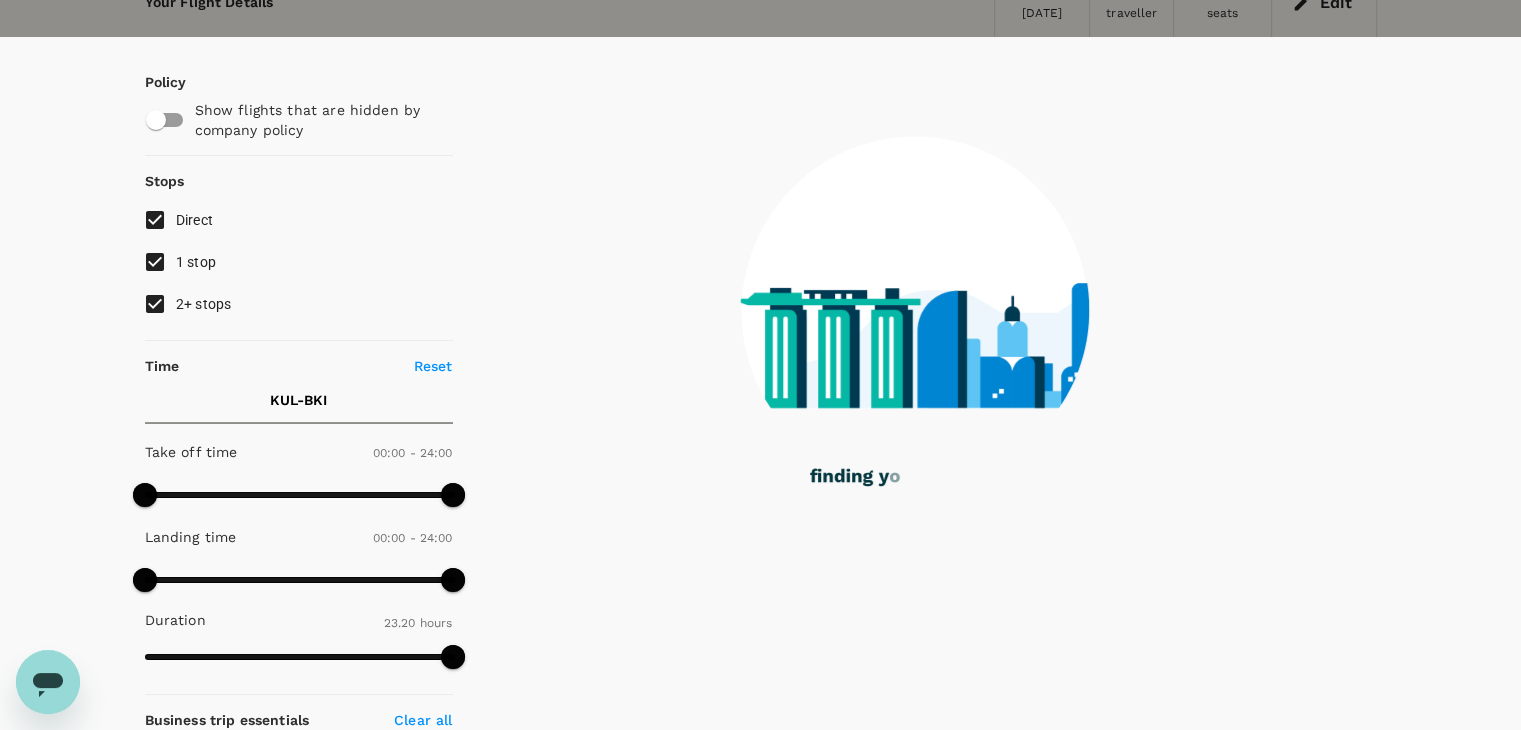 click on "2+ stops" at bounding box center (155, 304) 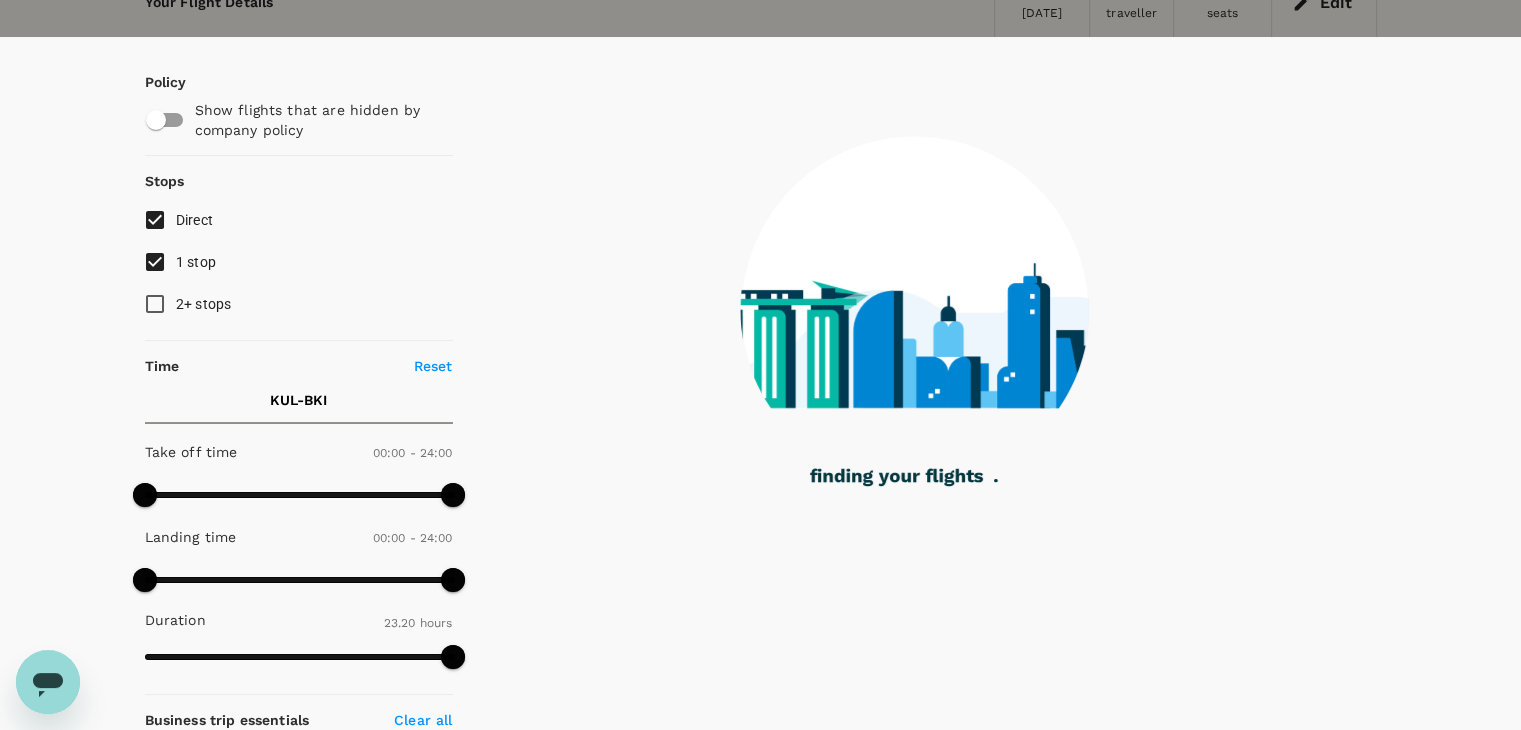 click on "1 stop" at bounding box center (155, 262) 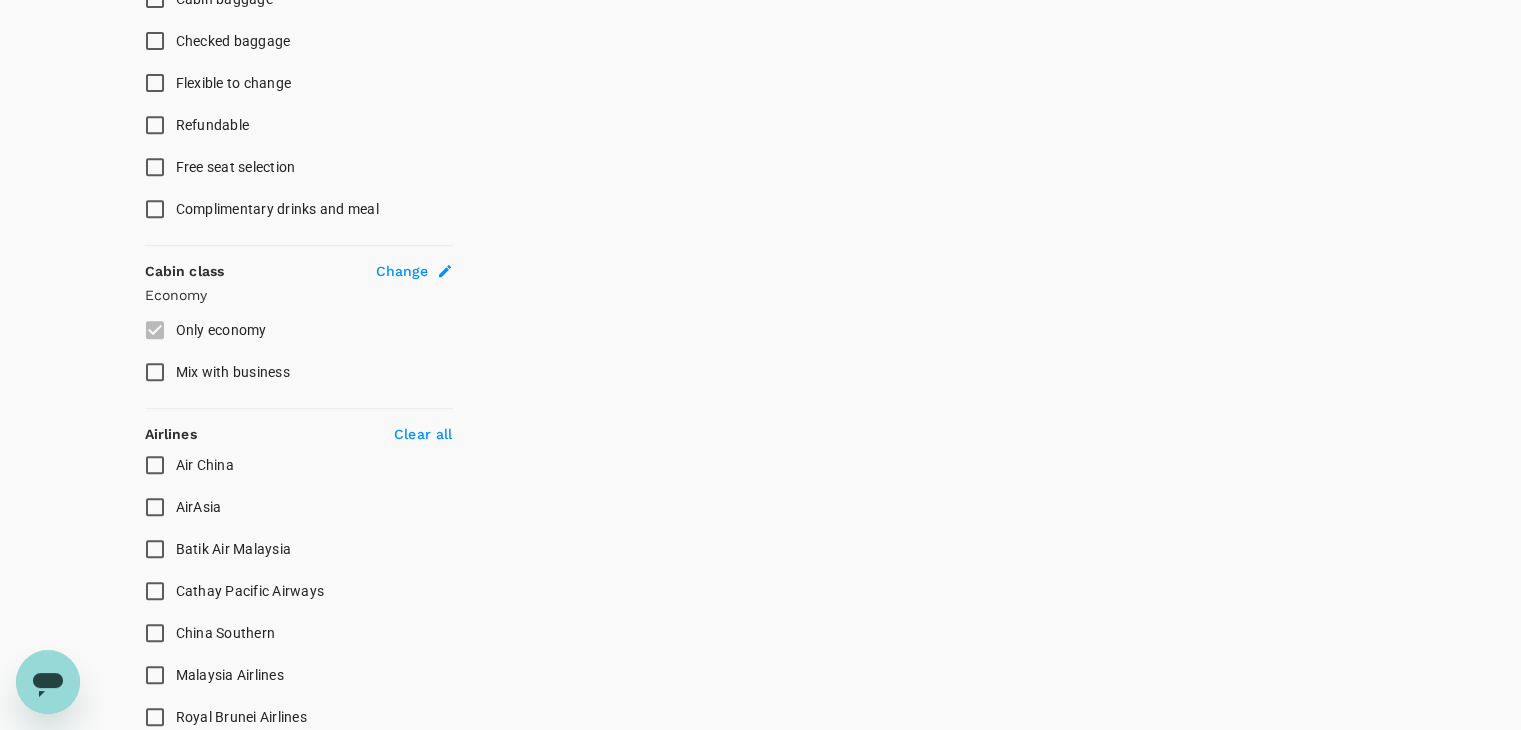 scroll, scrollTop: 1000, scrollLeft: 0, axis: vertical 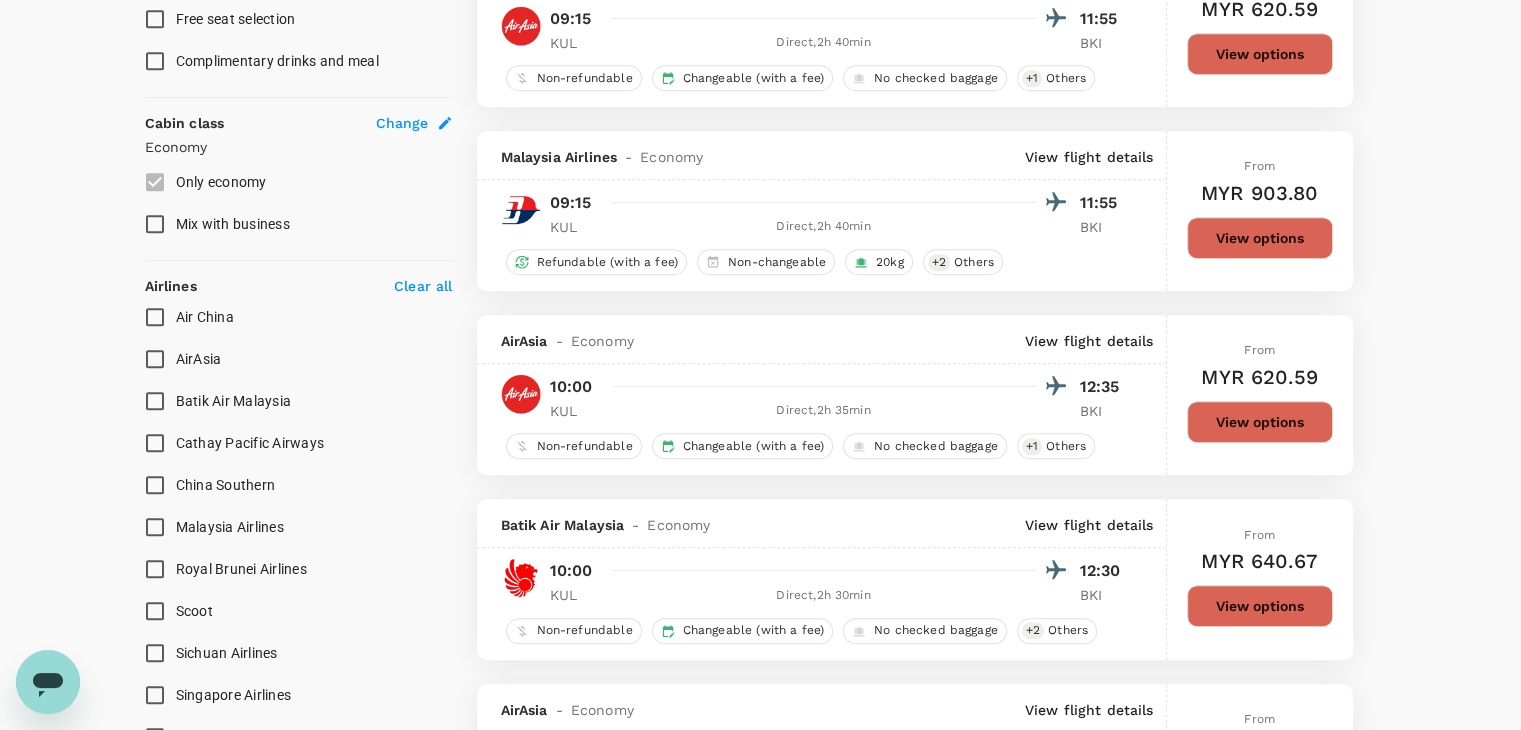 click on "Malaysia Airlines" at bounding box center (155, 527) 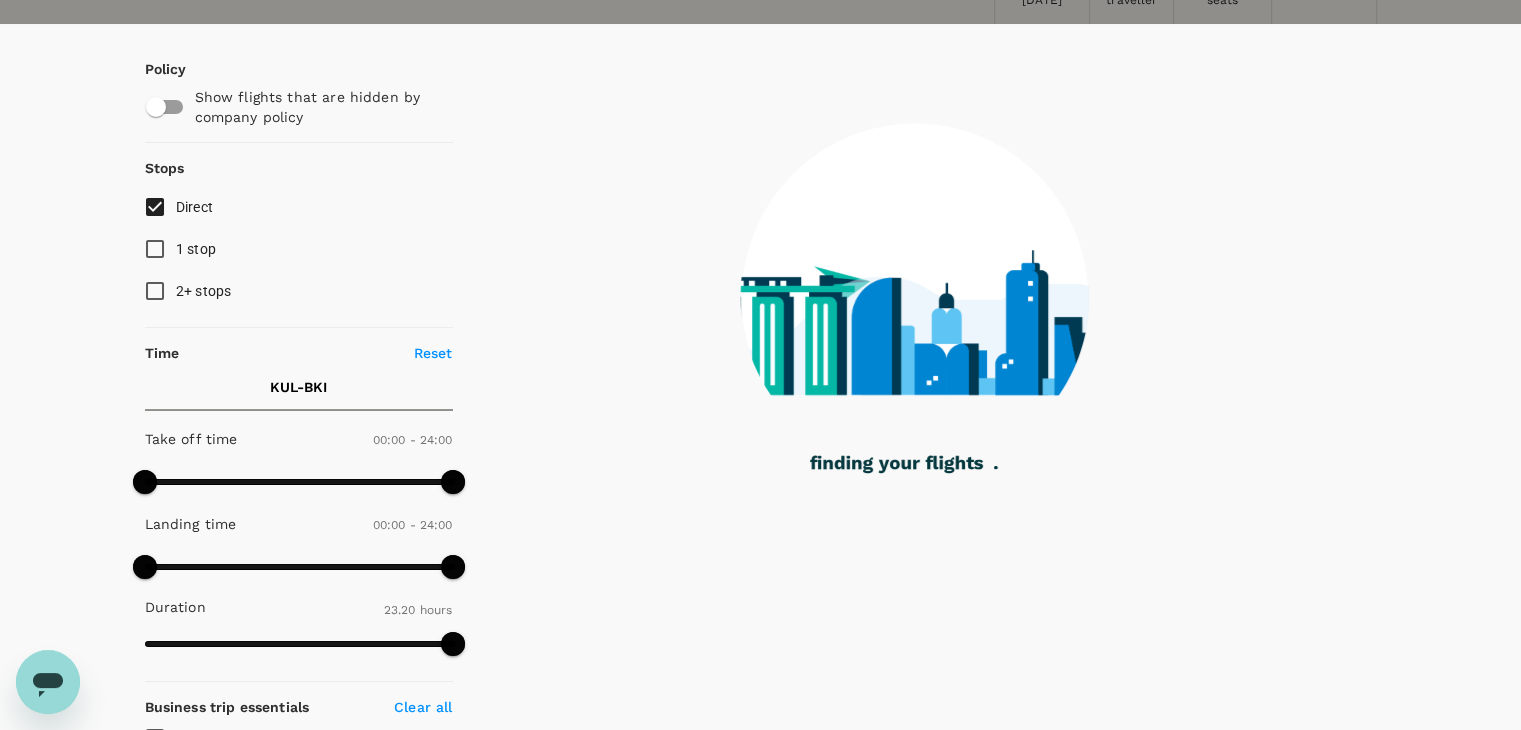 scroll, scrollTop: 0, scrollLeft: 0, axis: both 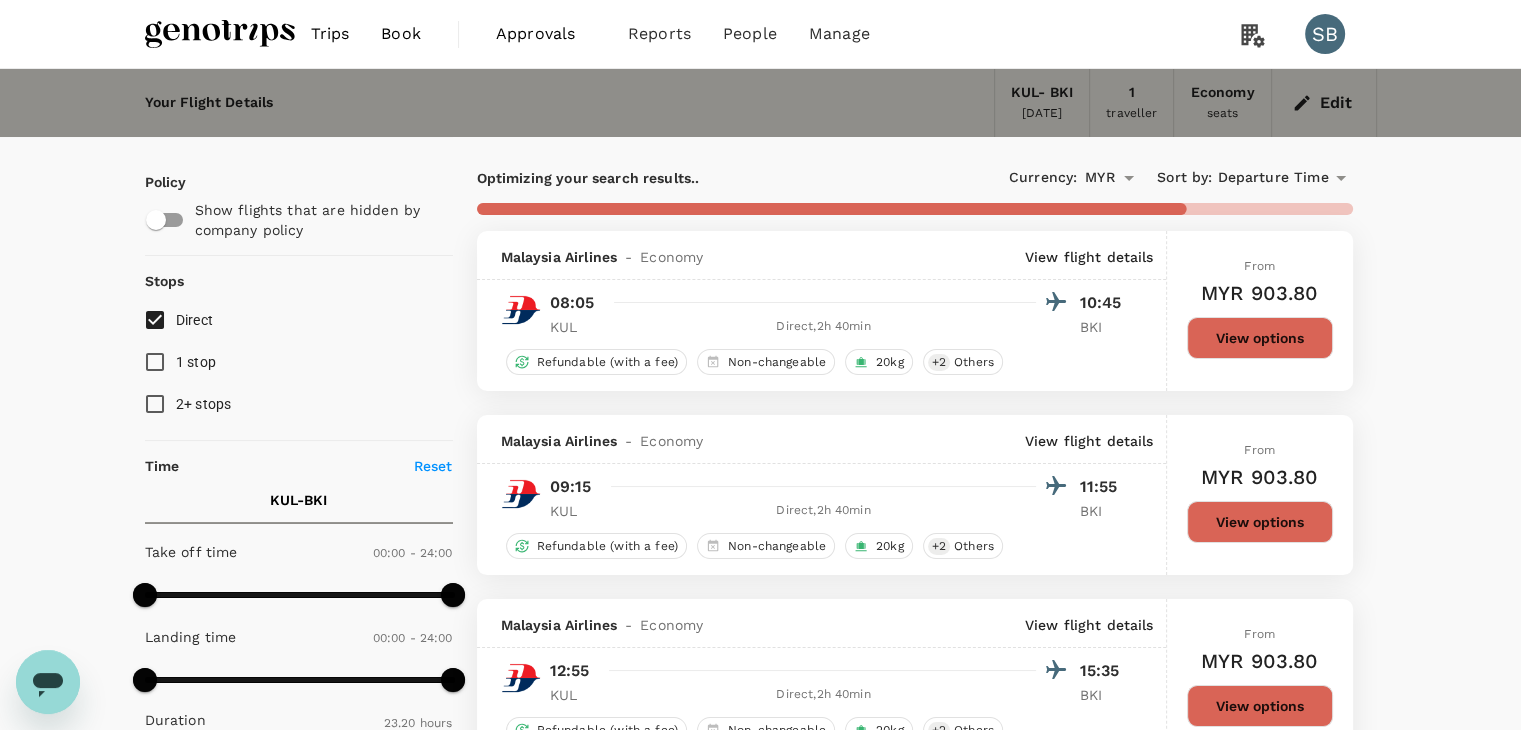 type on "1605" 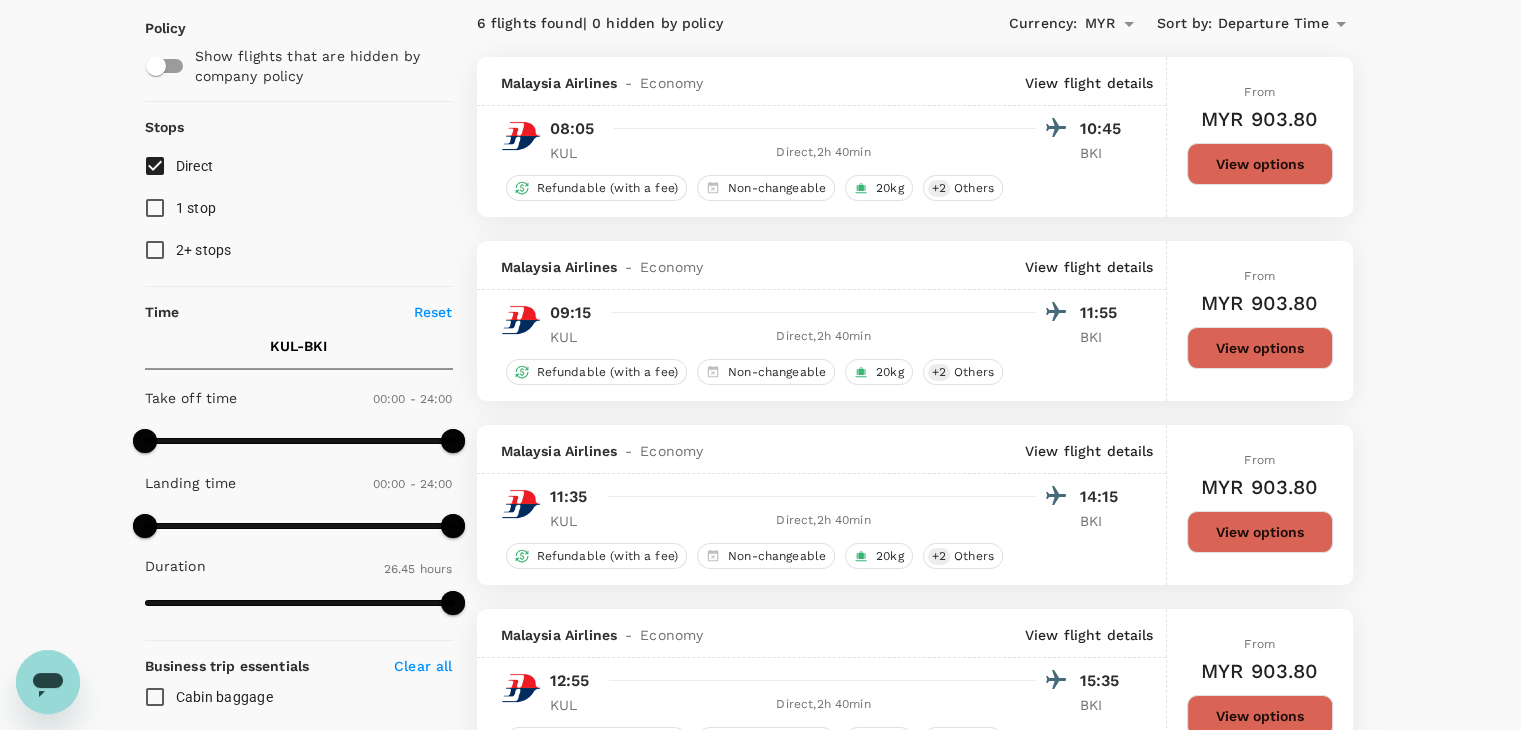 scroll, scrollTop: 200, scrollLeft: 0, axis: vertical 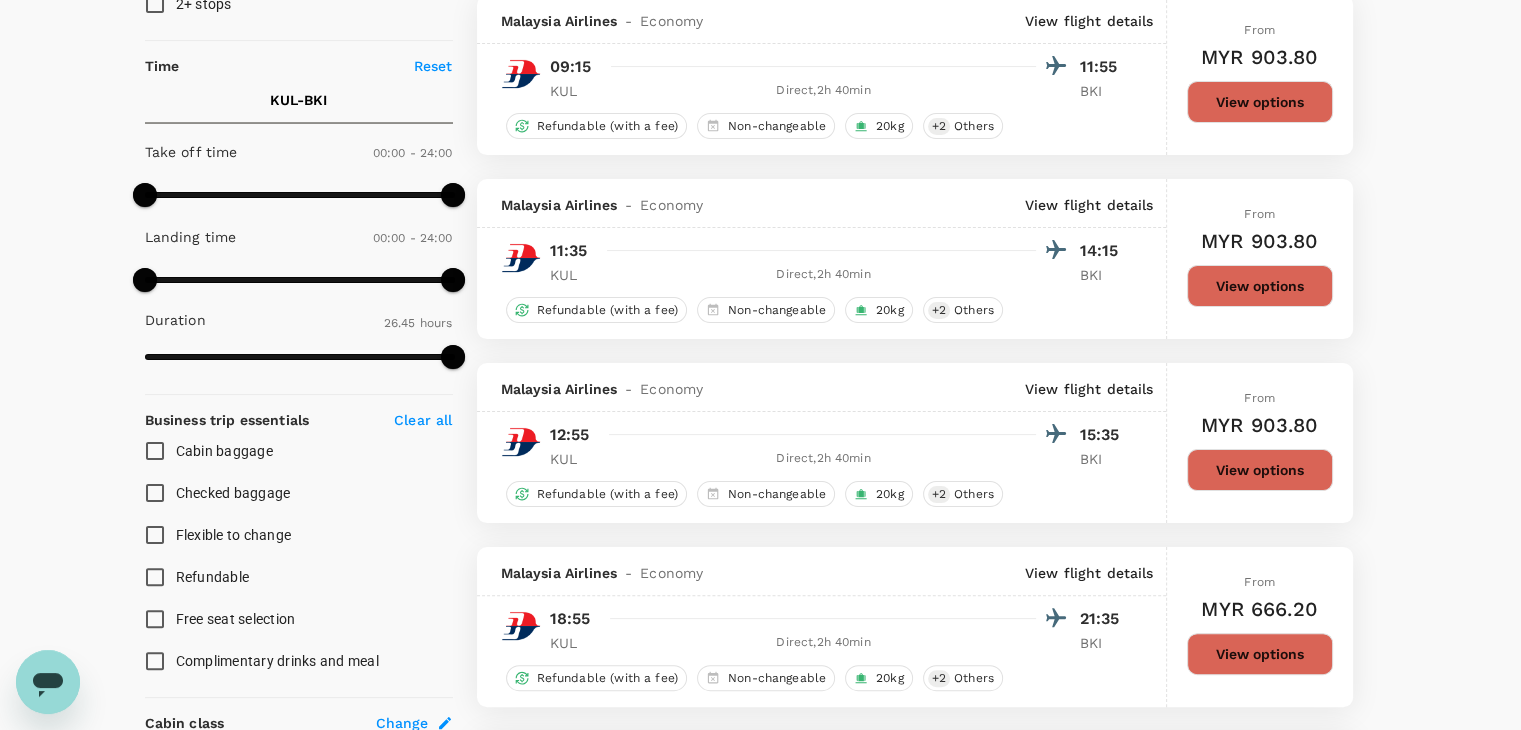 click on "View options" at bounding box center (1260, 470) 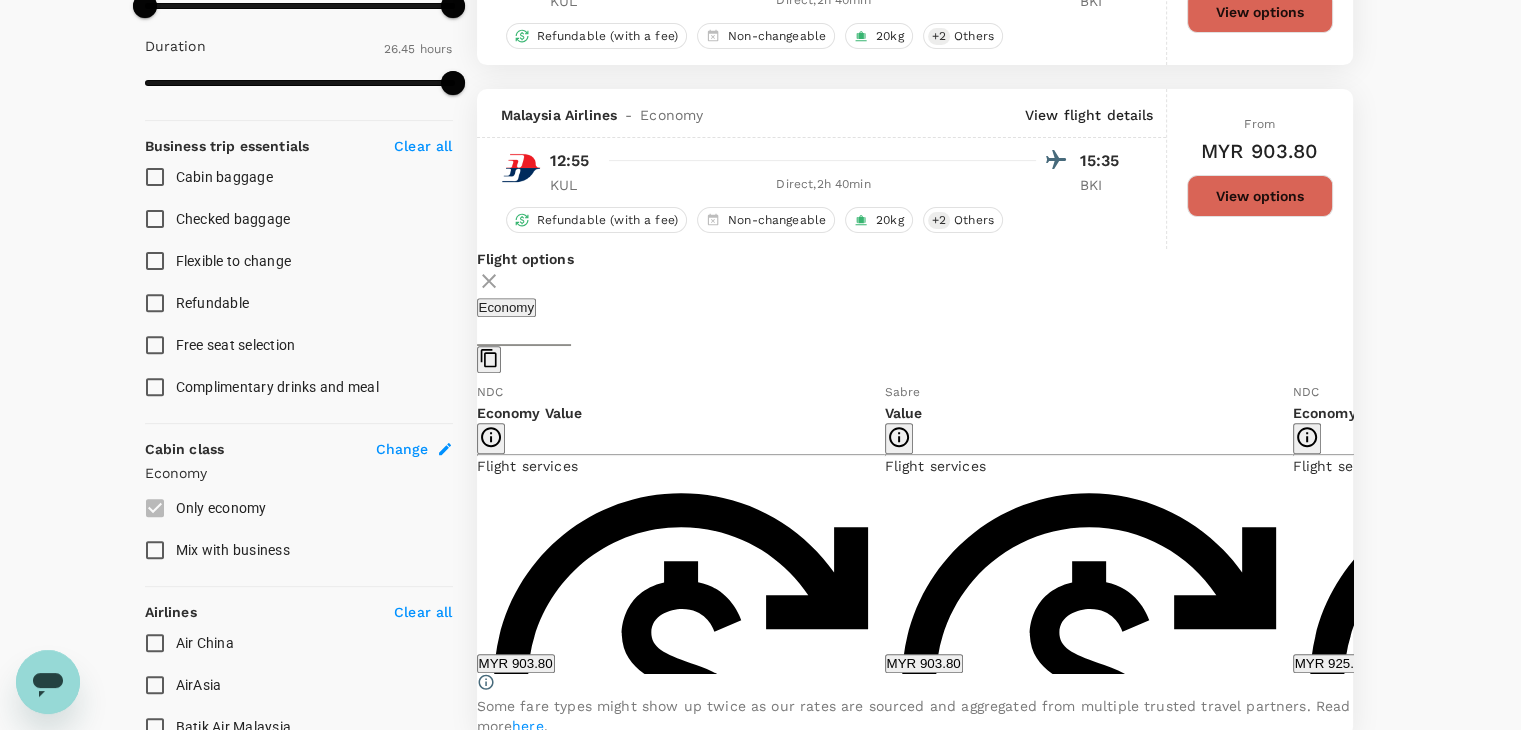 scroll, scrollTop: 763, scrollLeft: 0, axis: vertical 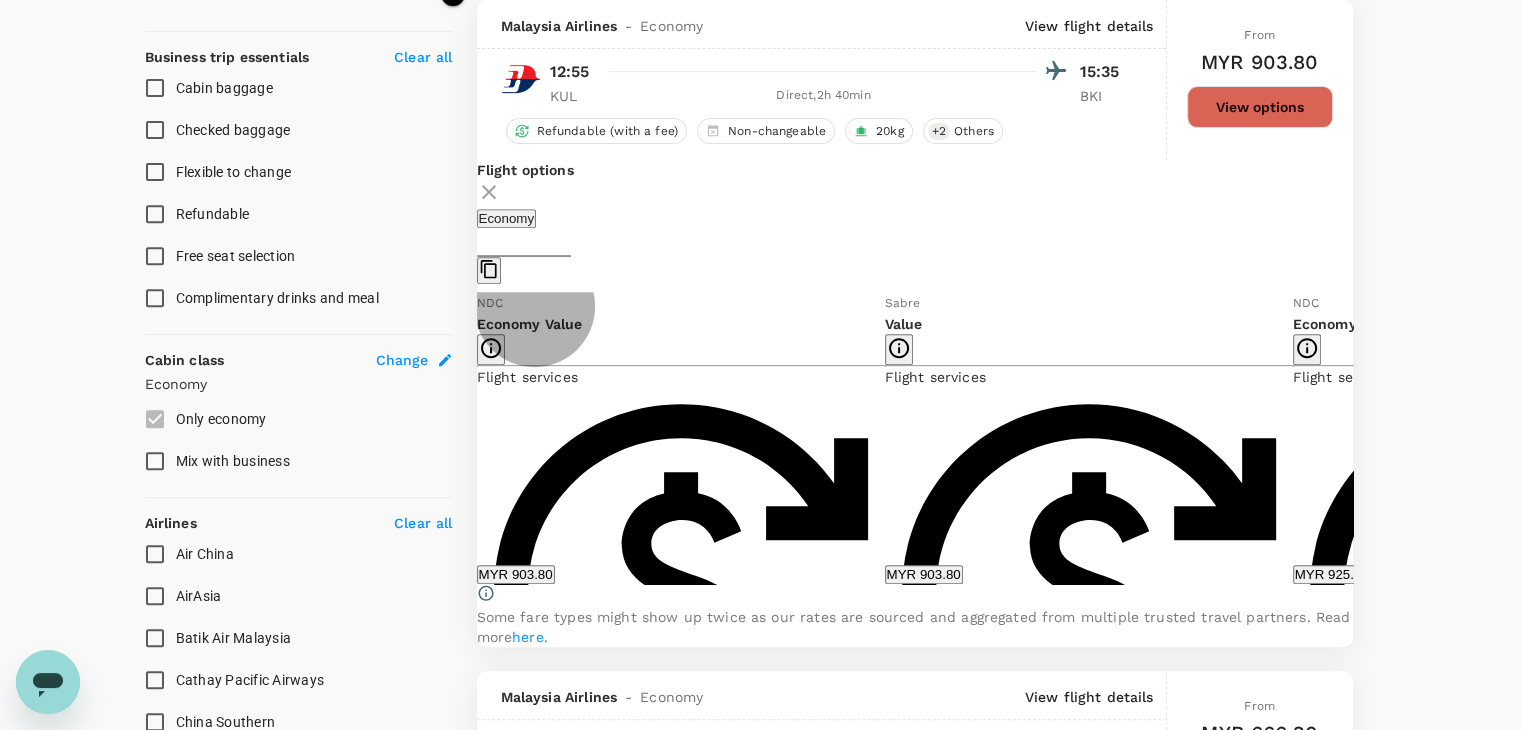 click on "Show more" at bounding box center [920, 1773] 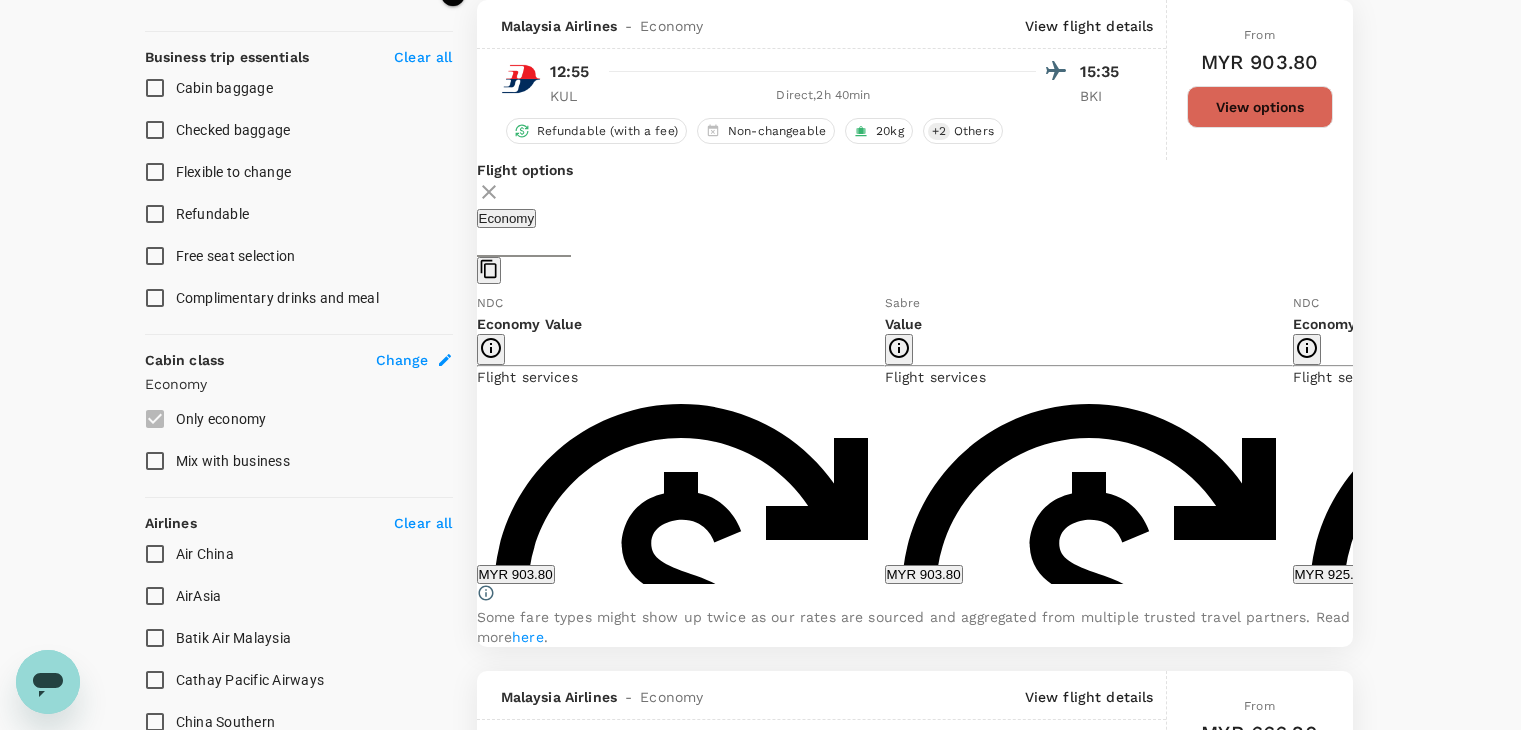 click 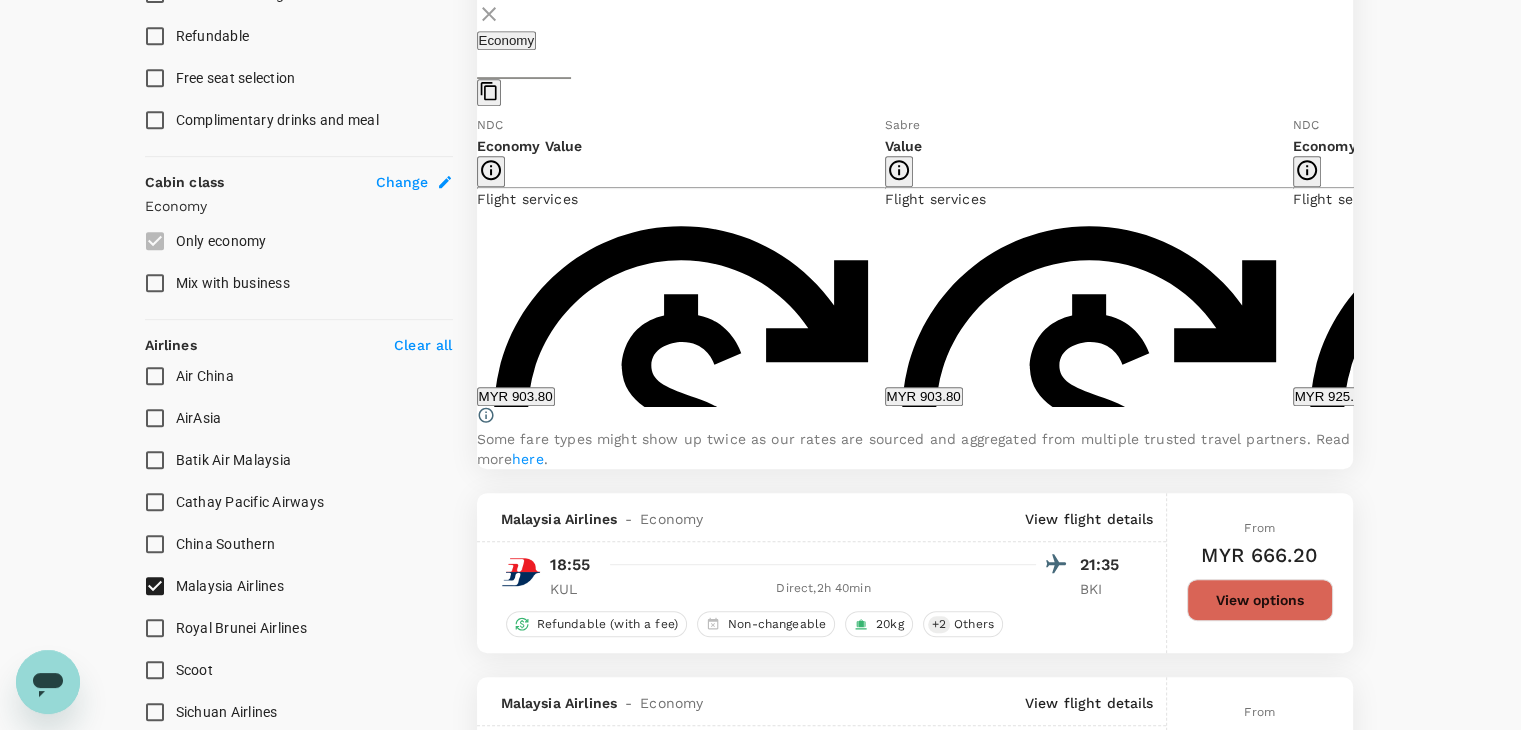 scroll, scrollTop: 1063, scrollLeft: 0, axis: vertical 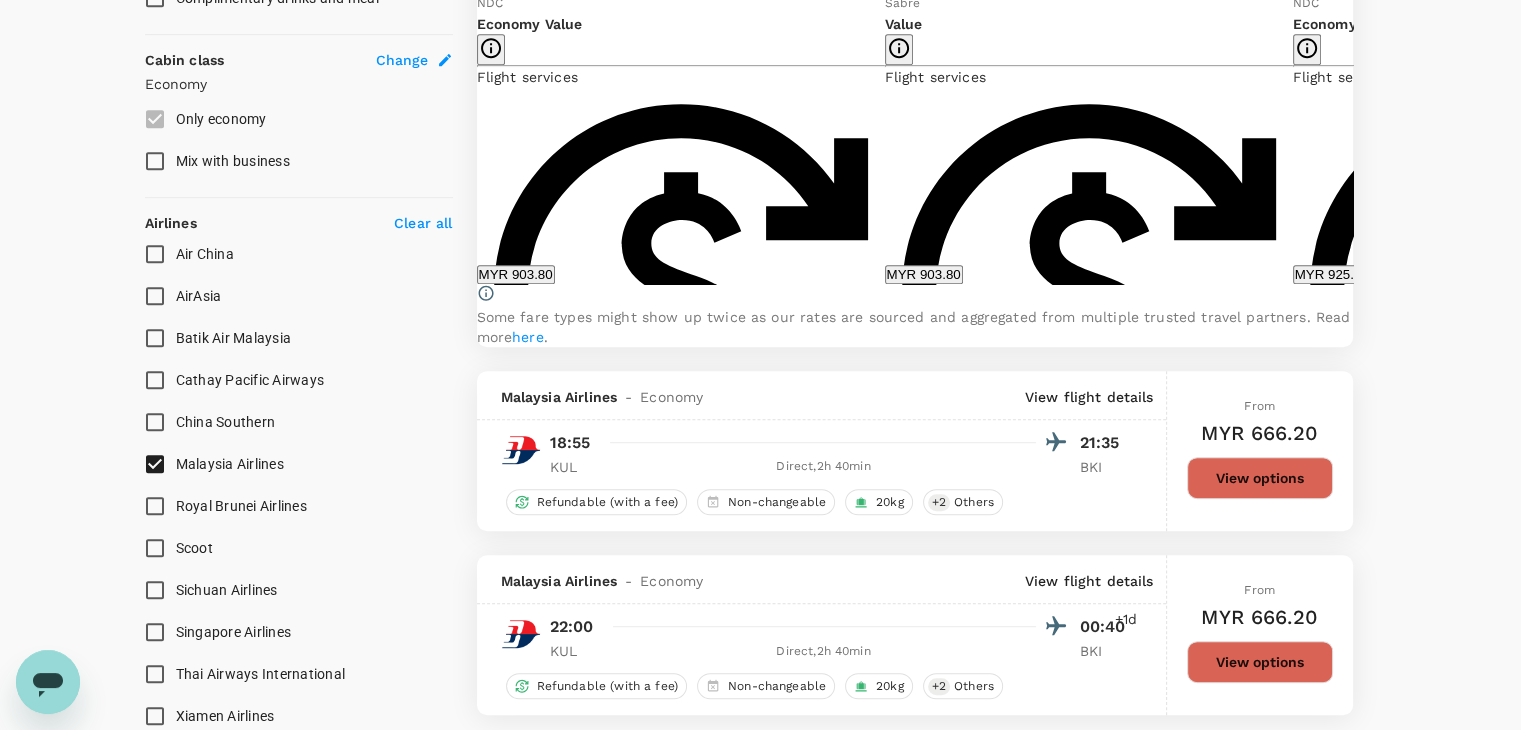click on "AirAsia" at bounding box center [155, 296] 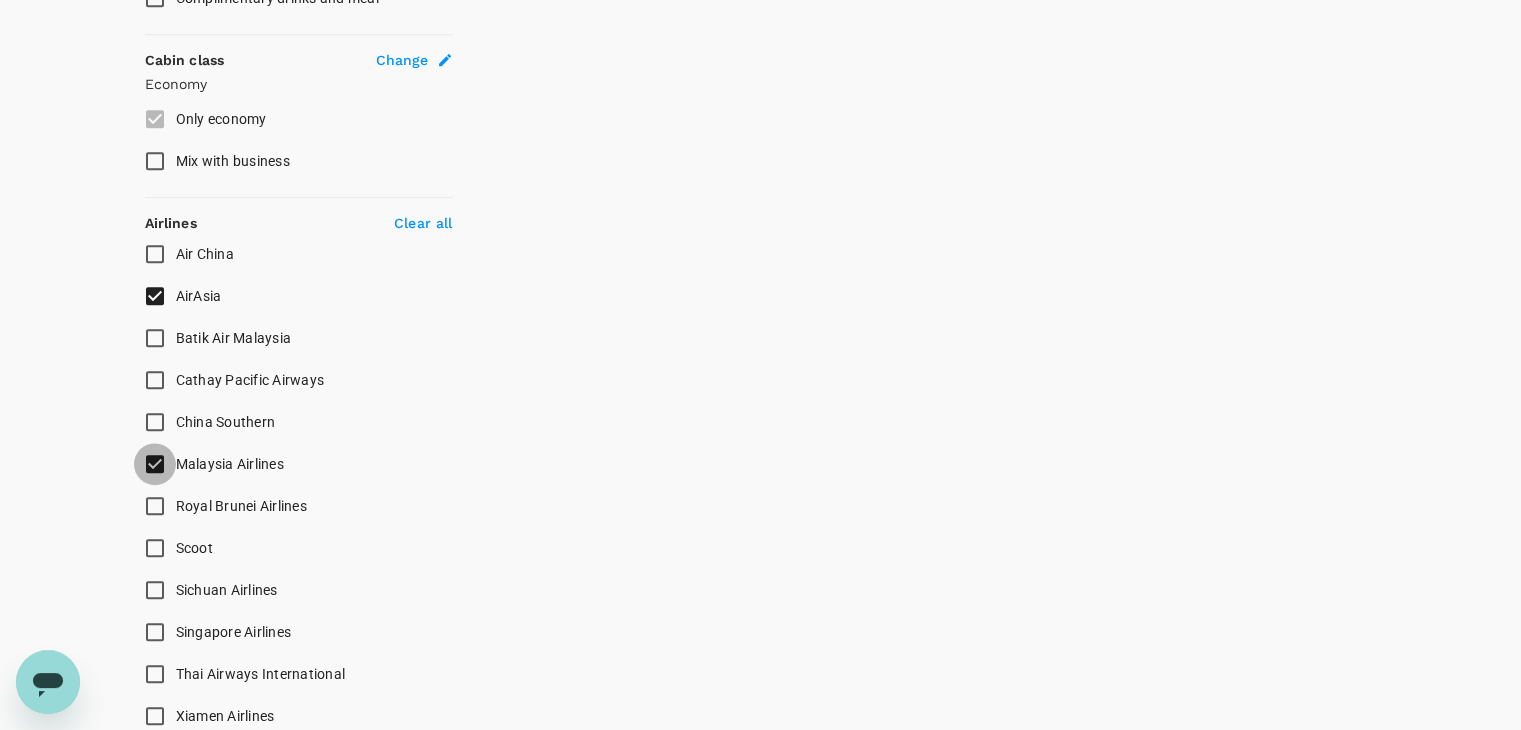 drag, startPoint x: 152, startPoint y: 459, endPoint x: 188, endPoint y: 449, distance: 37.363083 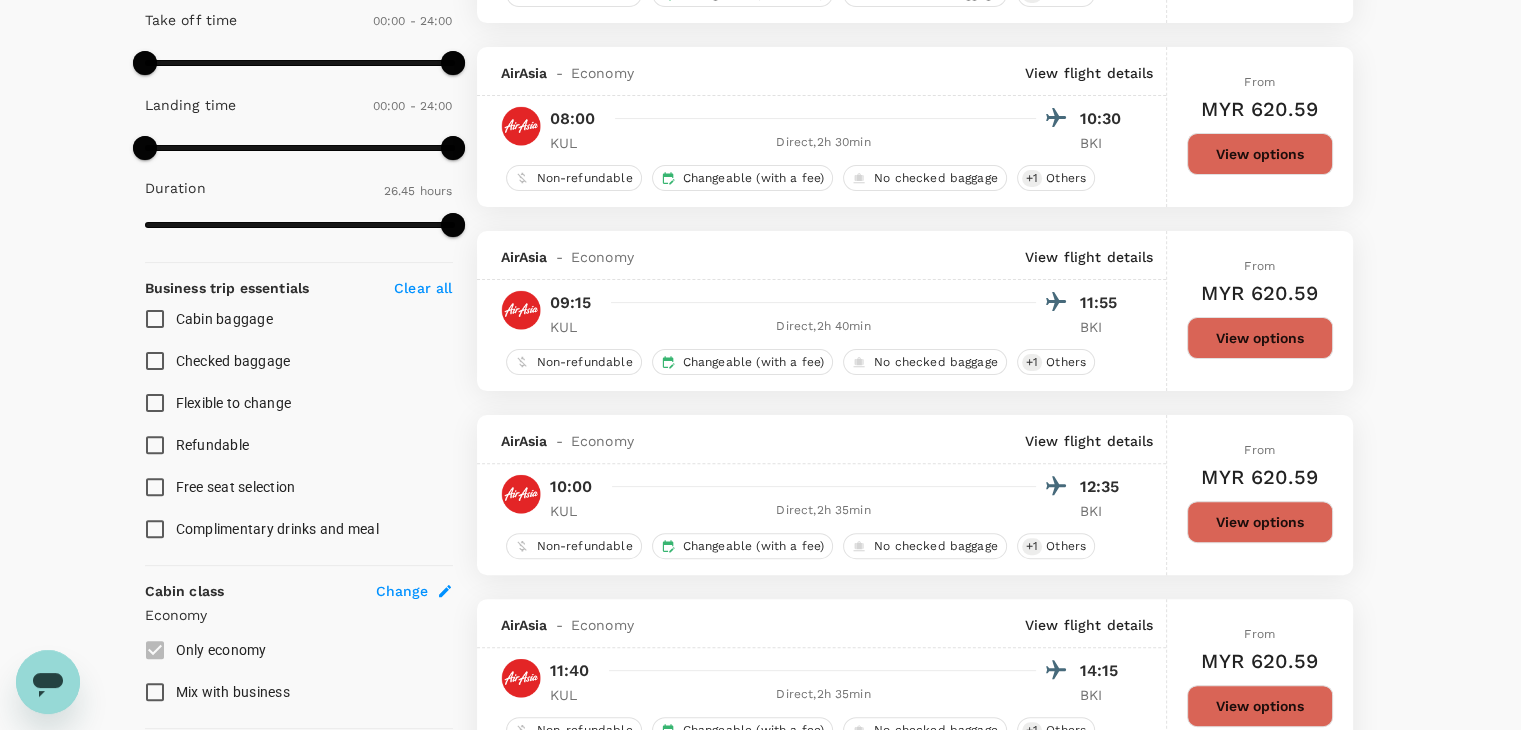 scroll, scrollTop: 500, scrollLeft: 0, axis: vertical 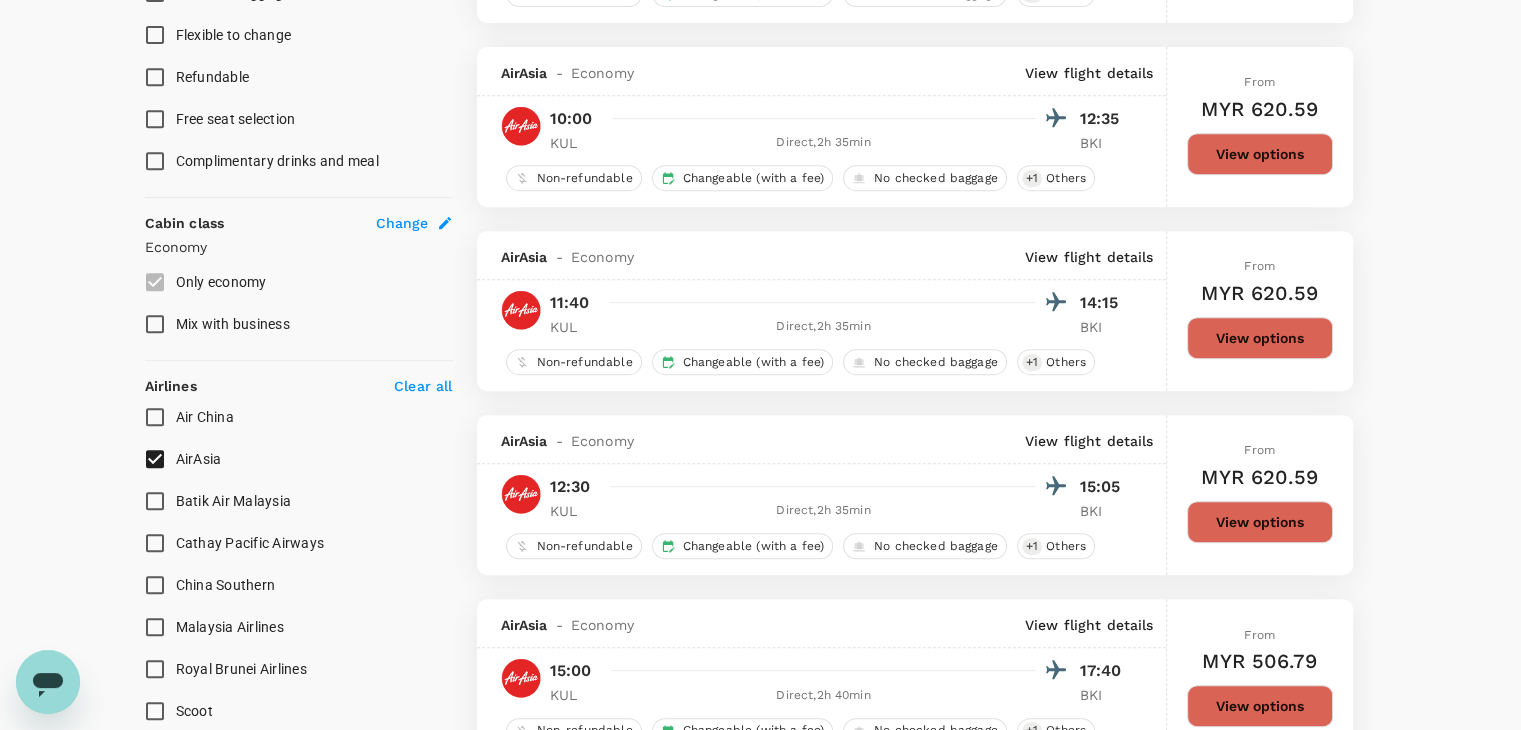 click on "View options" at bounding box center (1260, 522) 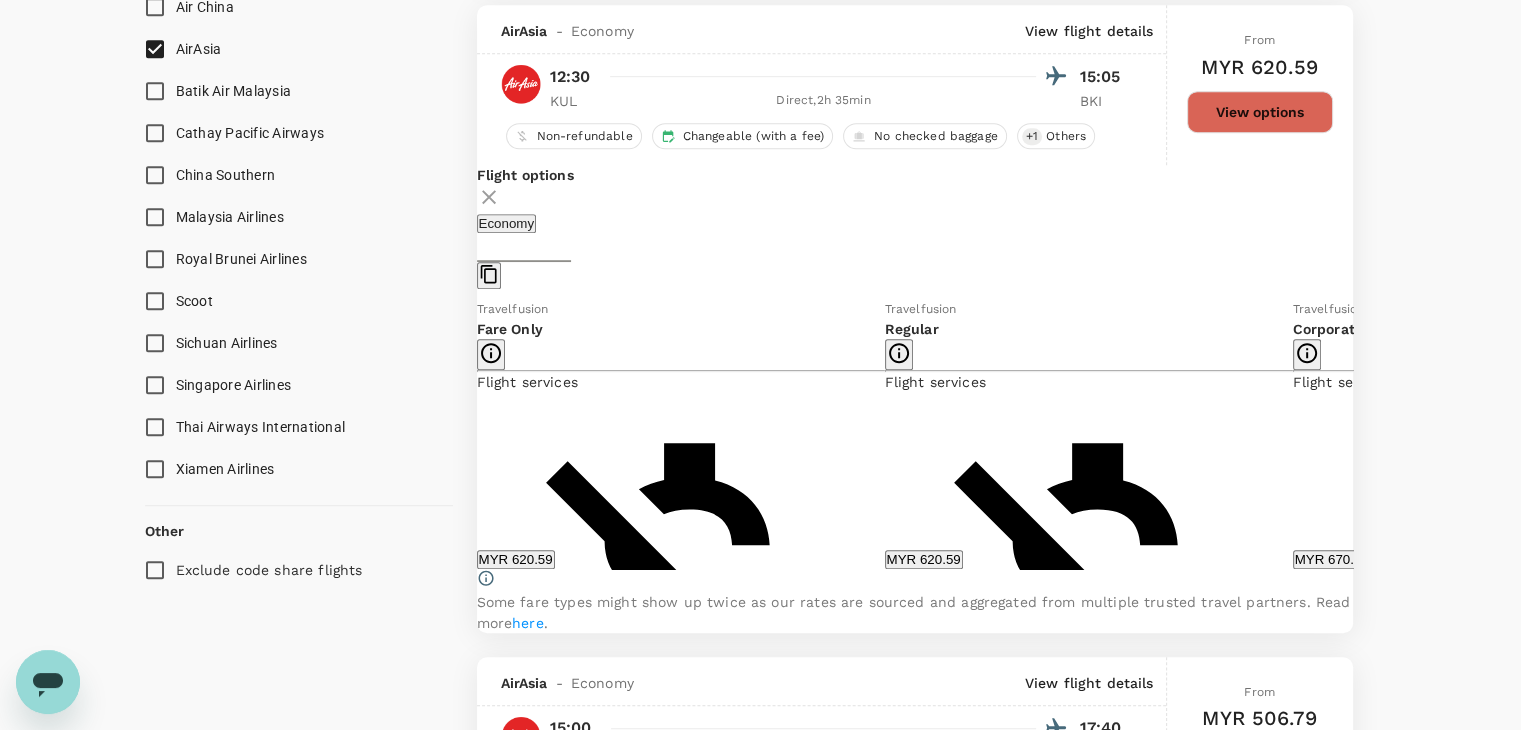 scroll, scrollTop: 1315, scrollLeft: 0, axis: vertical 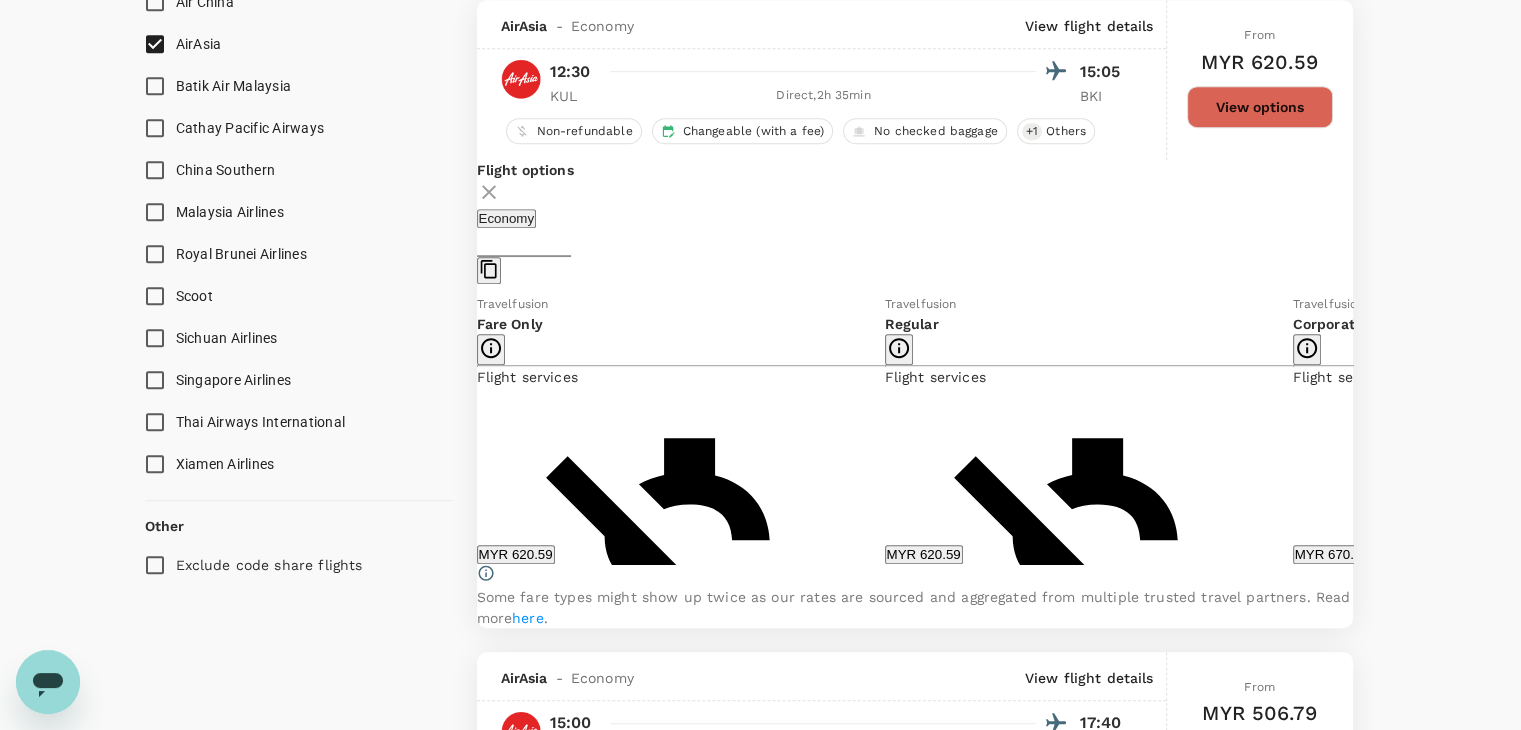 click on "MYR 620.59" at bounding box center (924, 554) 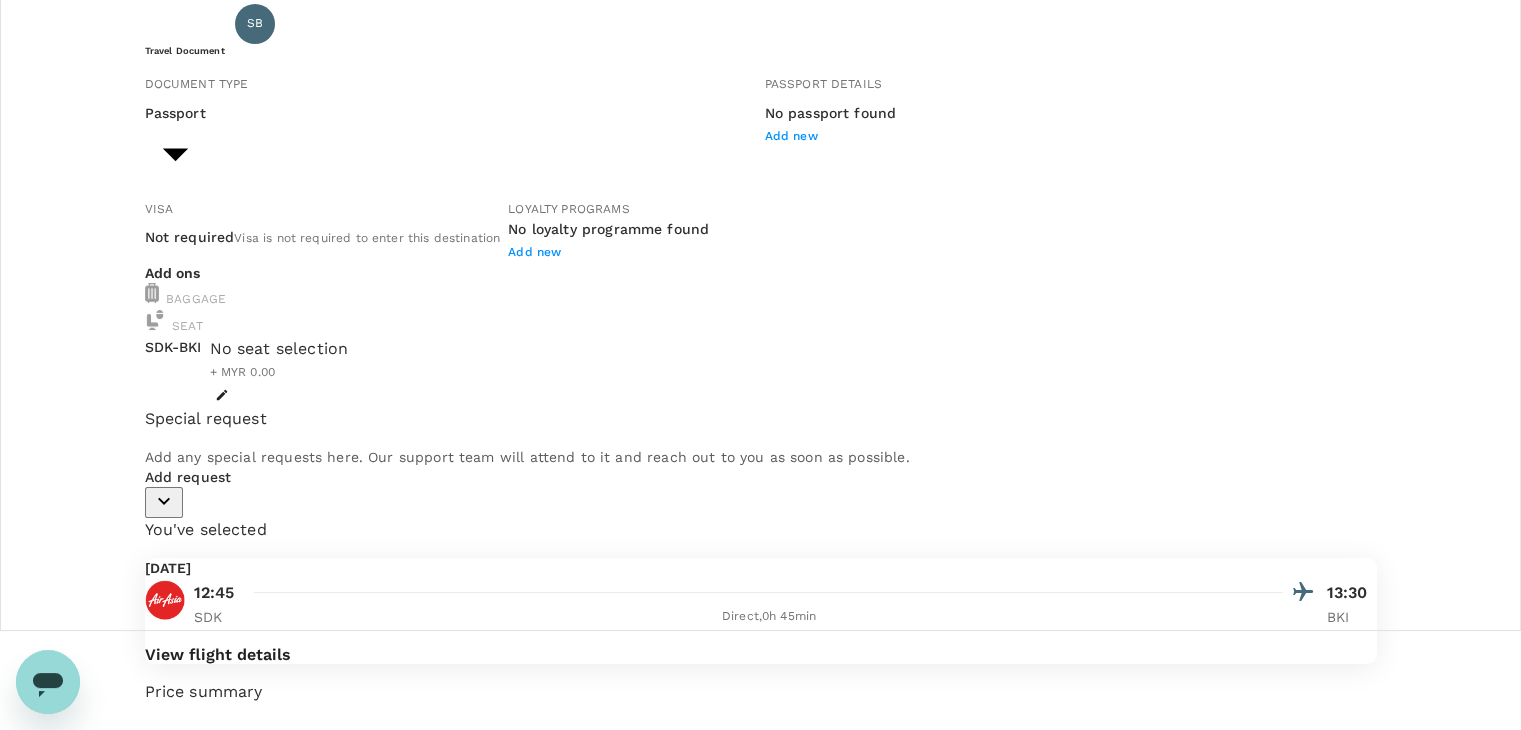 scroll, scrollTop: 0, scrollLeft: 0, axis: both 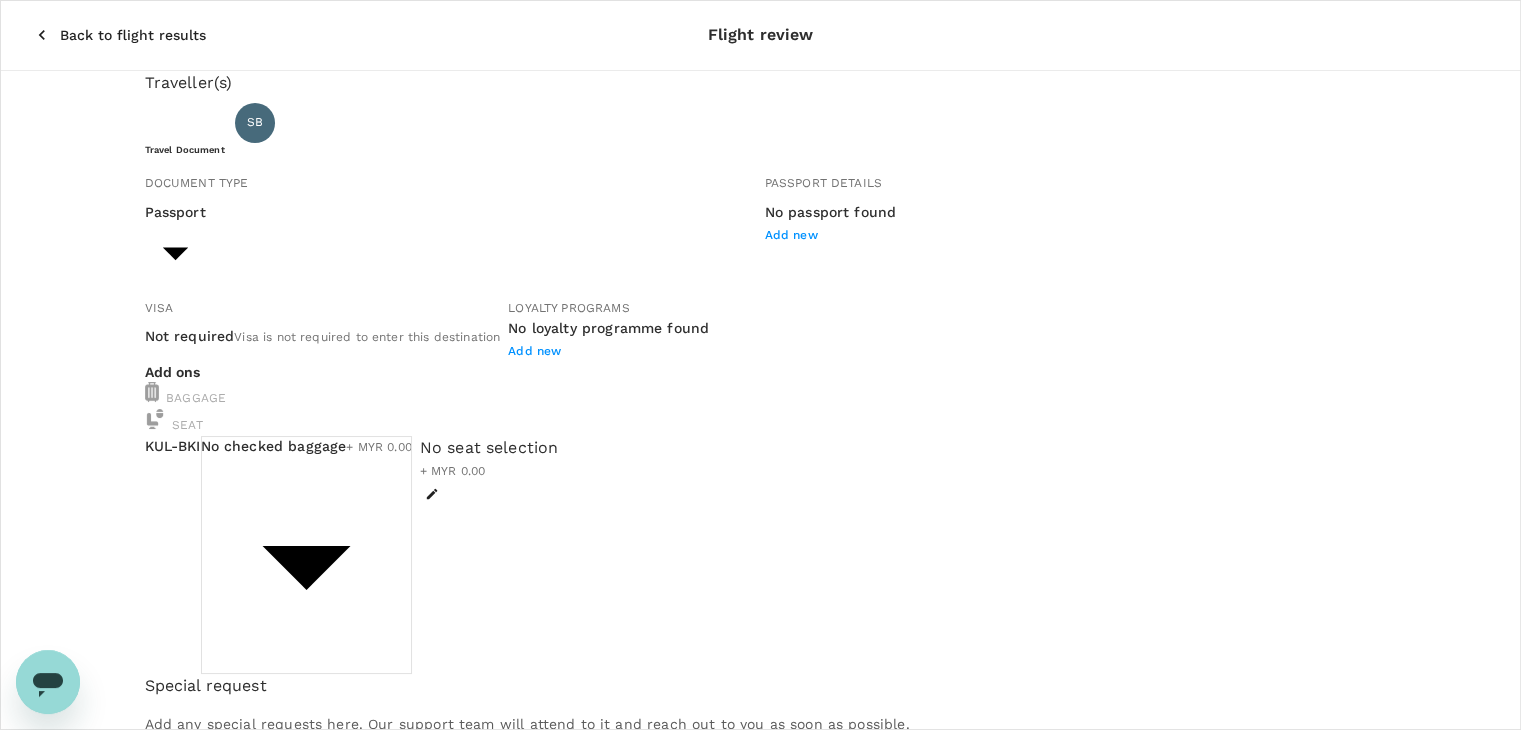 click on "Back to flight results Flight review Traveller(s) Traveller   1 : SB Syaharizan   Binti Abu Hanipah Travel Document Document type Passport Passport ​ Passport details No passport found Add new Visa Not required Visa is not required to enter this destination Loyalty programs No loyalty programme found Add new Add ons Baggage Seat KUL  -  BKI No checked baggage + MYR 0.00 ​ No seat selection + MYR 0.00 Special request Add any special requests here. Our support team will attend to it and reach out to you as soon as possible. Add request You've selected [DATE] 12:30 15:05 KUL Direct ,  2h 35min BKI View flight details Price summary Total fare (1 traveller(s)) MYR 610.59 Air fare MYR 610.59 Baggage fee MYR 0.00 Seat fee MYR 0.00 Service fee MYR 10.00 Total MYR 620.59 Continue to payment details Some travellers require a valid travel document to proceed with this booking by TruTrip  ( 3.46.3   ) View details Edit Add new" at bounding box center (760, 699) 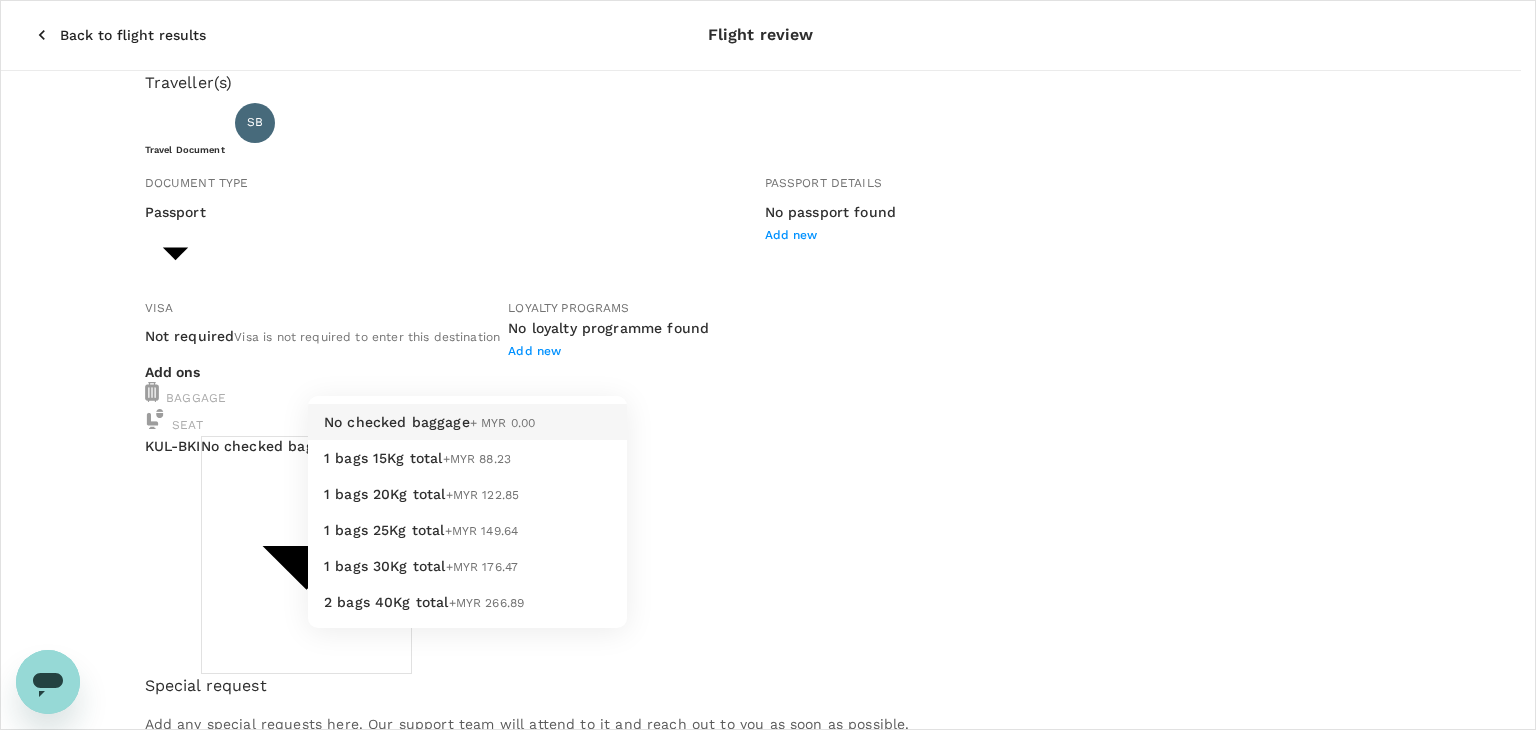click on "1 bags 15Kg total +MYR 88.23" at bounding box center [467, 458] 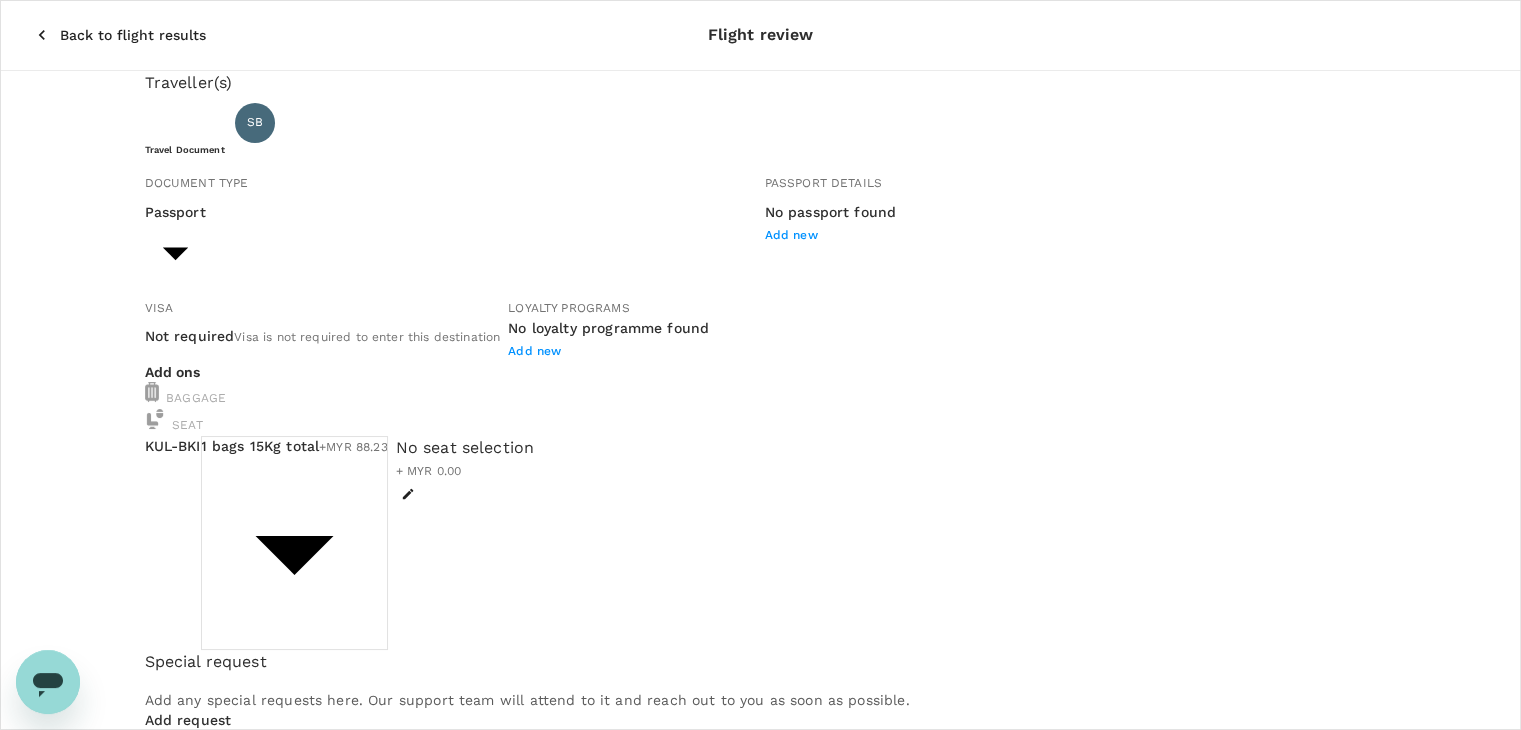 click on "Back to flight results" at bounding box center [133, 35] 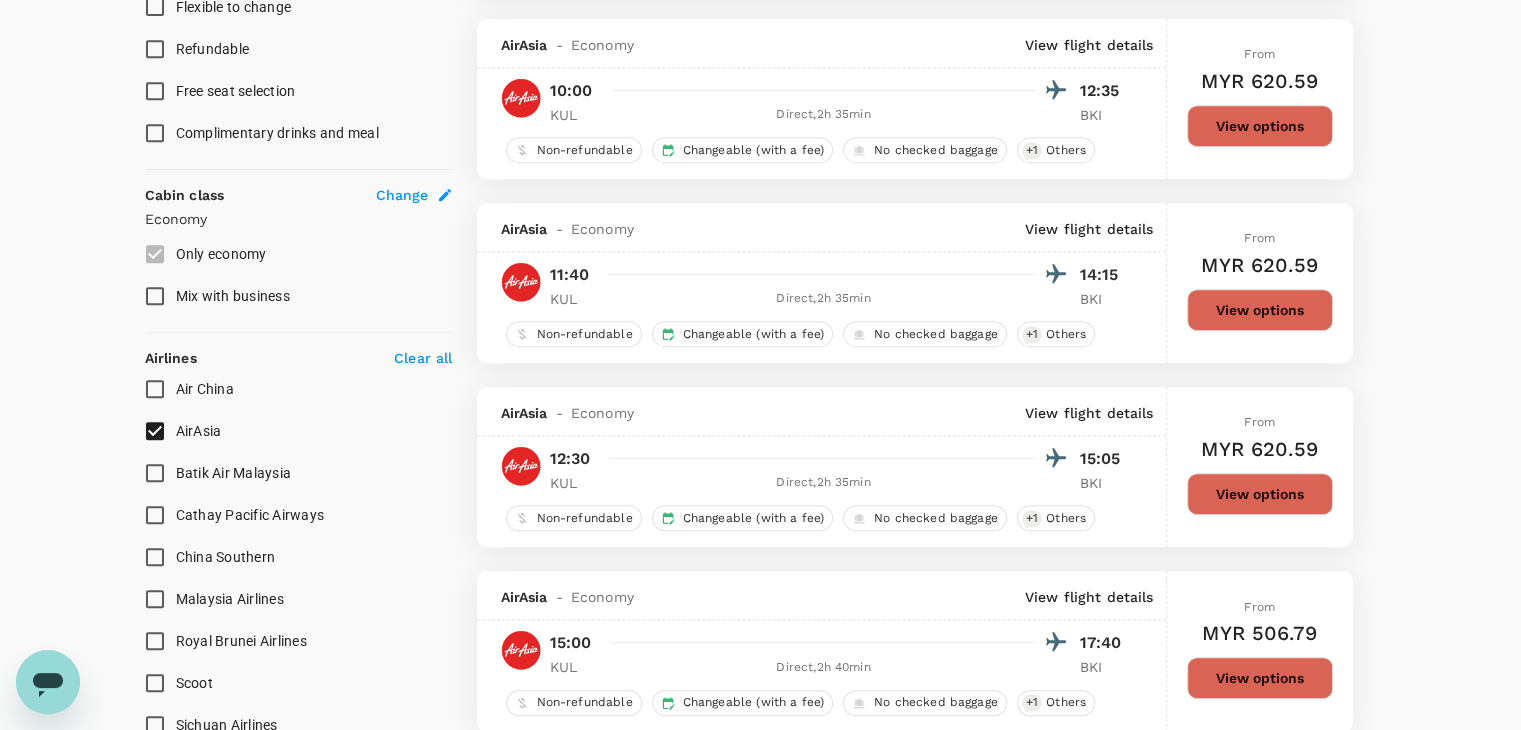 scroll, scrollTop: 1013, scrollLeft: 0, axis: vertical 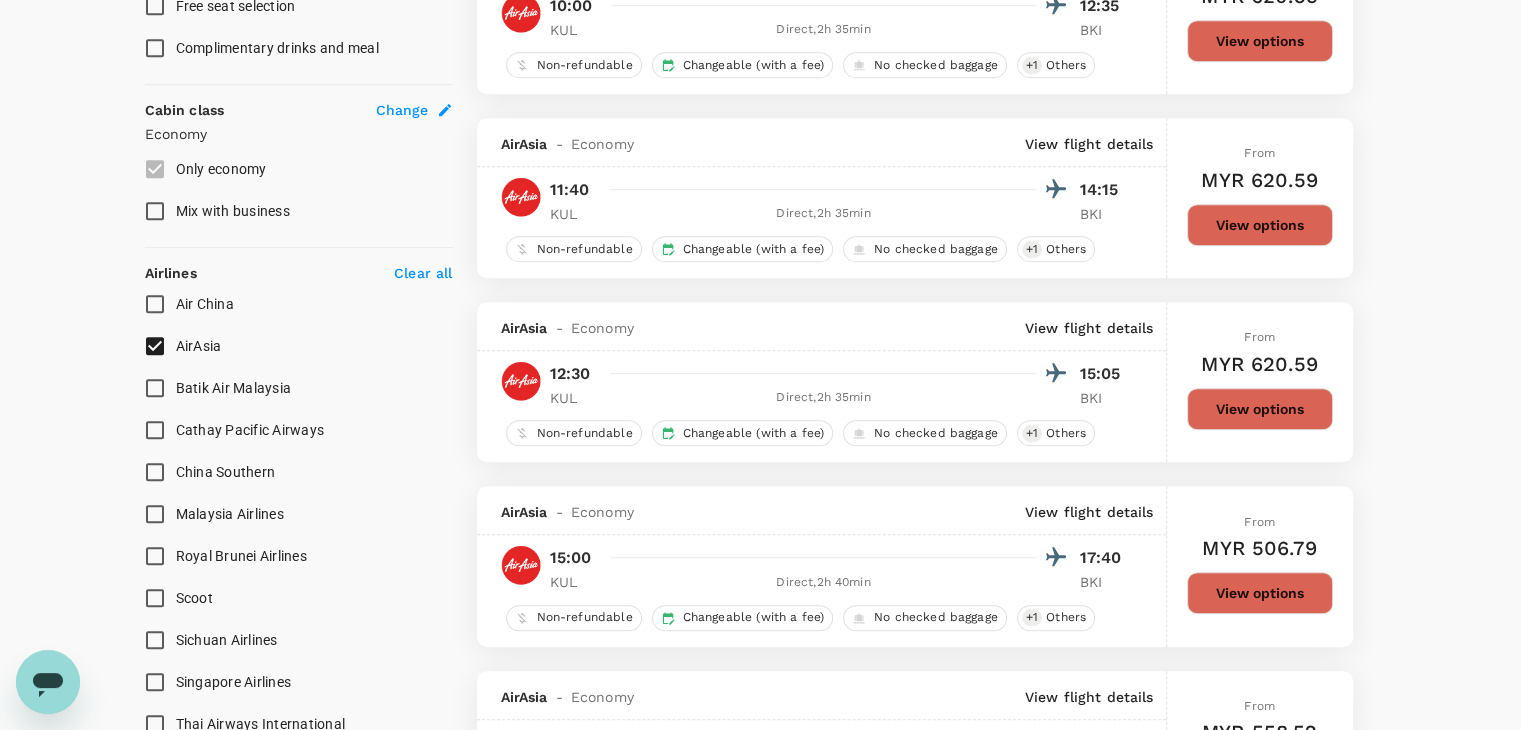 click on "AirAsia" at bounding box center (155, 346) 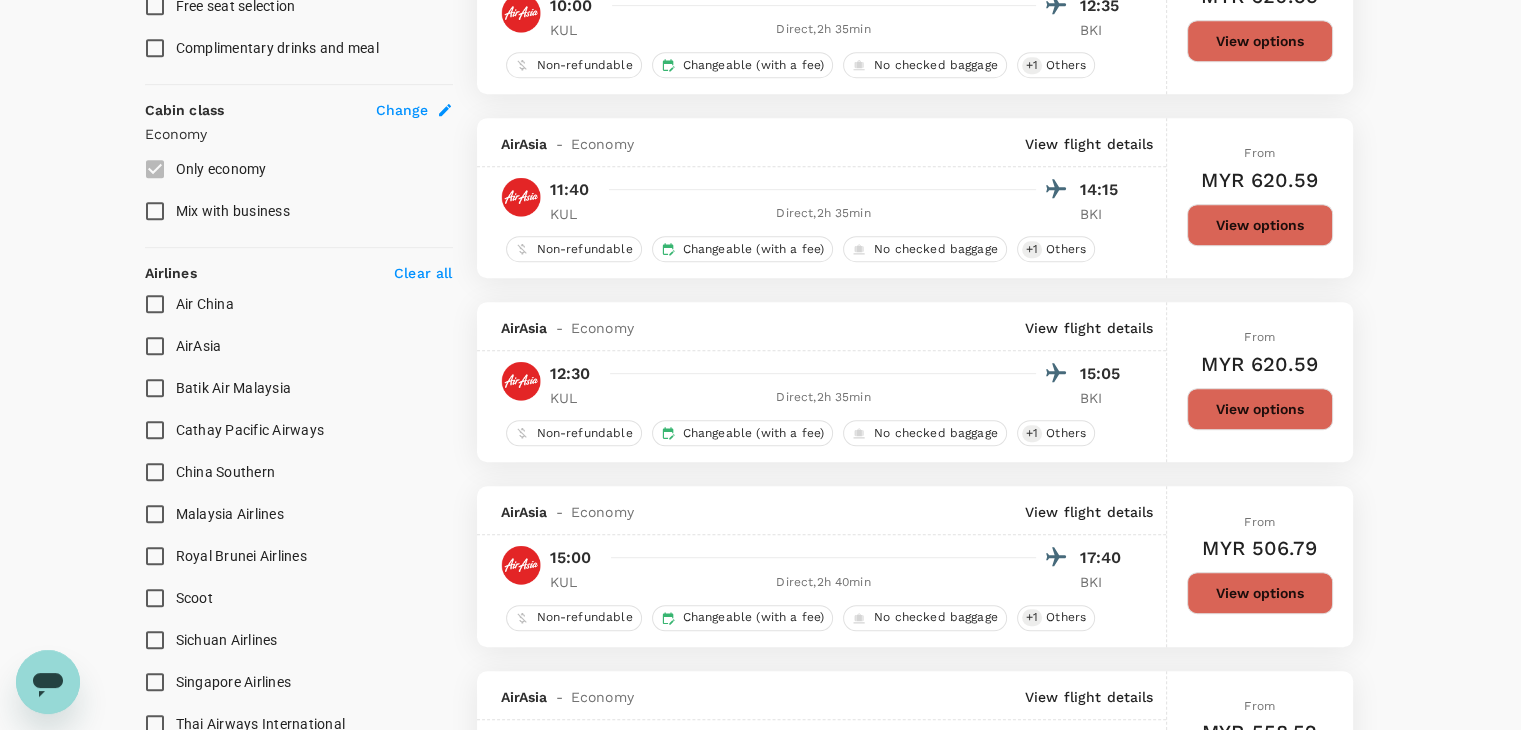 click on "Batik Air Malaysia" at bounding box center (155, 388) 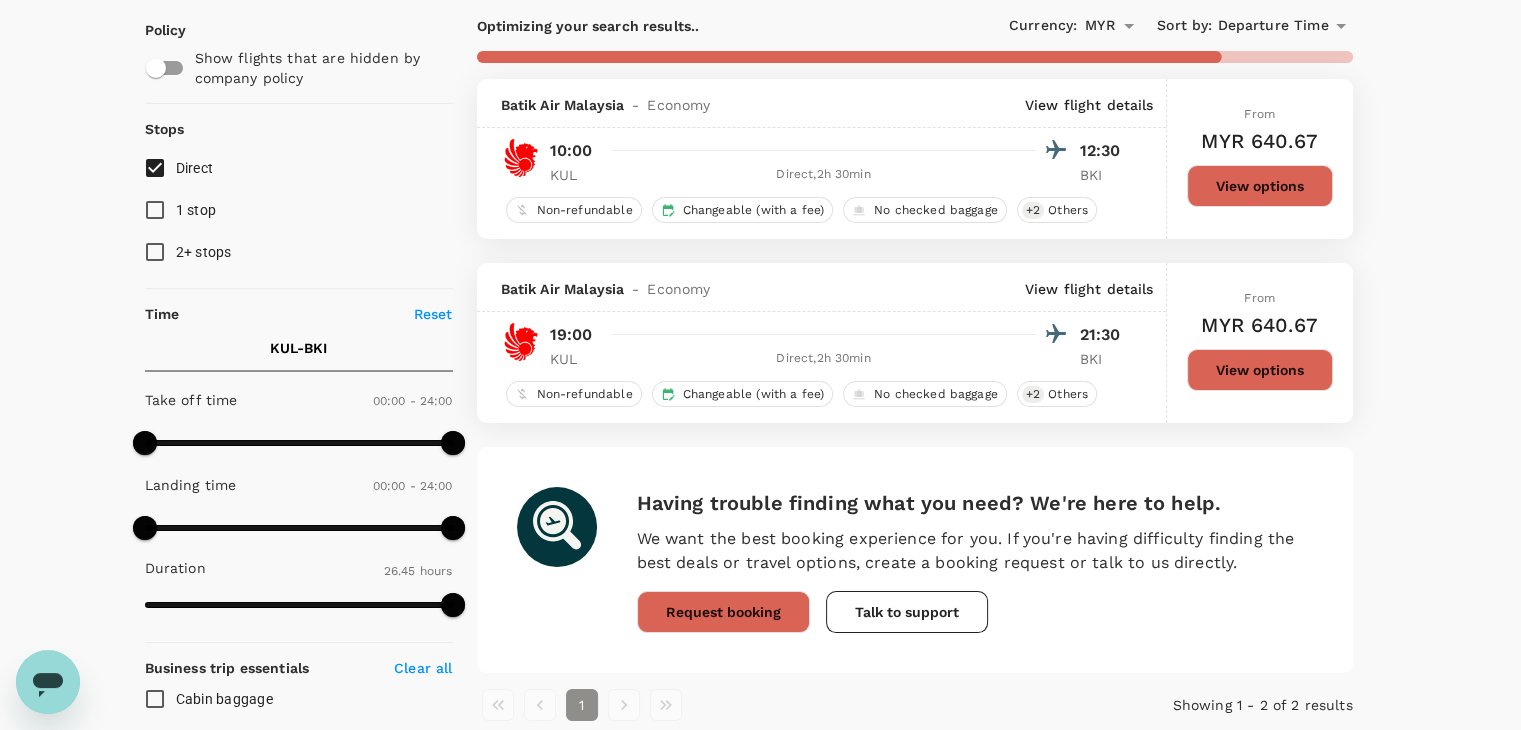 scroll, scrollTop: 13, scrollLeft: 0, axis: vertical 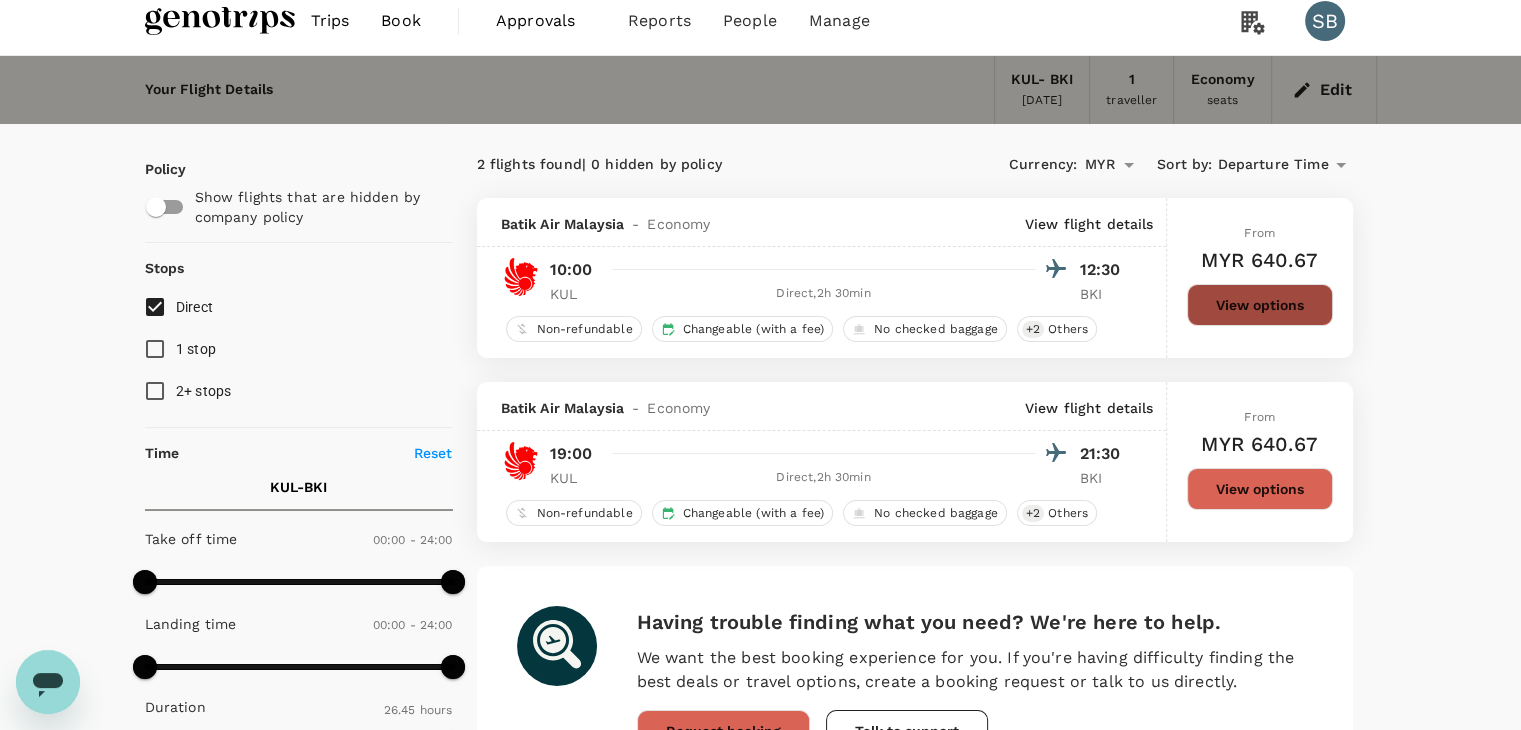 click on "View options" at bounding box center (1260, 305) 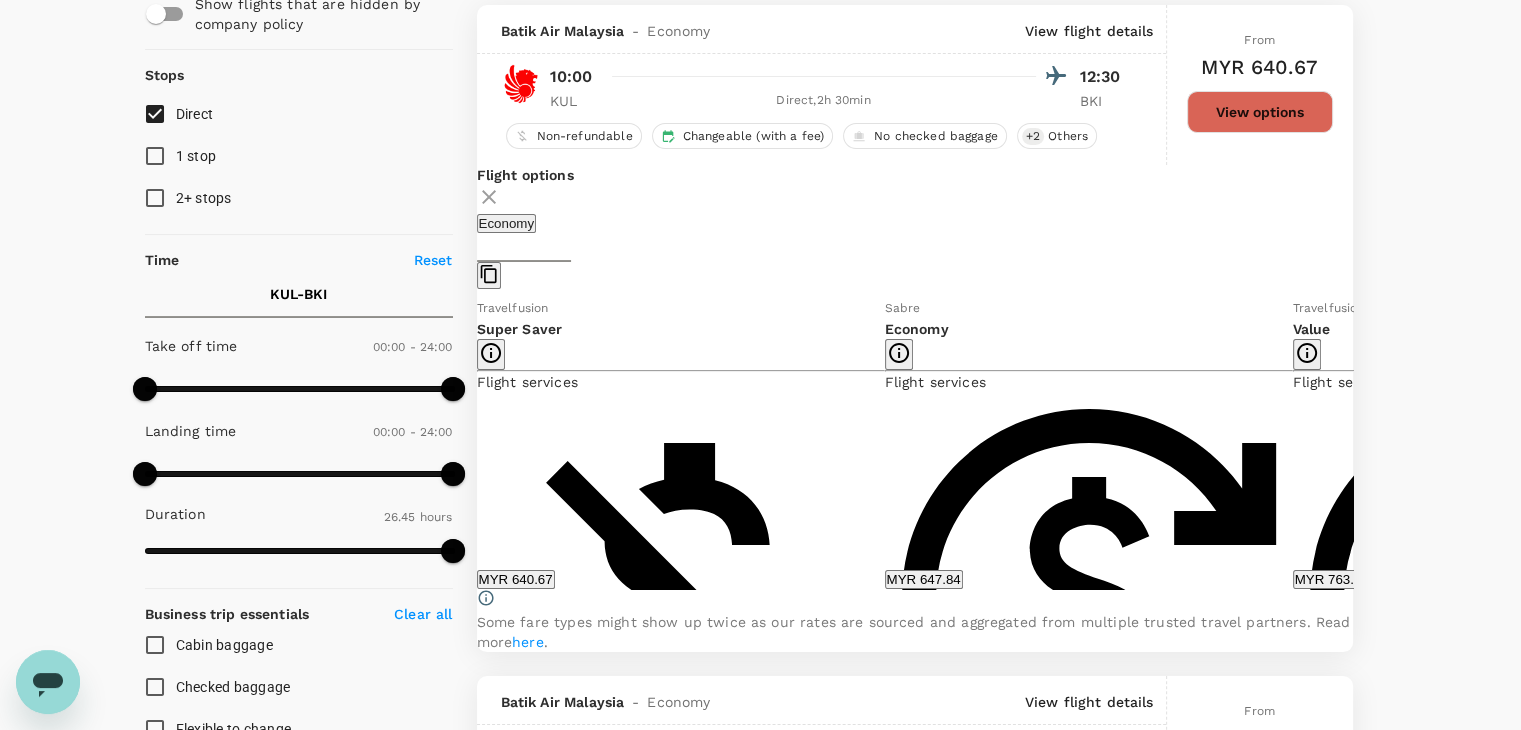 scroll, scrollTop: 211, scrollLeft: 0, axis: vertical 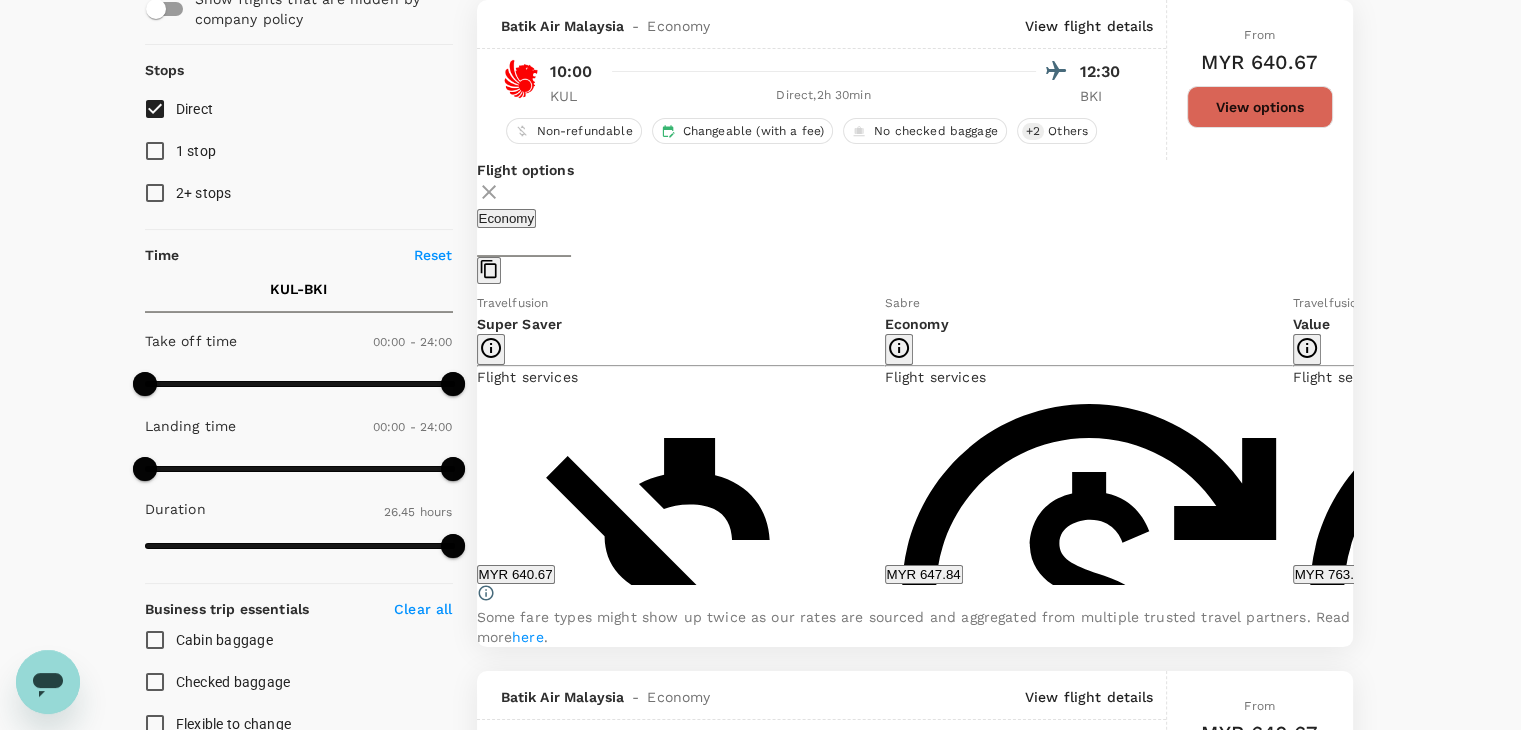click on "Show more" at bounding box center [920, 2161] 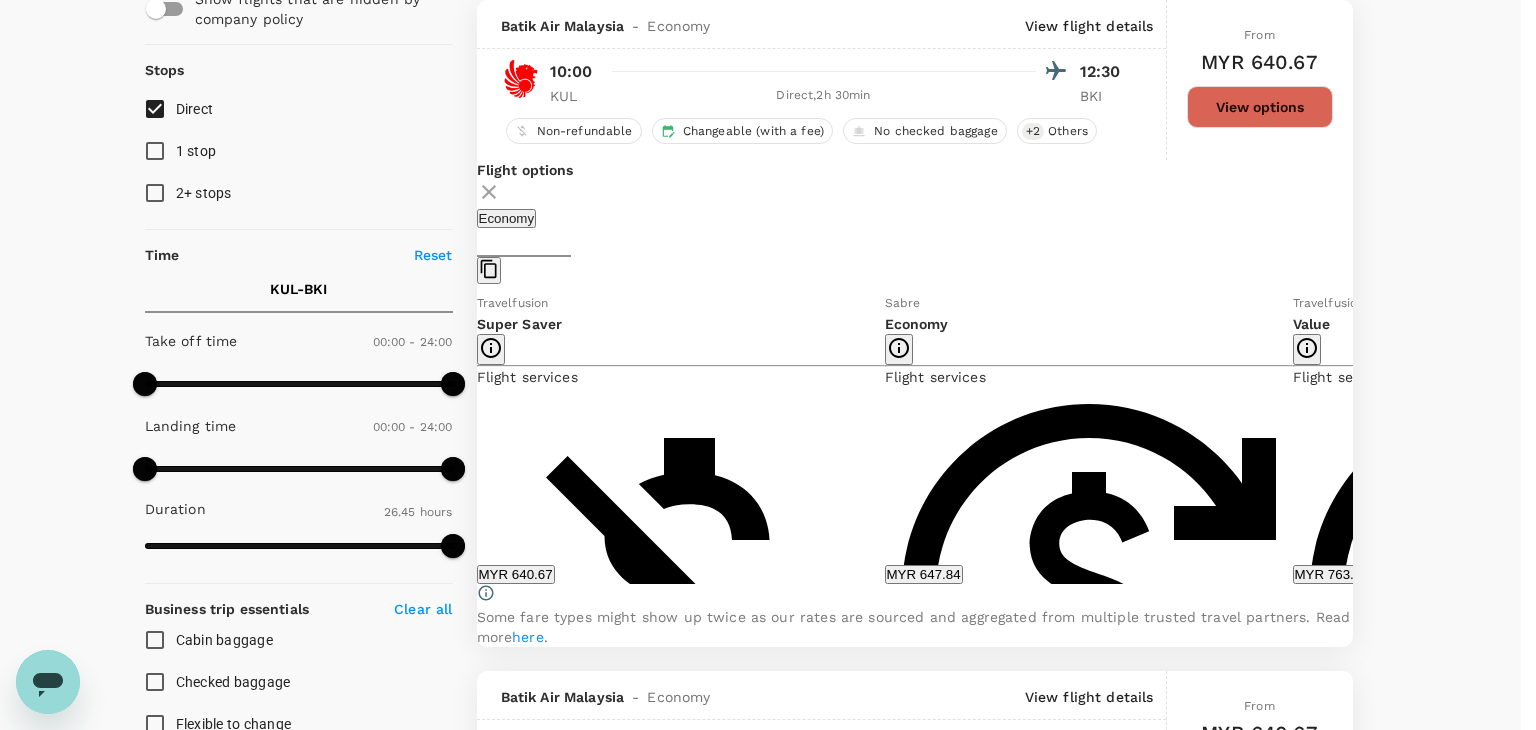 click 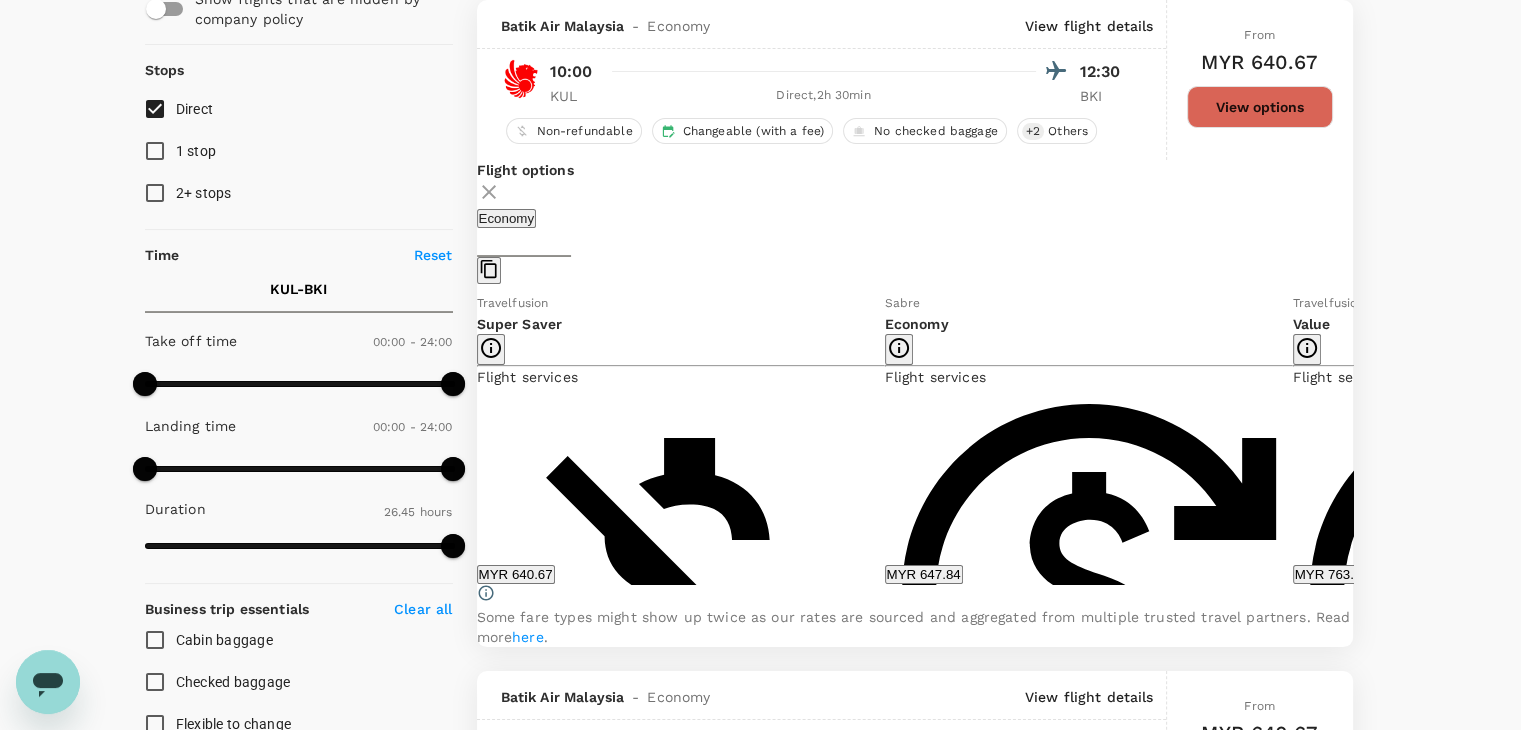 click 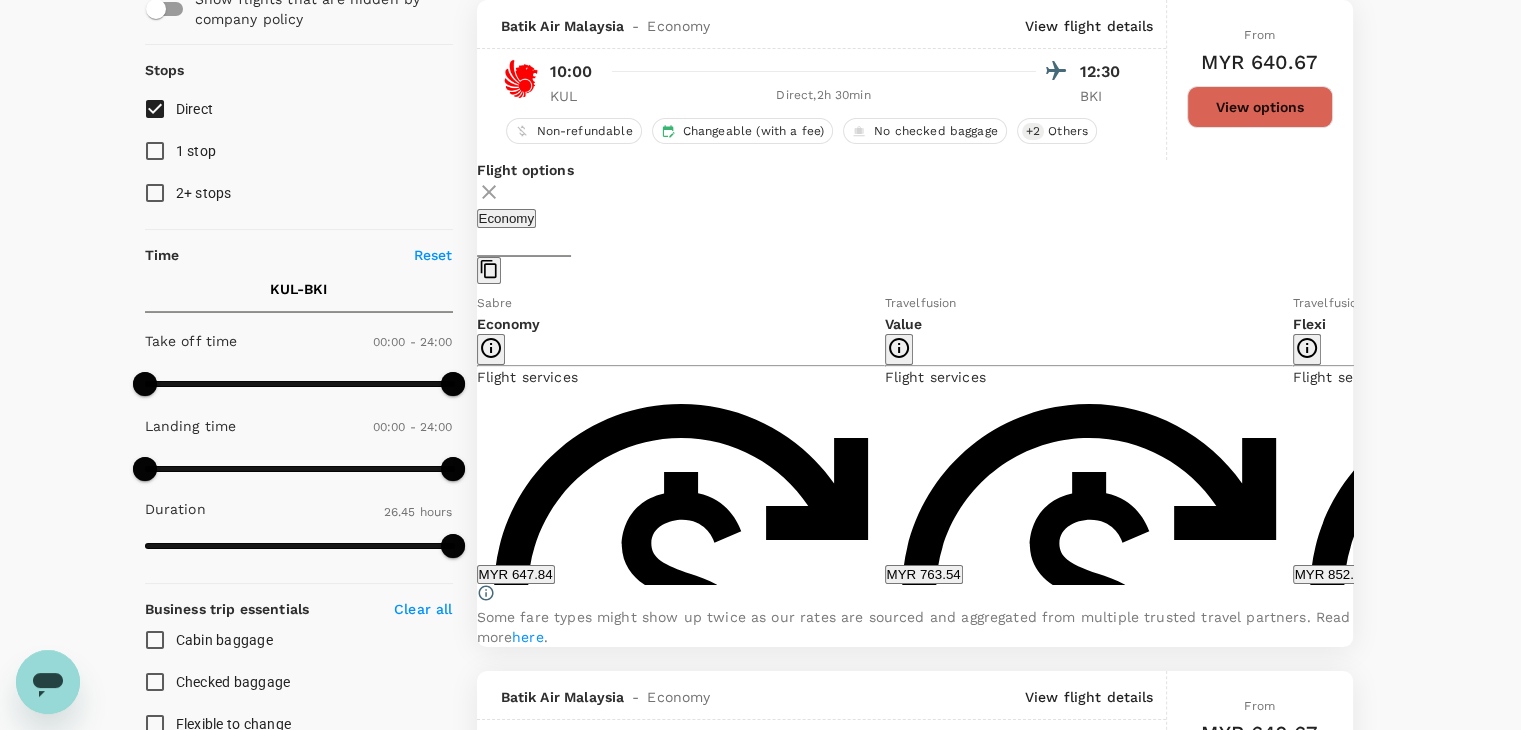click on "Show more" at bounding box center (920, 1773) 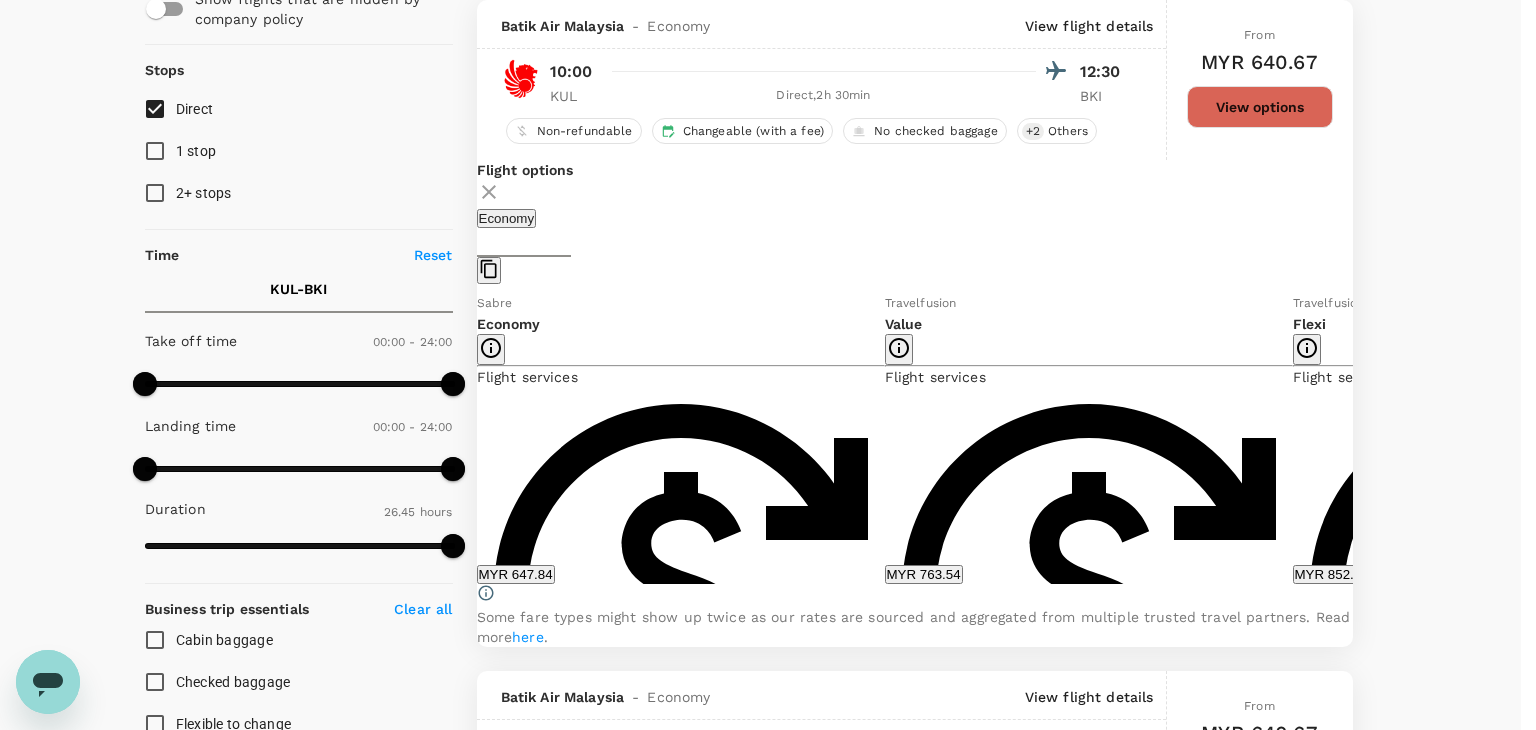 click 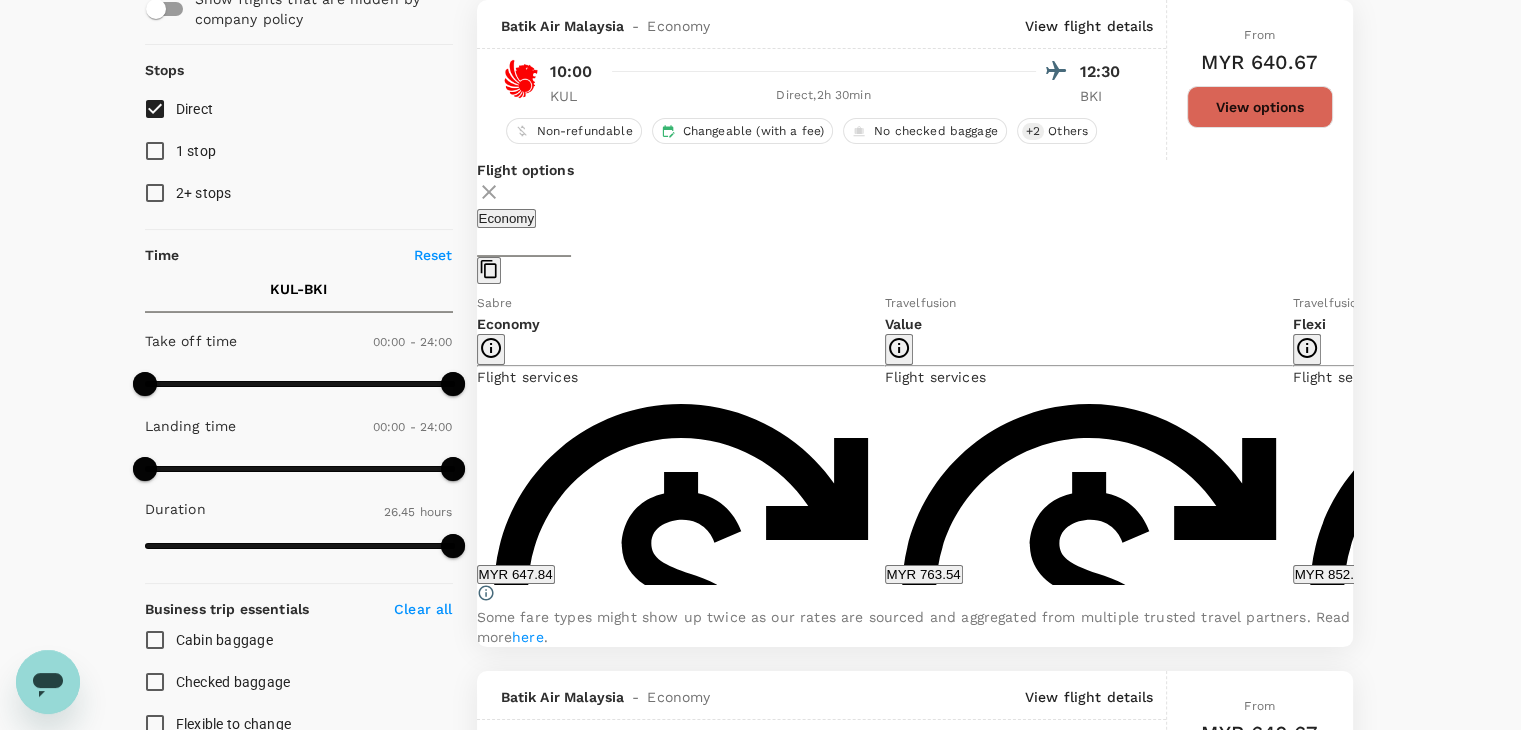 click on "Show more" at bounding box center [1328, 1773] 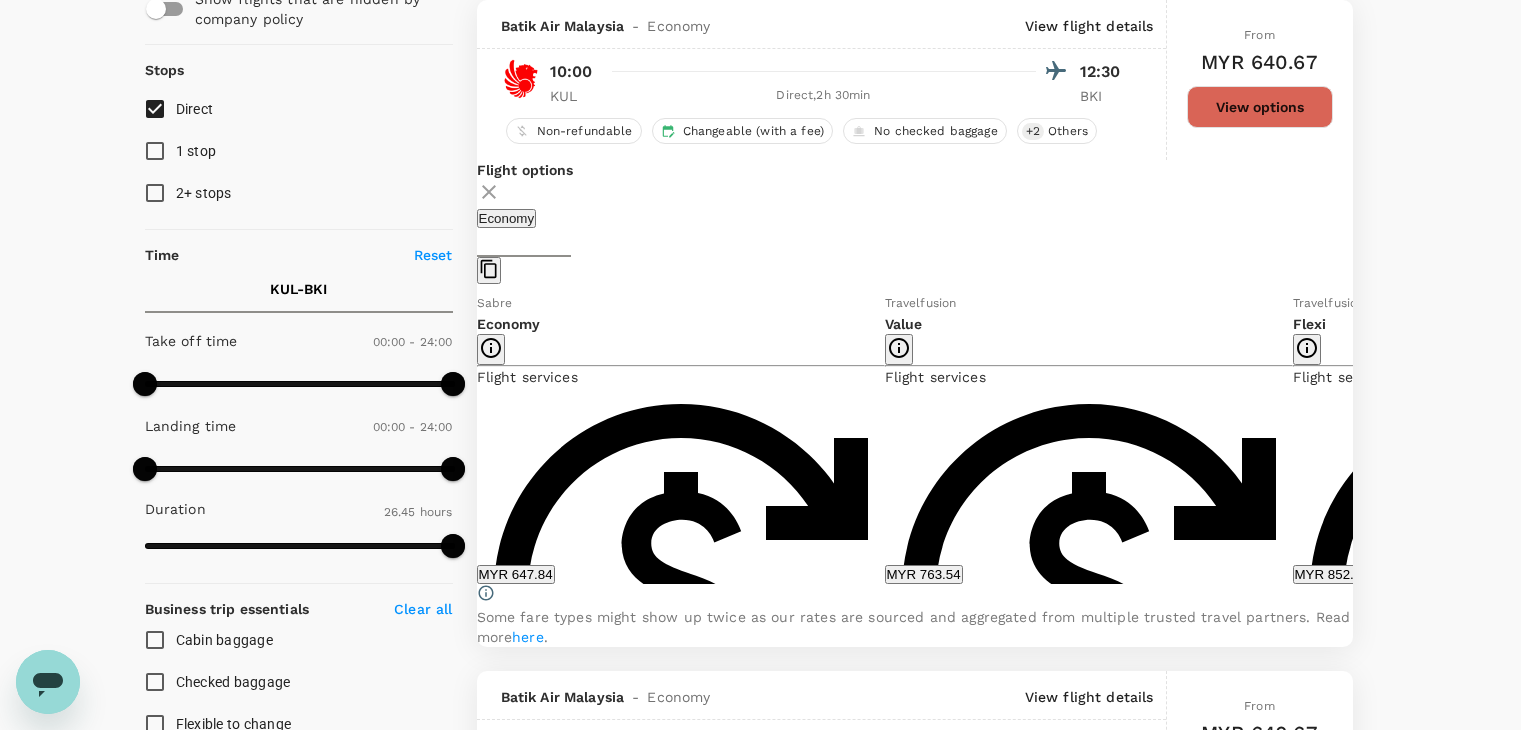 click 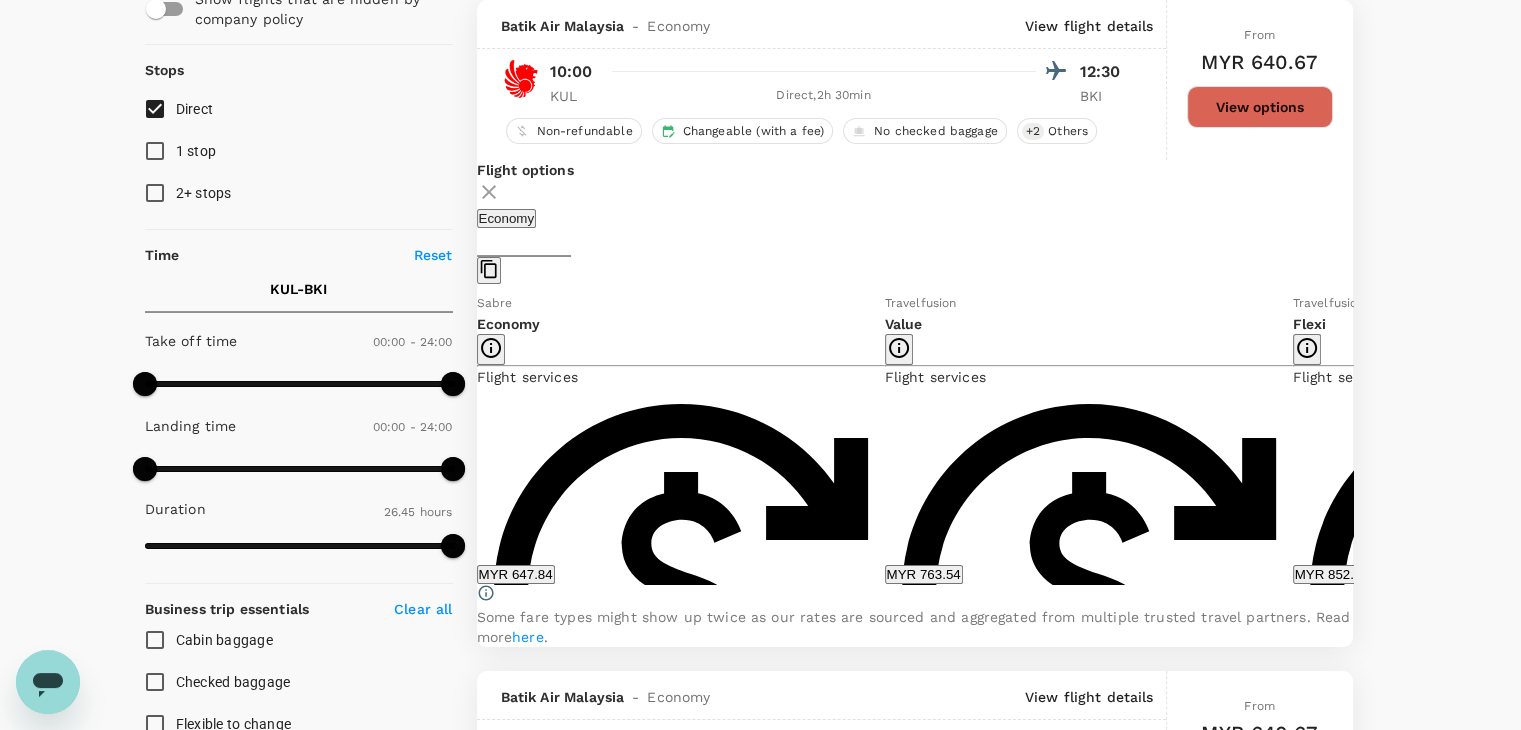 click 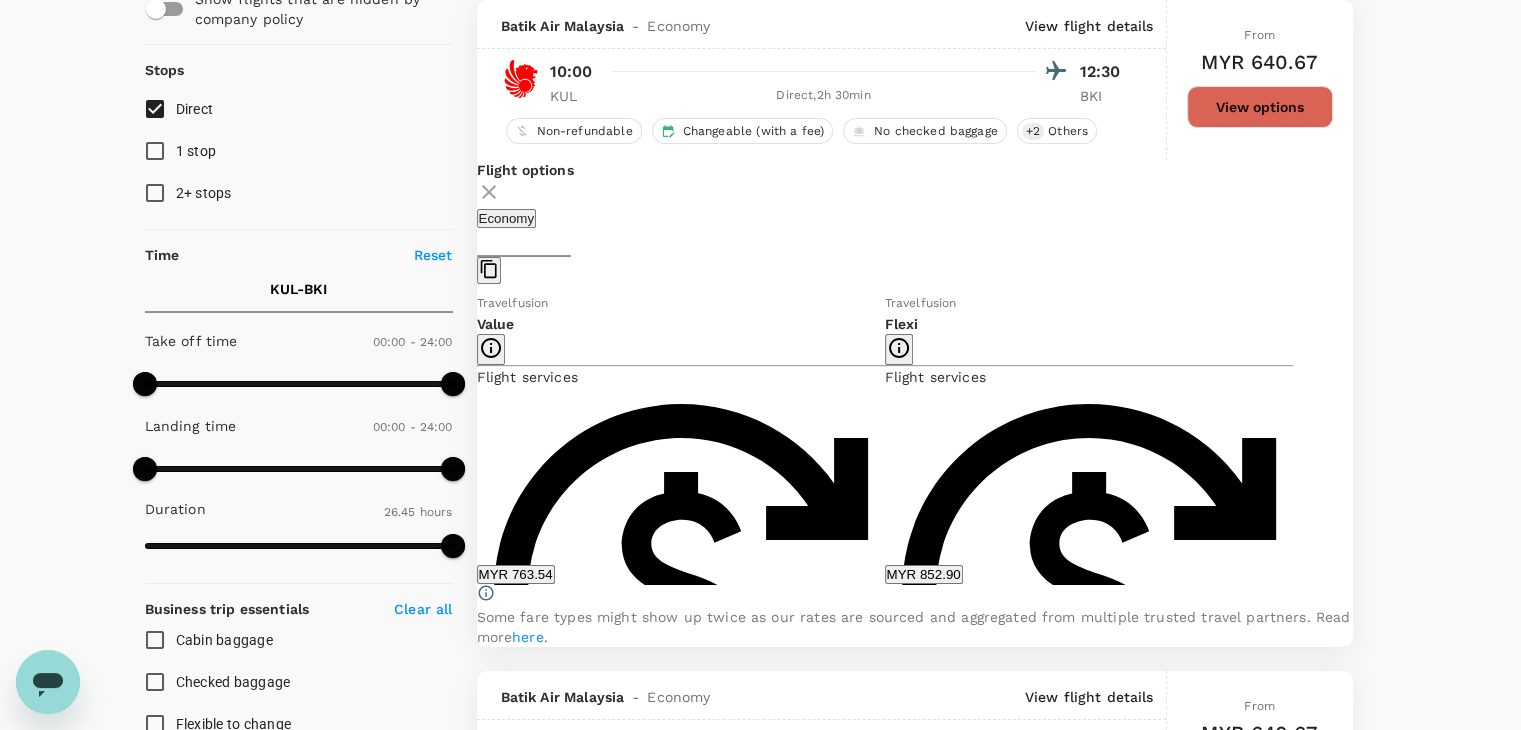 click 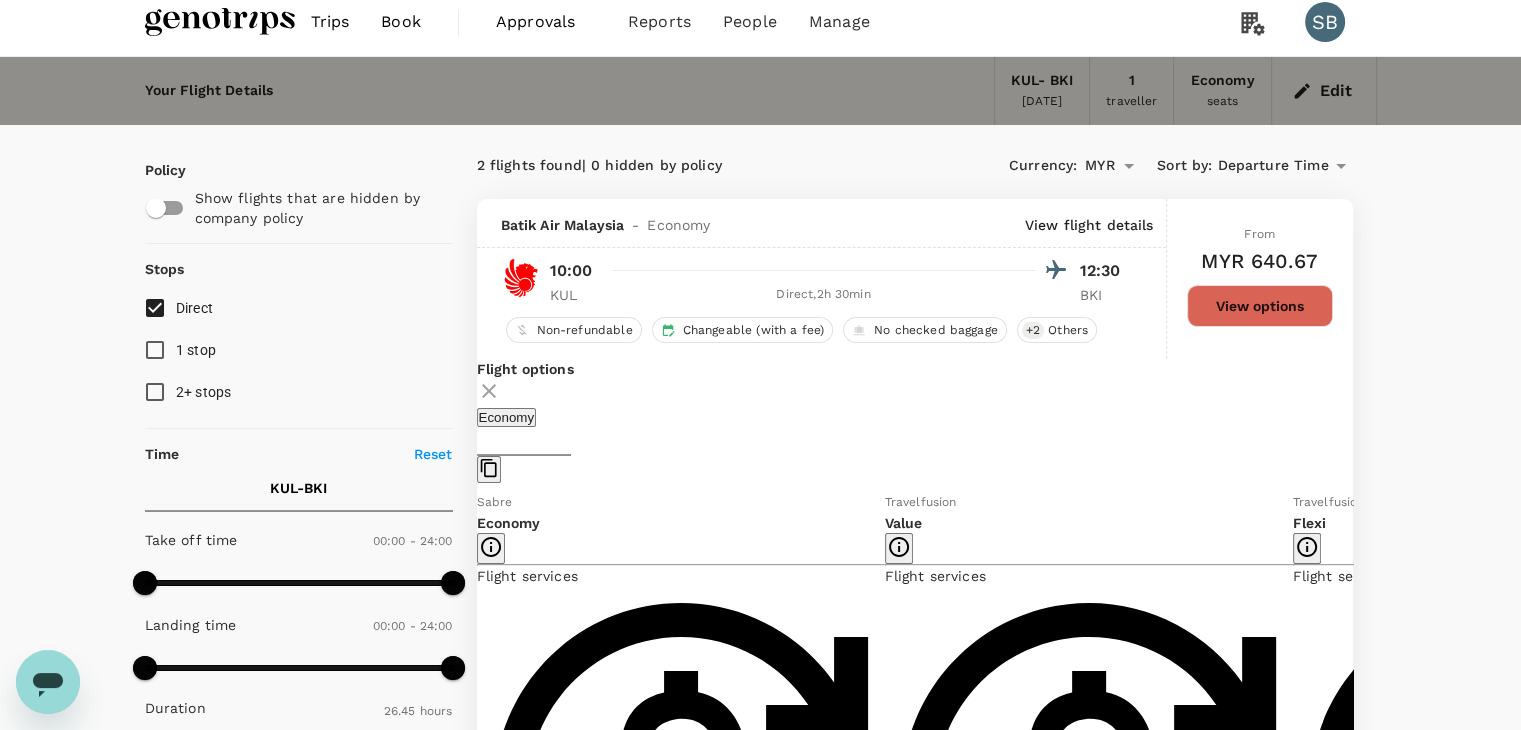 scroll, scrollTop: 0, scrollLeft: 0, axis: both 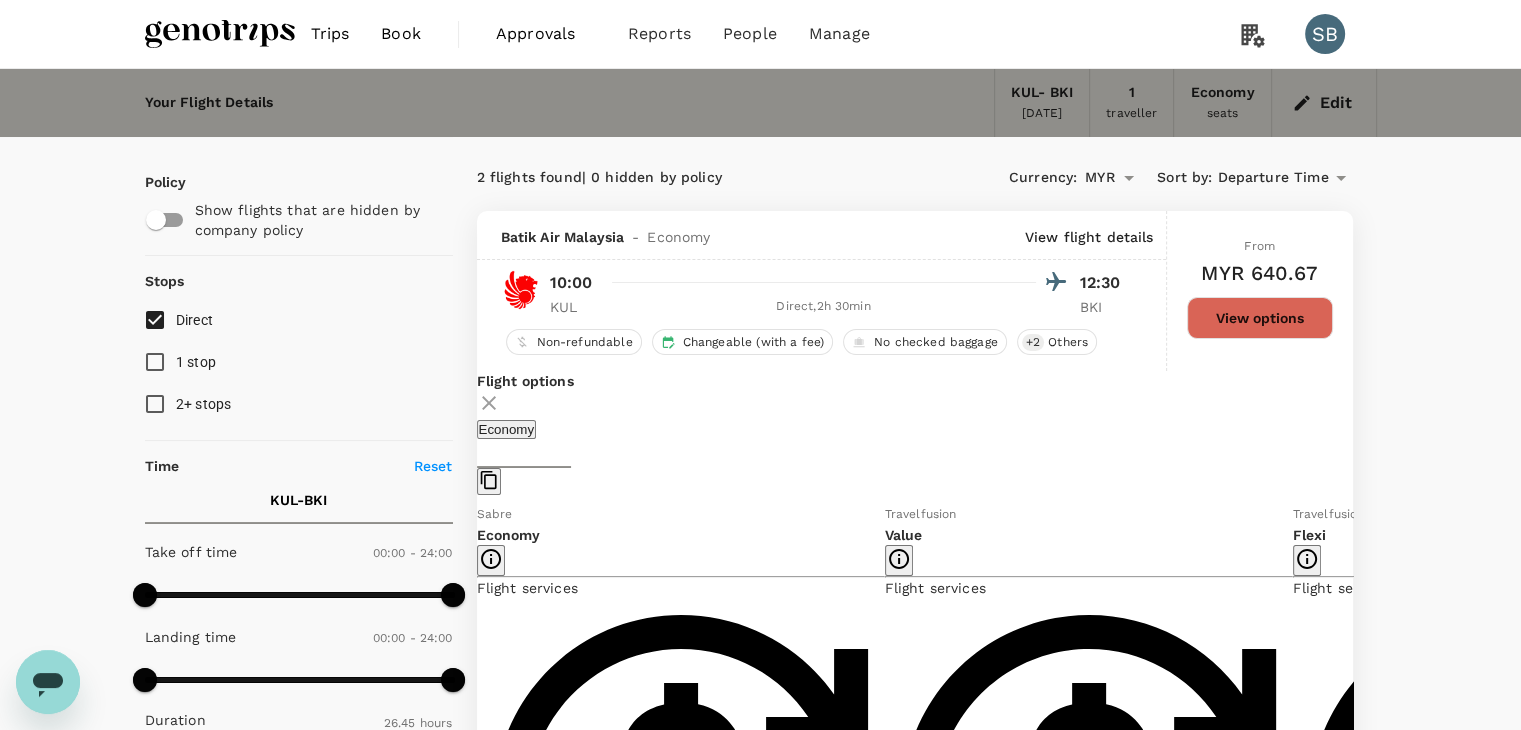 click at bounding box center [220, 34] 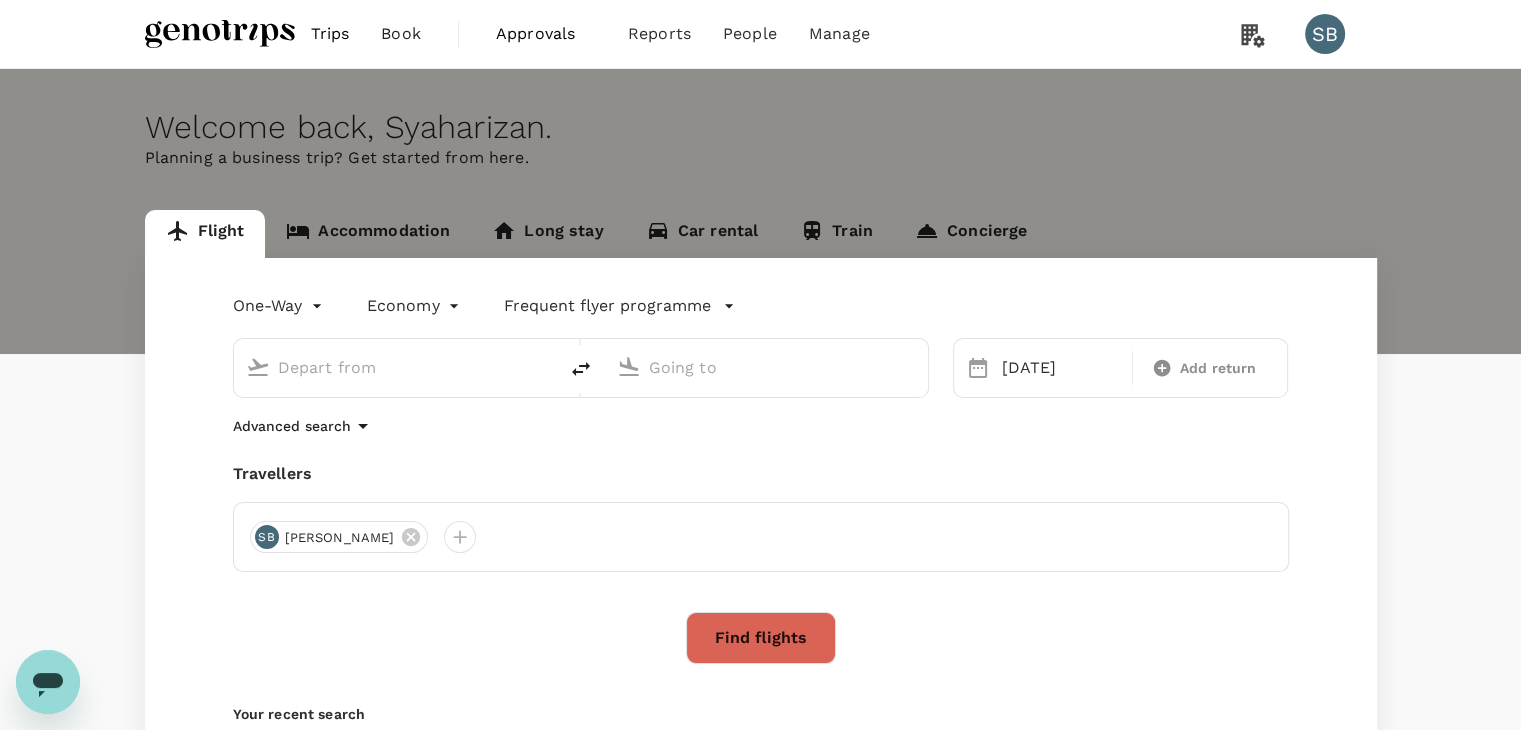 type on "Kuala Lumpur Intl ([GEOGRAPHIC_DATA])" 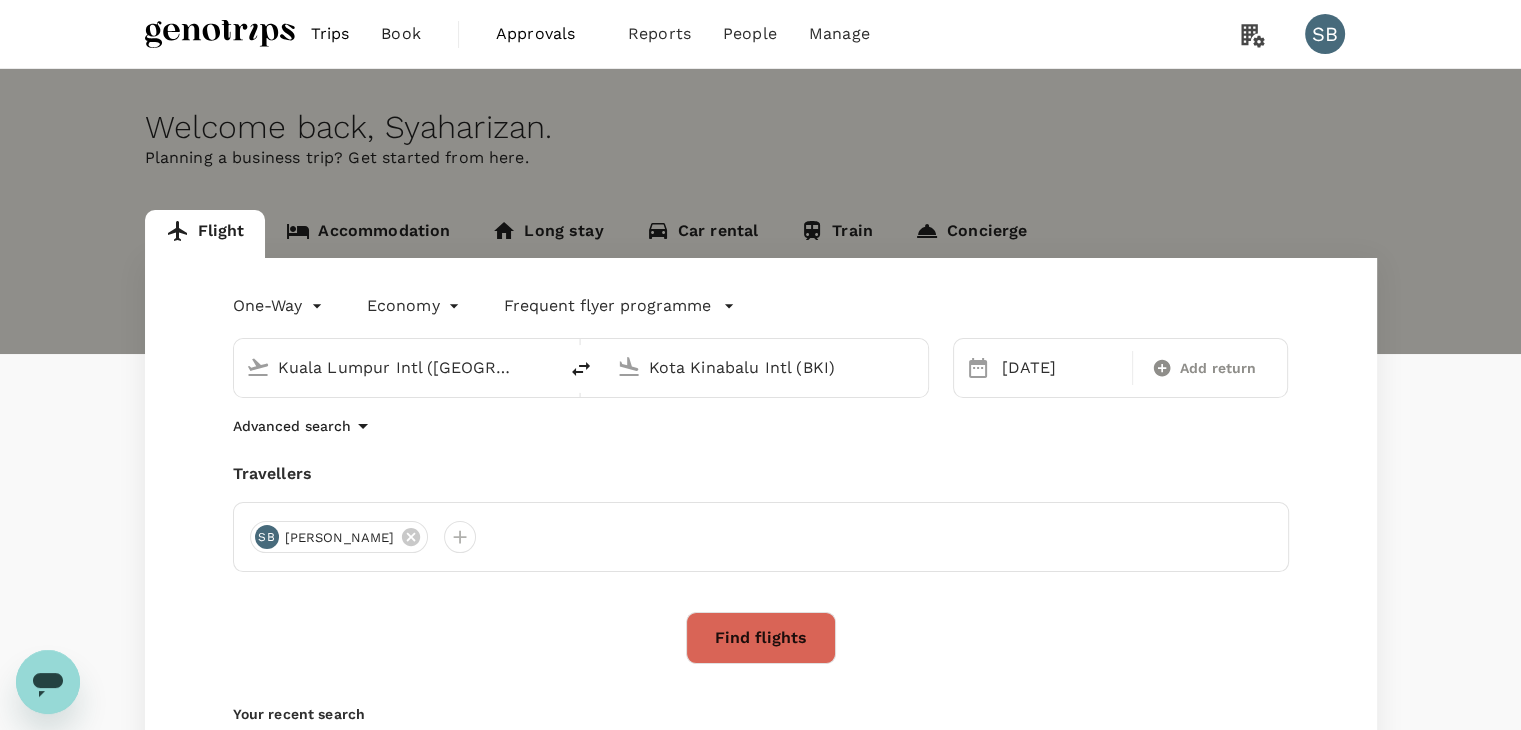type 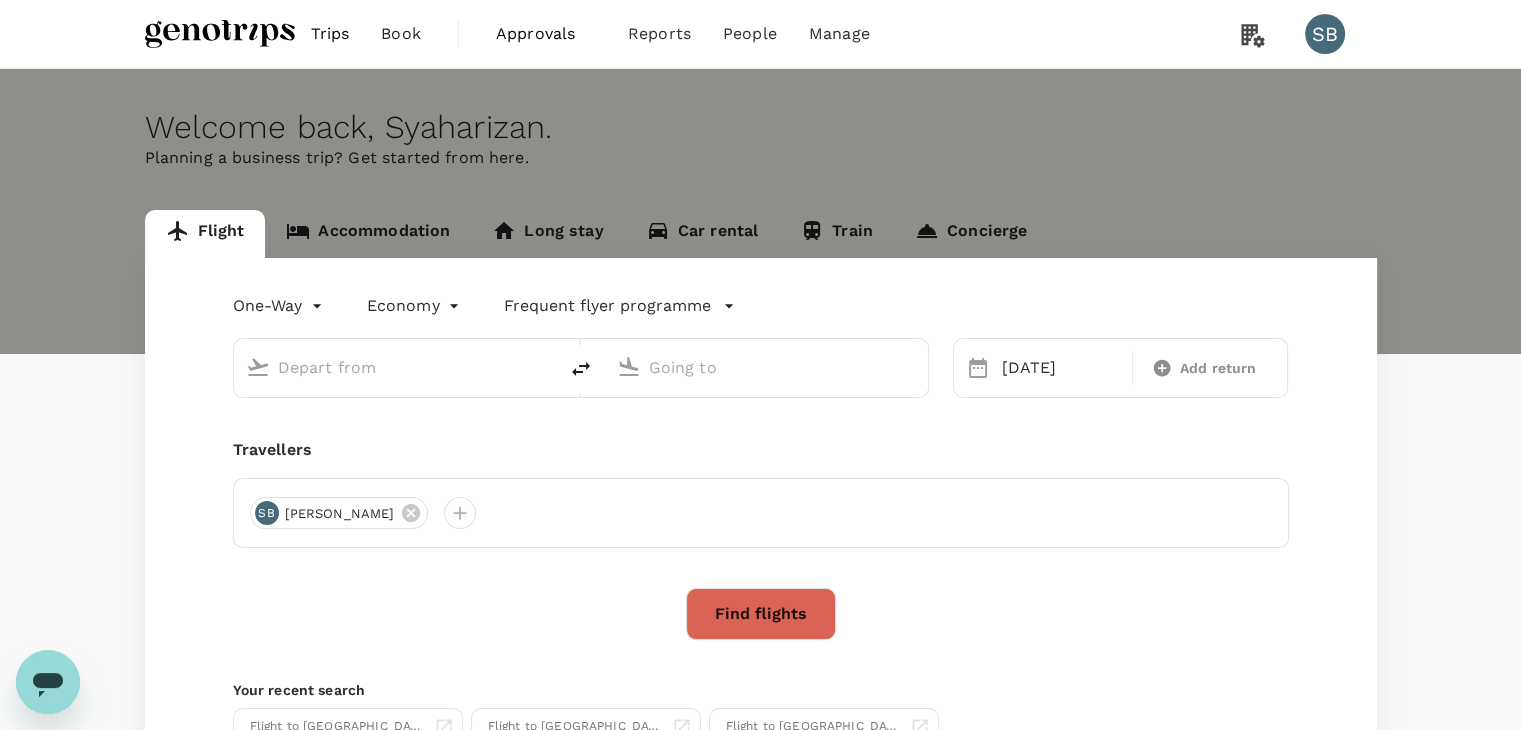 type on "Kuala Lumpur Intl ([GEOGRAPHIC_DATA])" 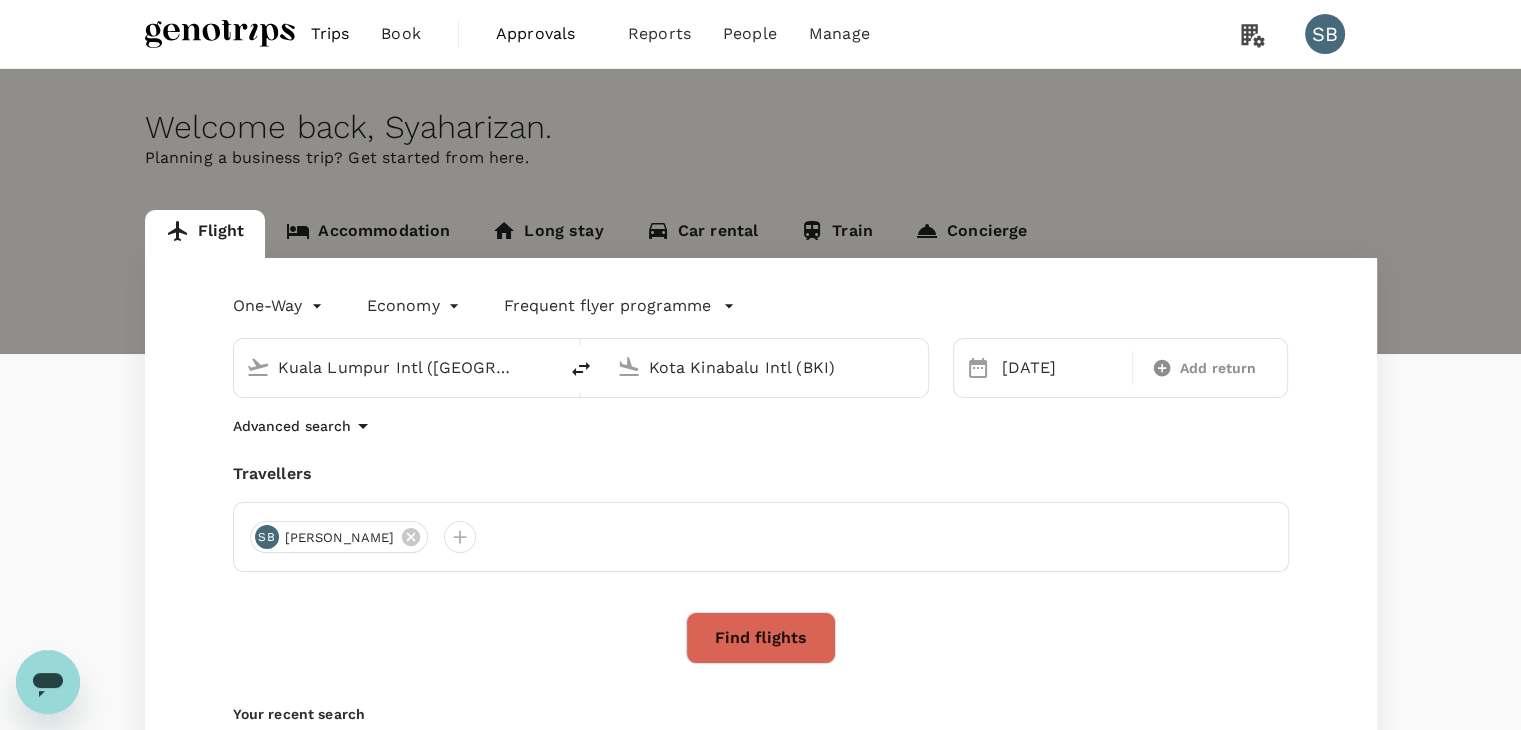 click on "Kuala Lumpur Intl ([GEOGRAPHIC_DATA])" at bounding box center [396, 367] 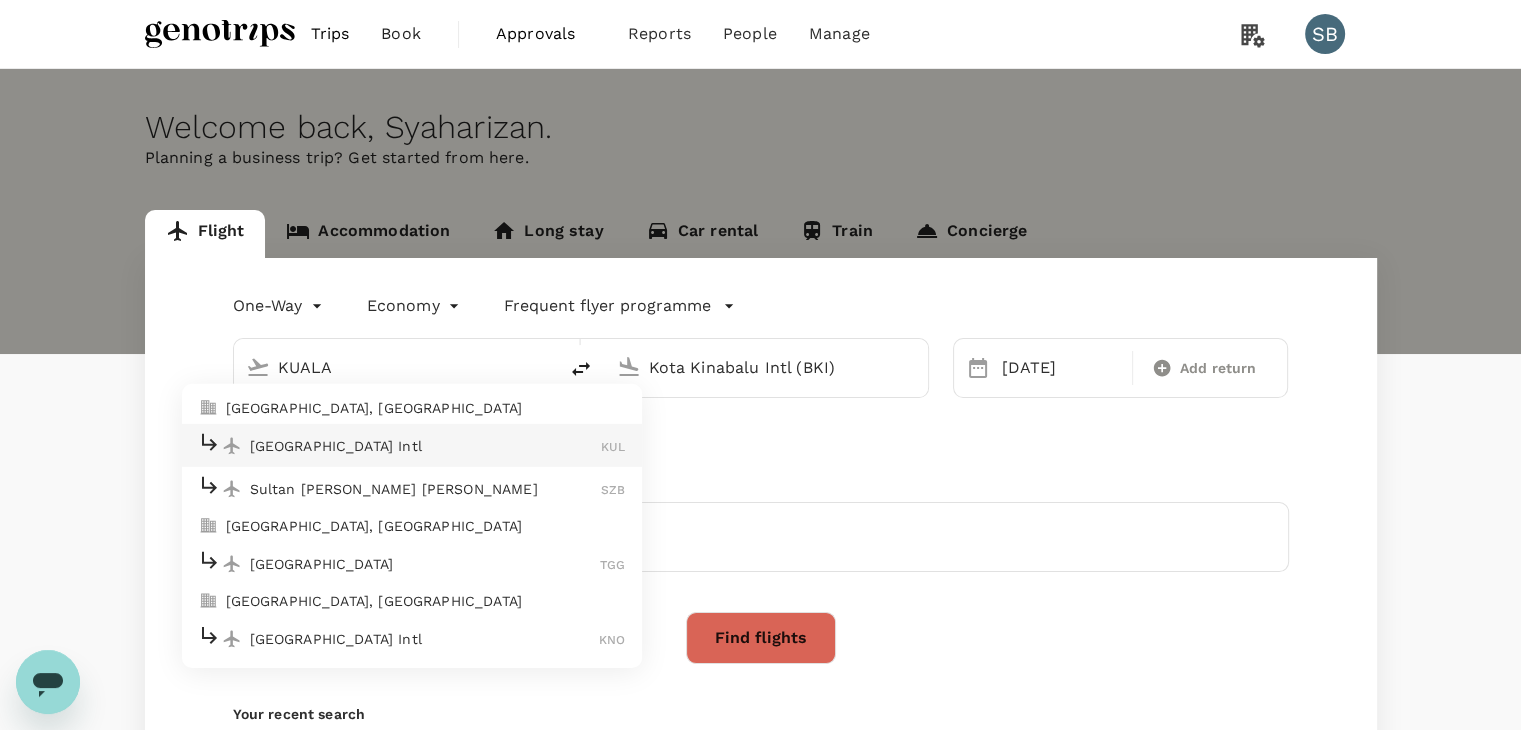 click on "Sultan [PERSON_NAME] [PERSON_NAME]" at bounding box center [426, 489] 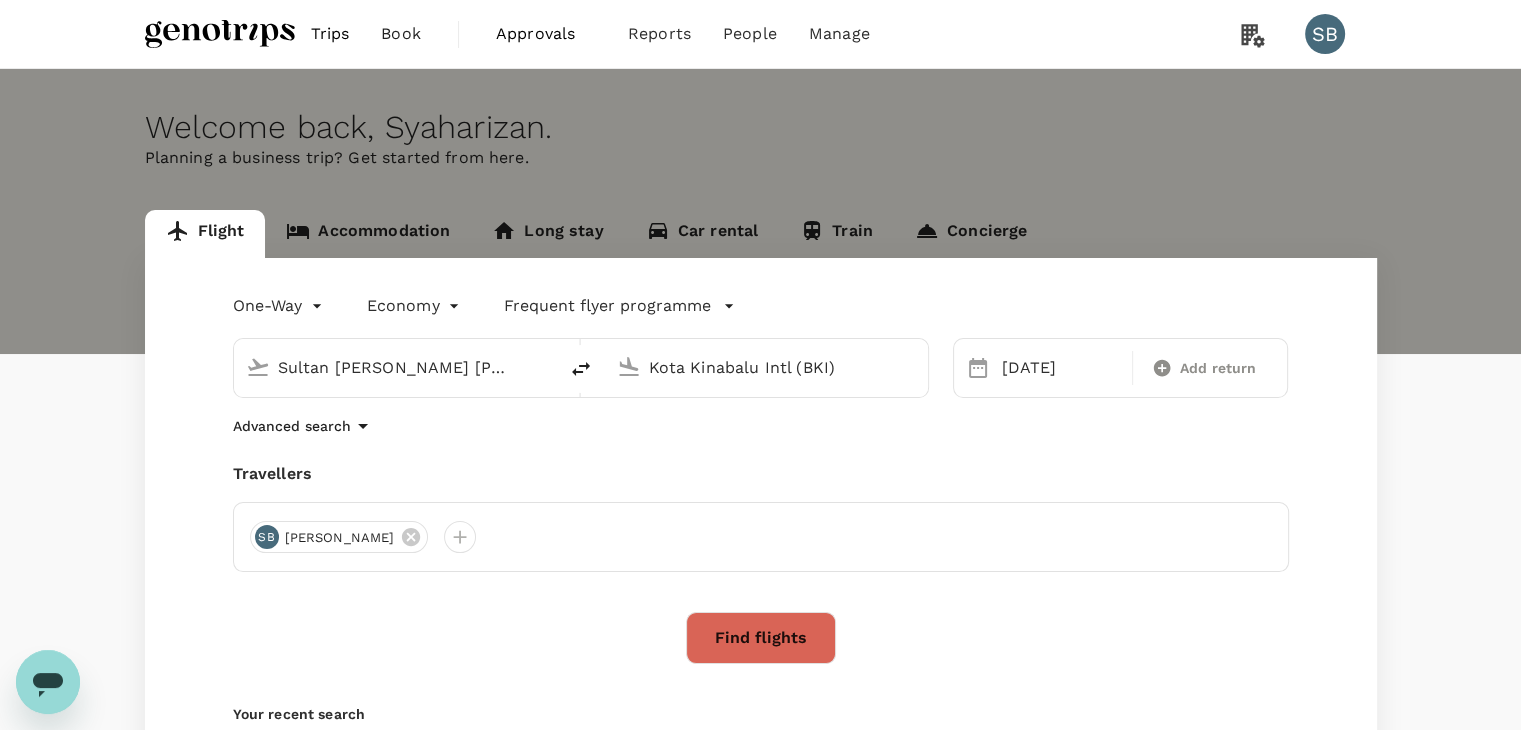 click on "Find flights" at bounding box center (761, 638) 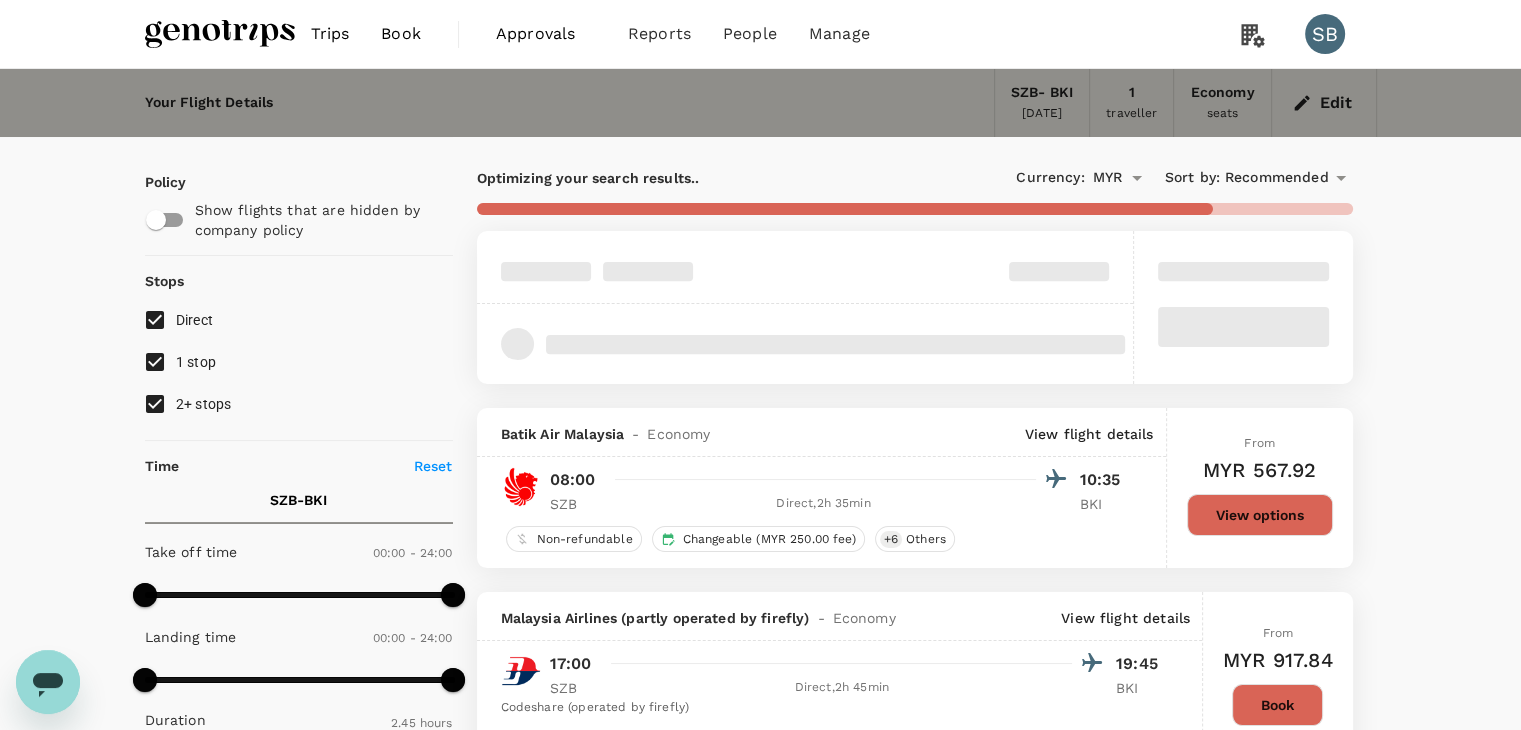 click on "2+ stops" at bounding box center (155, 404) 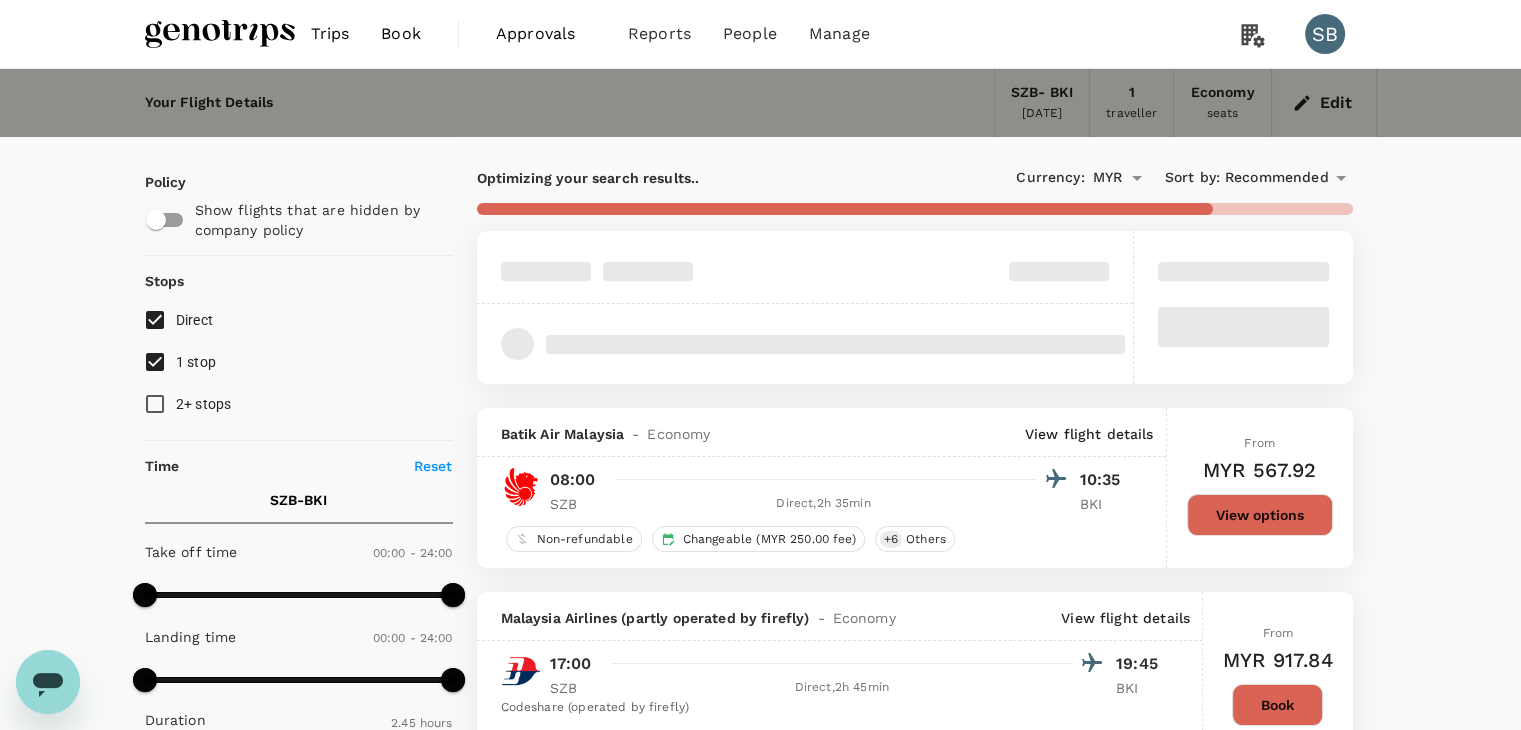 click on "1 stop" at bounding box center (155, 362) 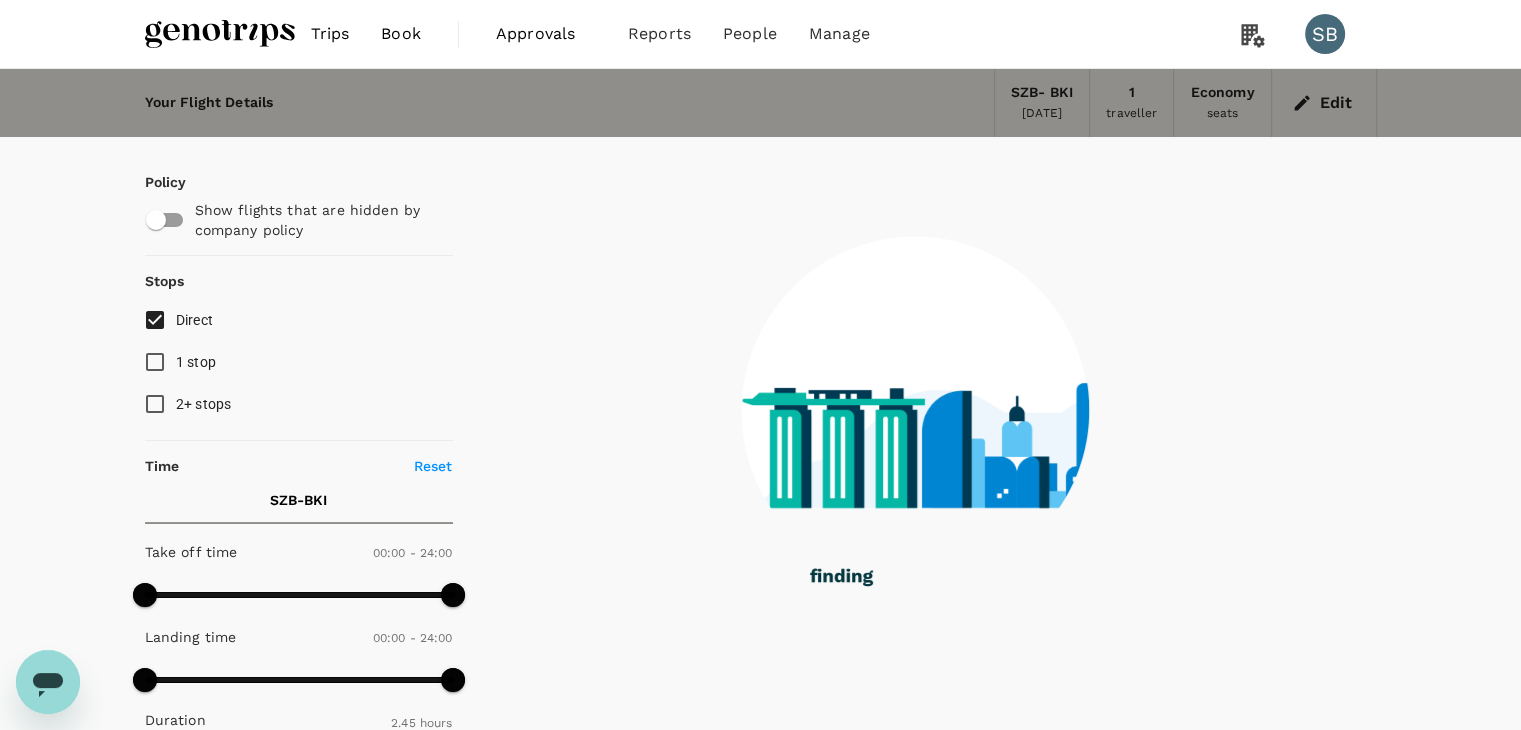 type on "1195" 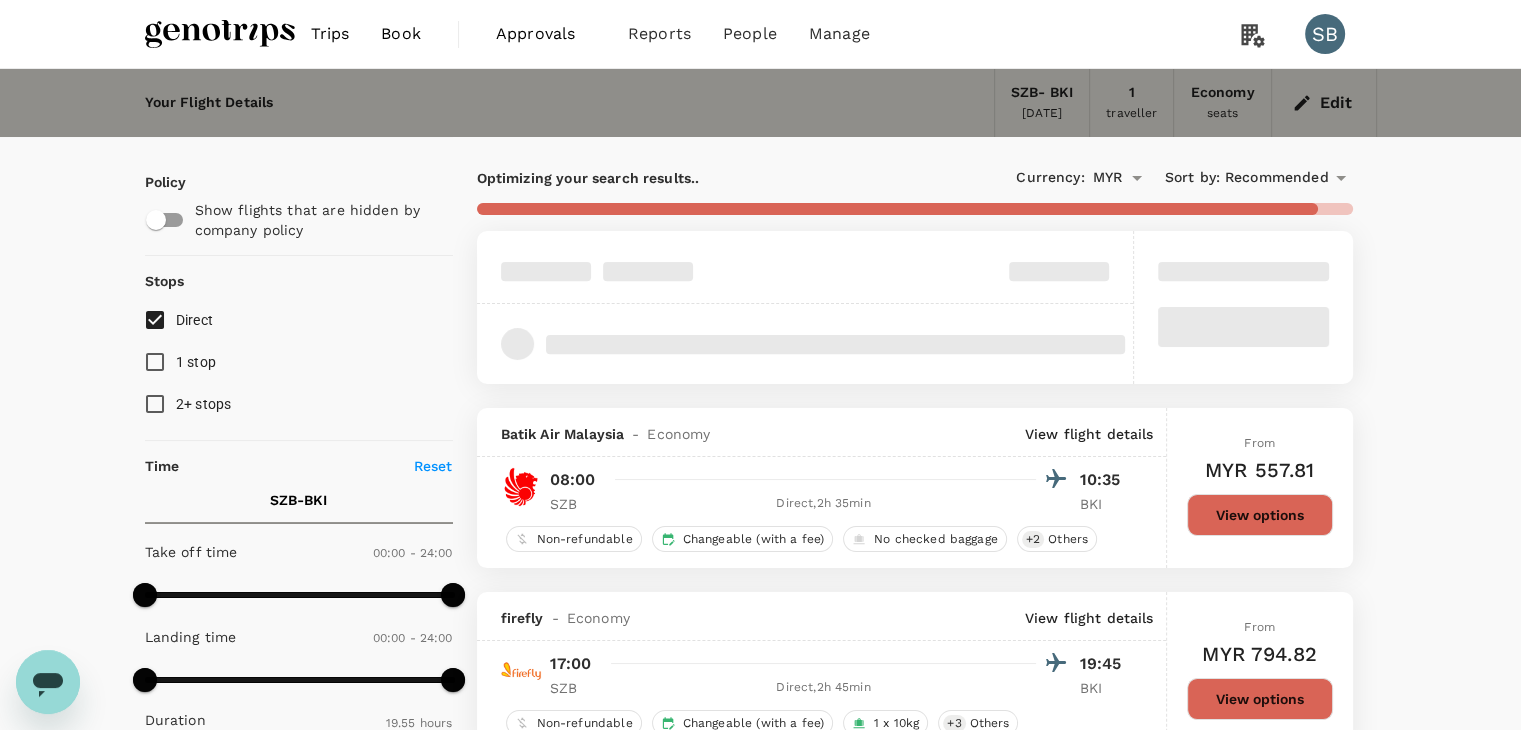 click on "Recommended" at bounding box center [1277, 178] 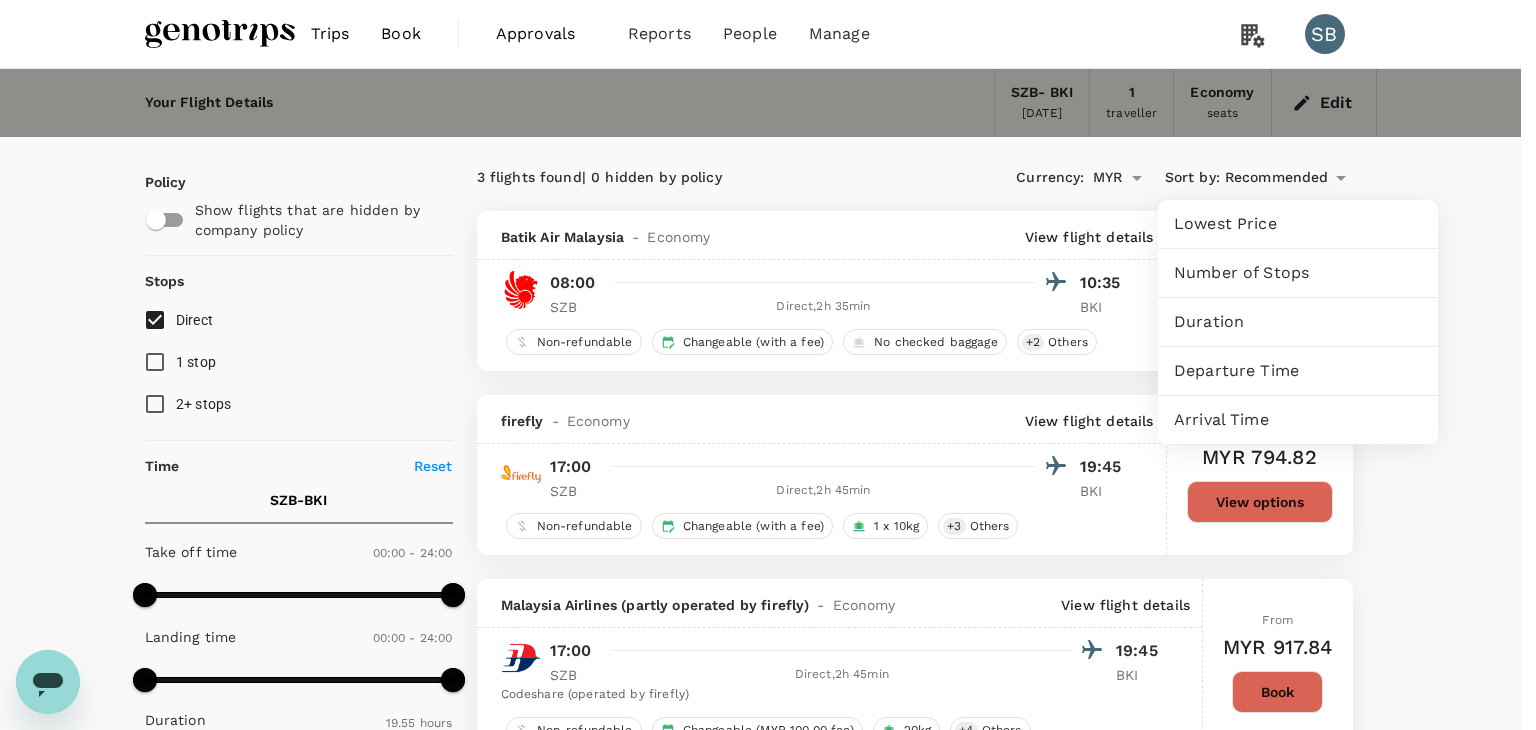 click on "Departure Time" at bounding box center (1298, 371) 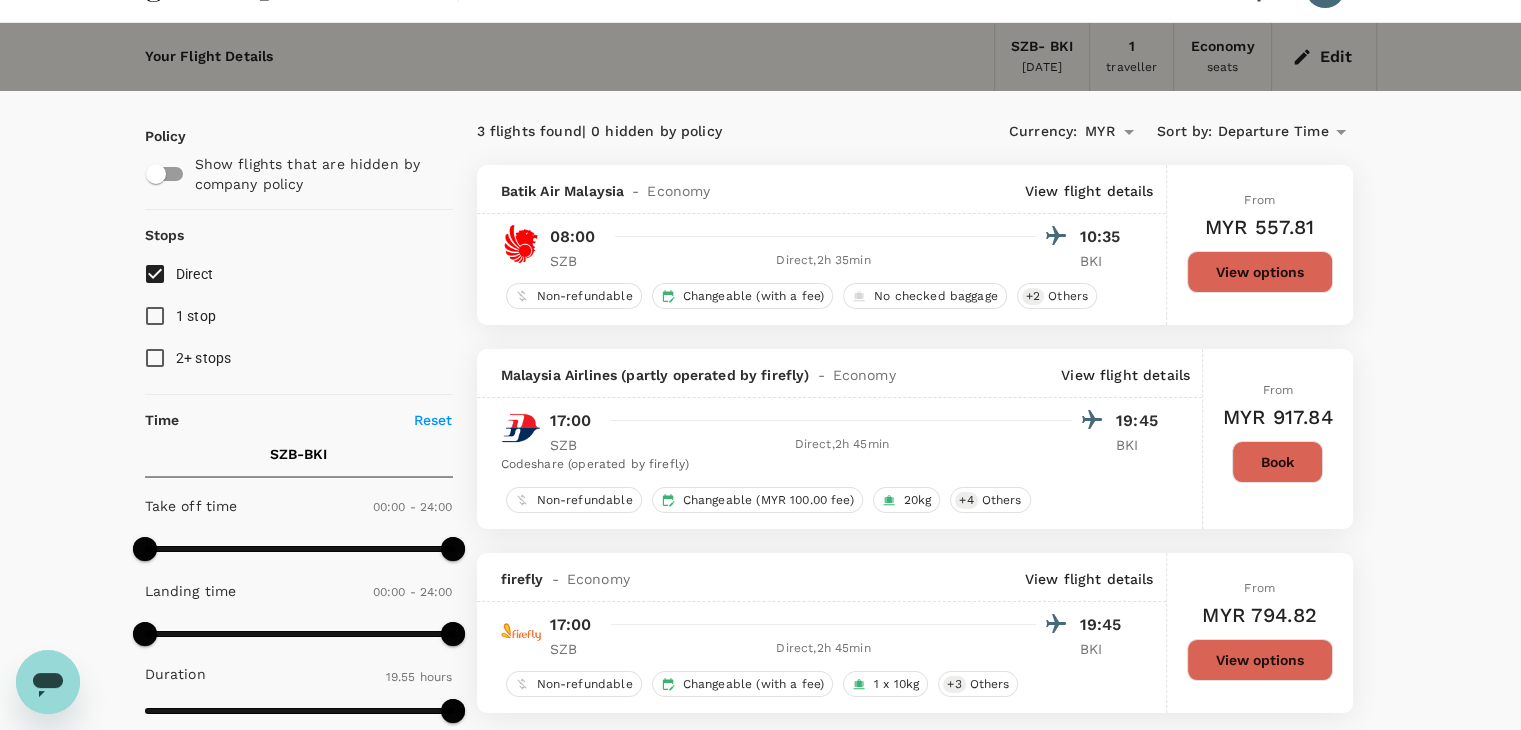 scroll, scrollTop: 0, scrollLeft: 0, axis: both 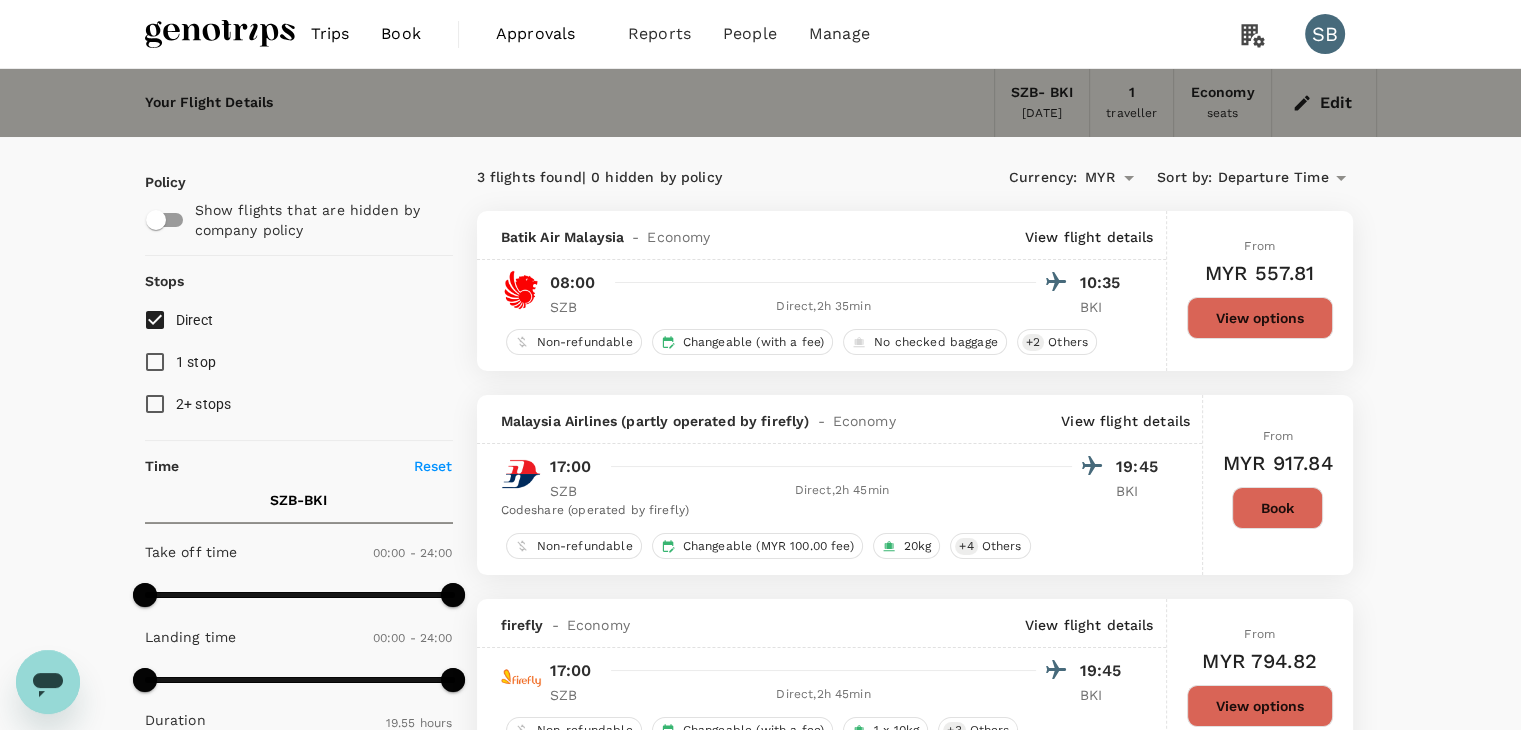click at bounding box center [220, 34] 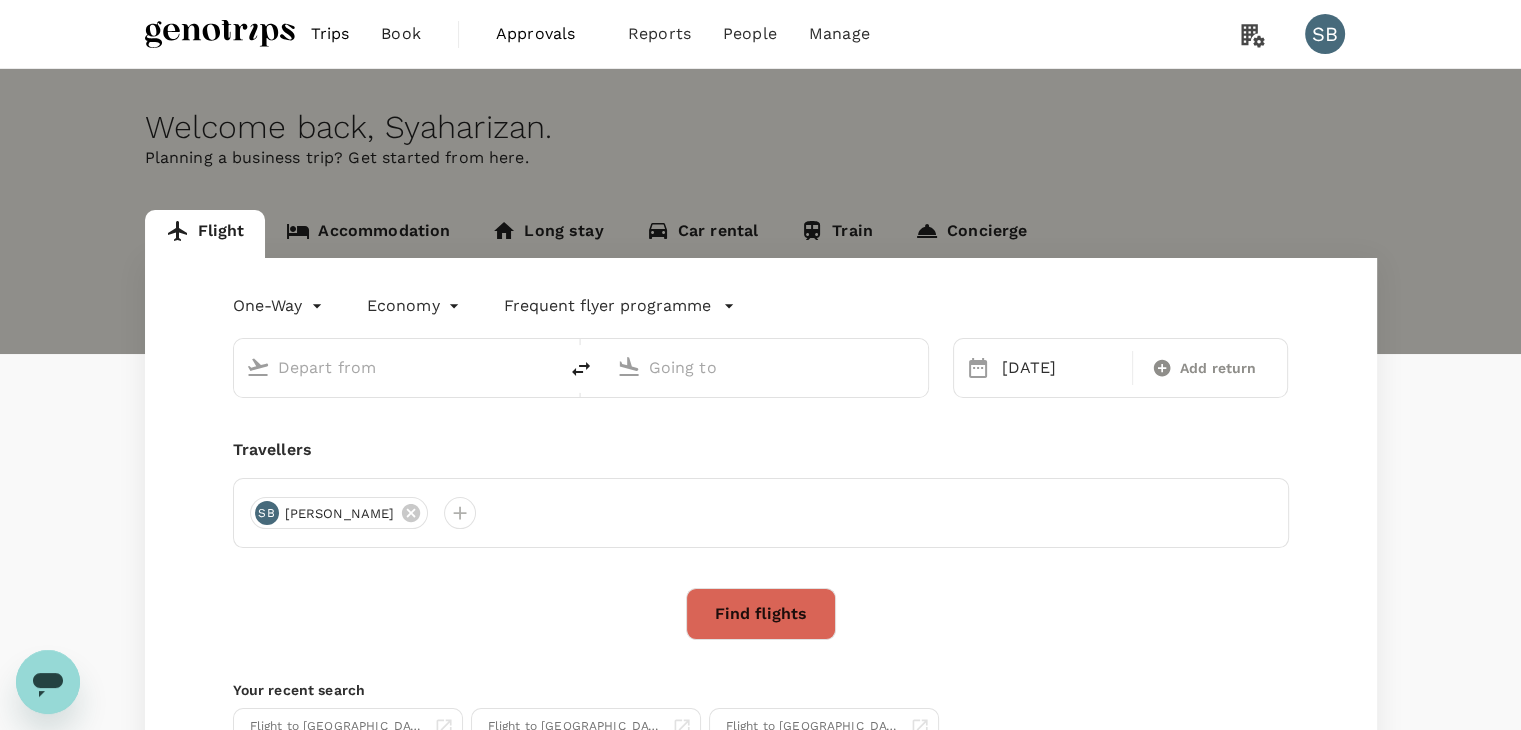 type on "Sultan [PERSON_NAME] [PERSON_NAME] (SZB)" 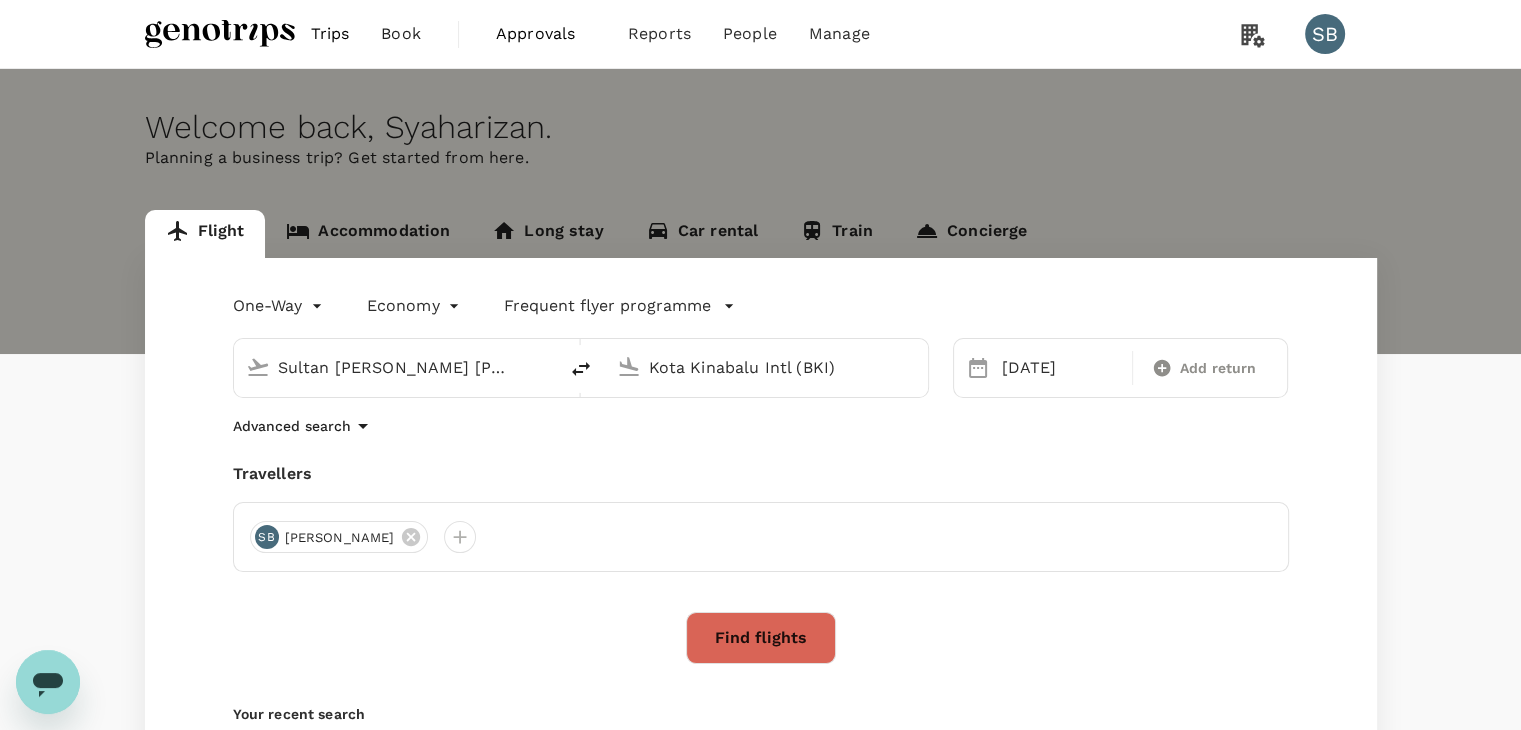 type 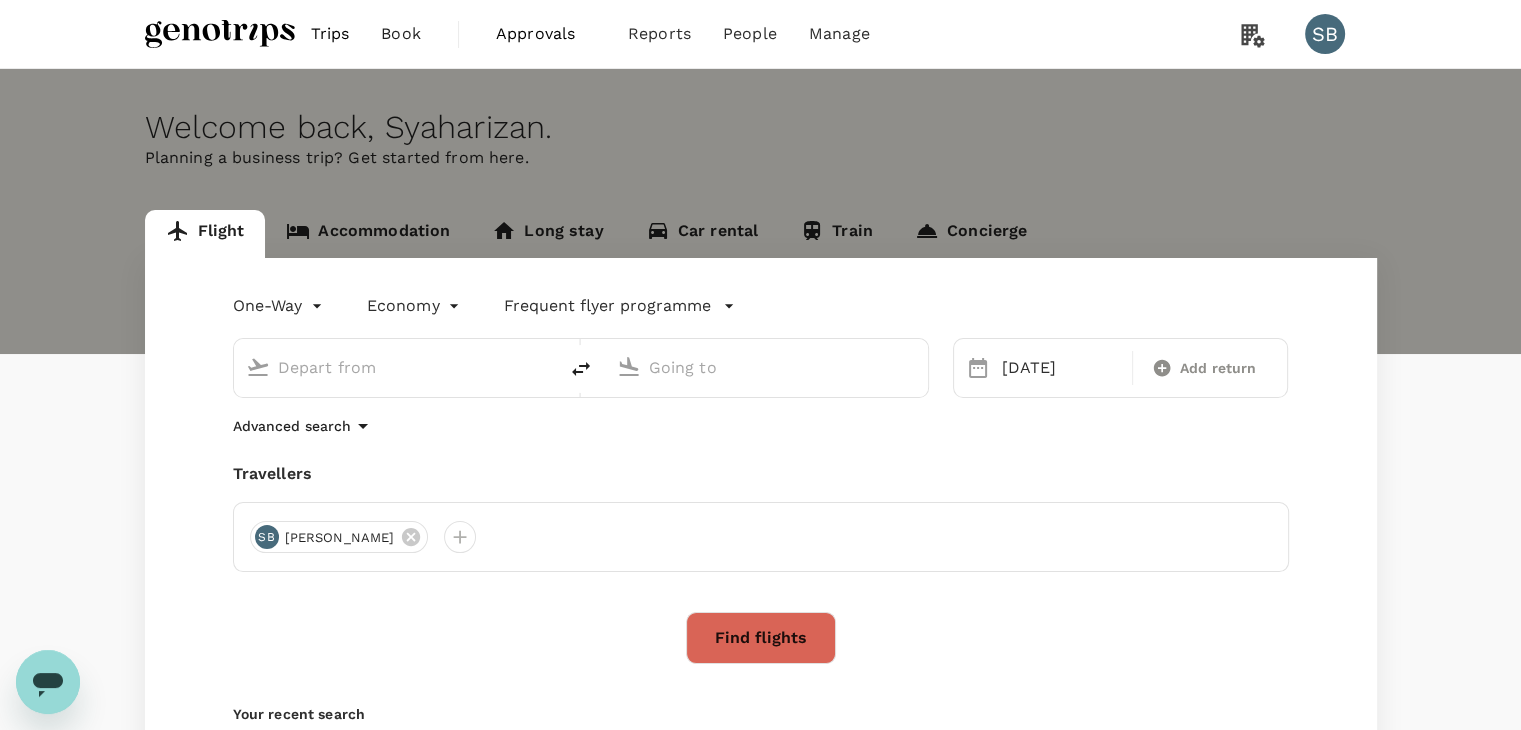 type on "Sultan [PERSON_NAME] [PERSON_NAME] (SZB)" 